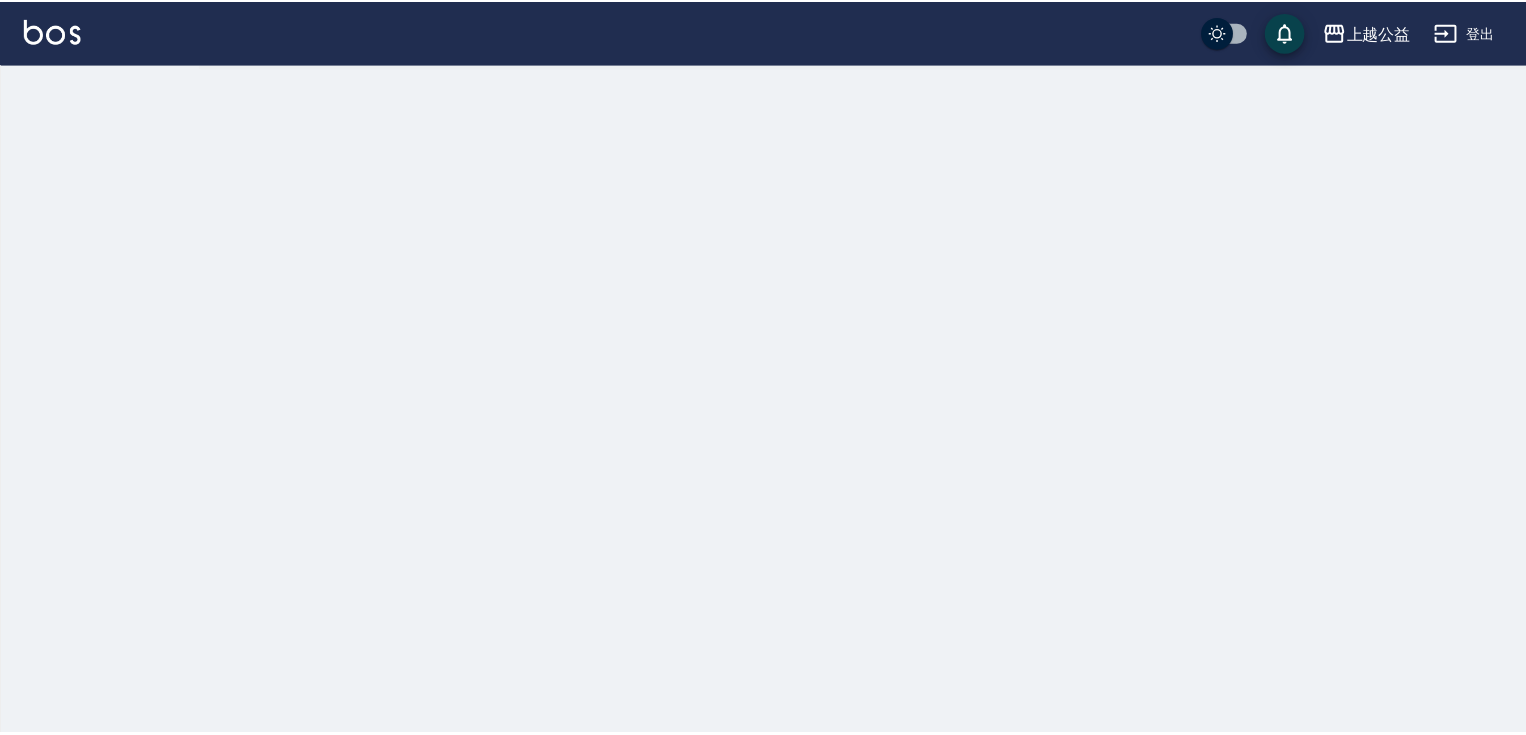 scroll, scrollTop: 0, scrollLeft: 0, axis: both 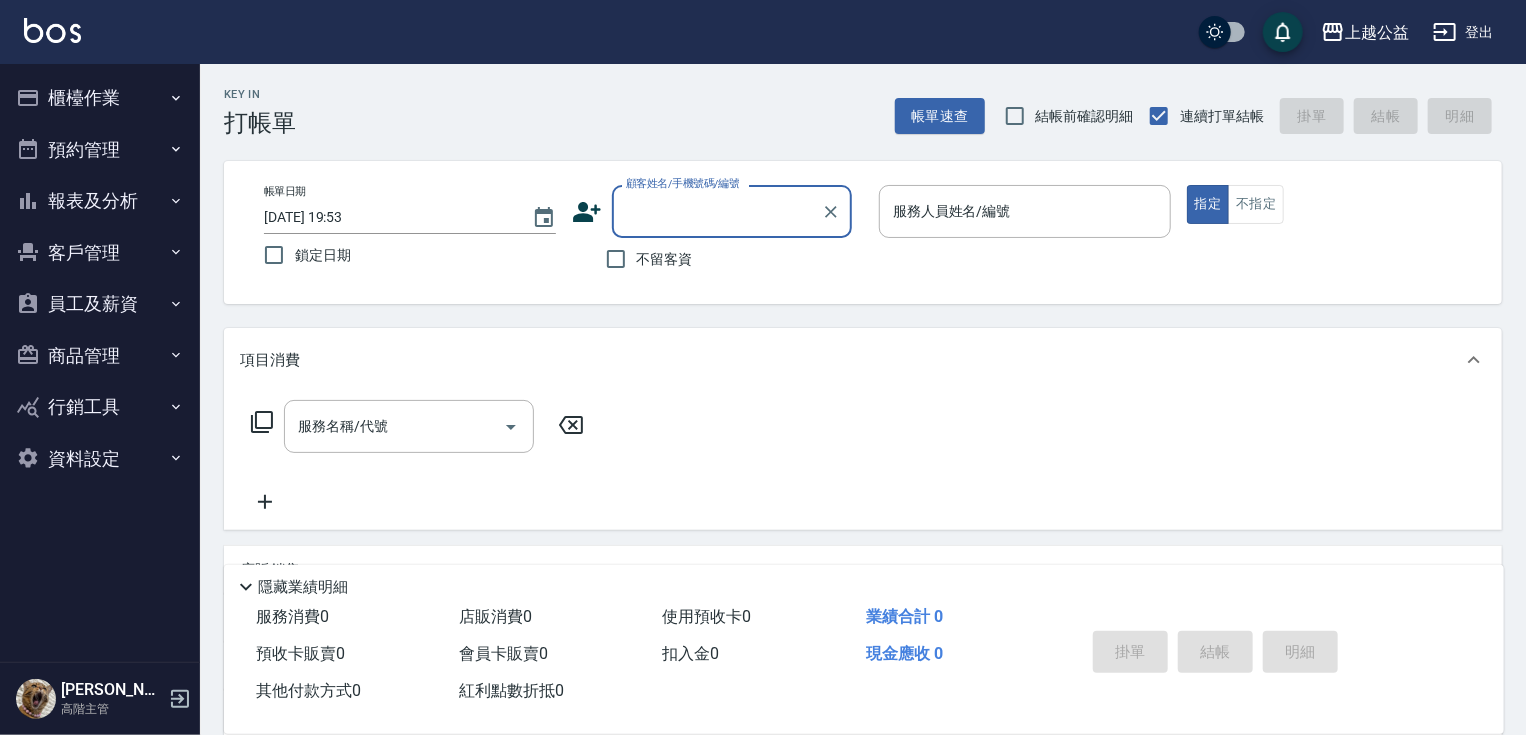 click on "不留客資" at bounding box center [665, 259] 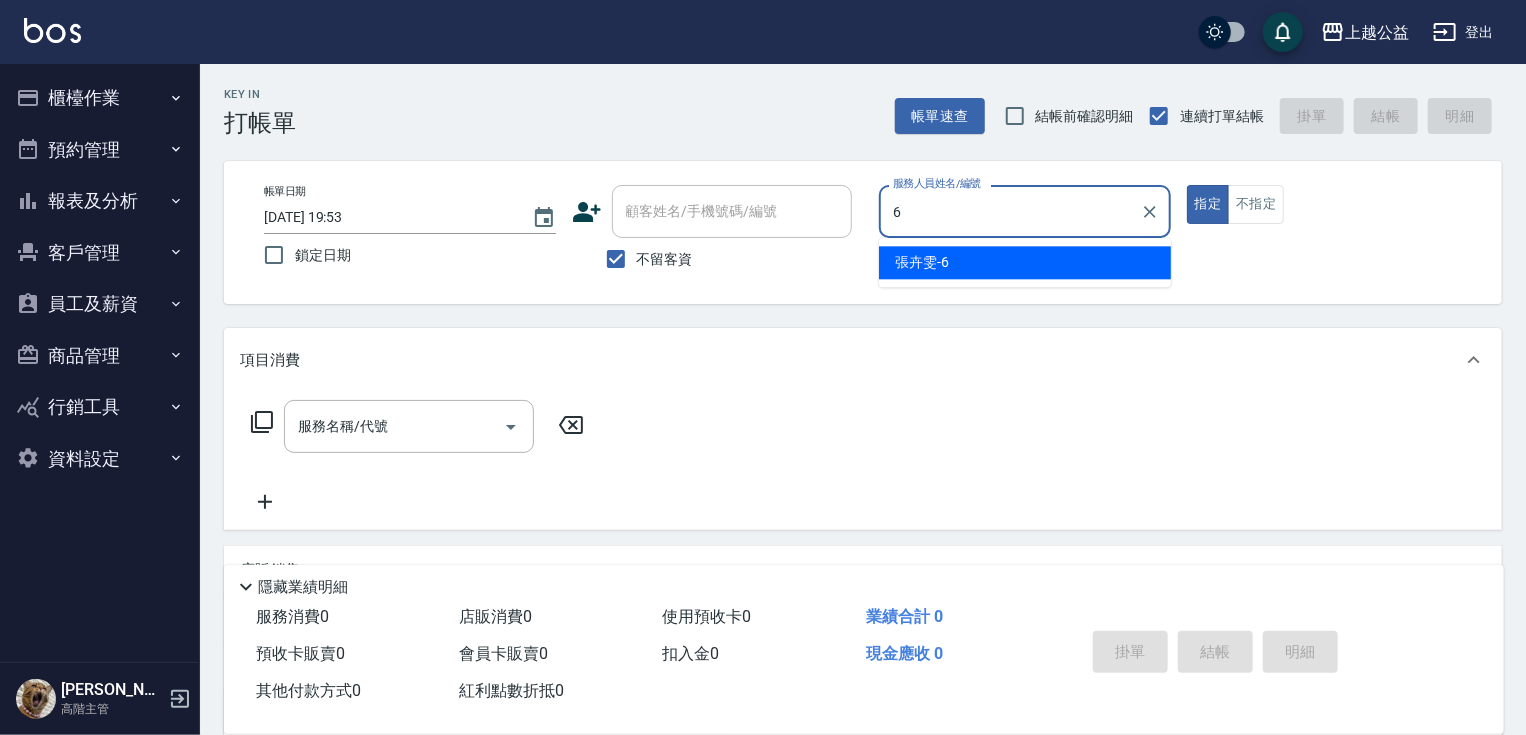 type on "[PERSON_NAME]-6" 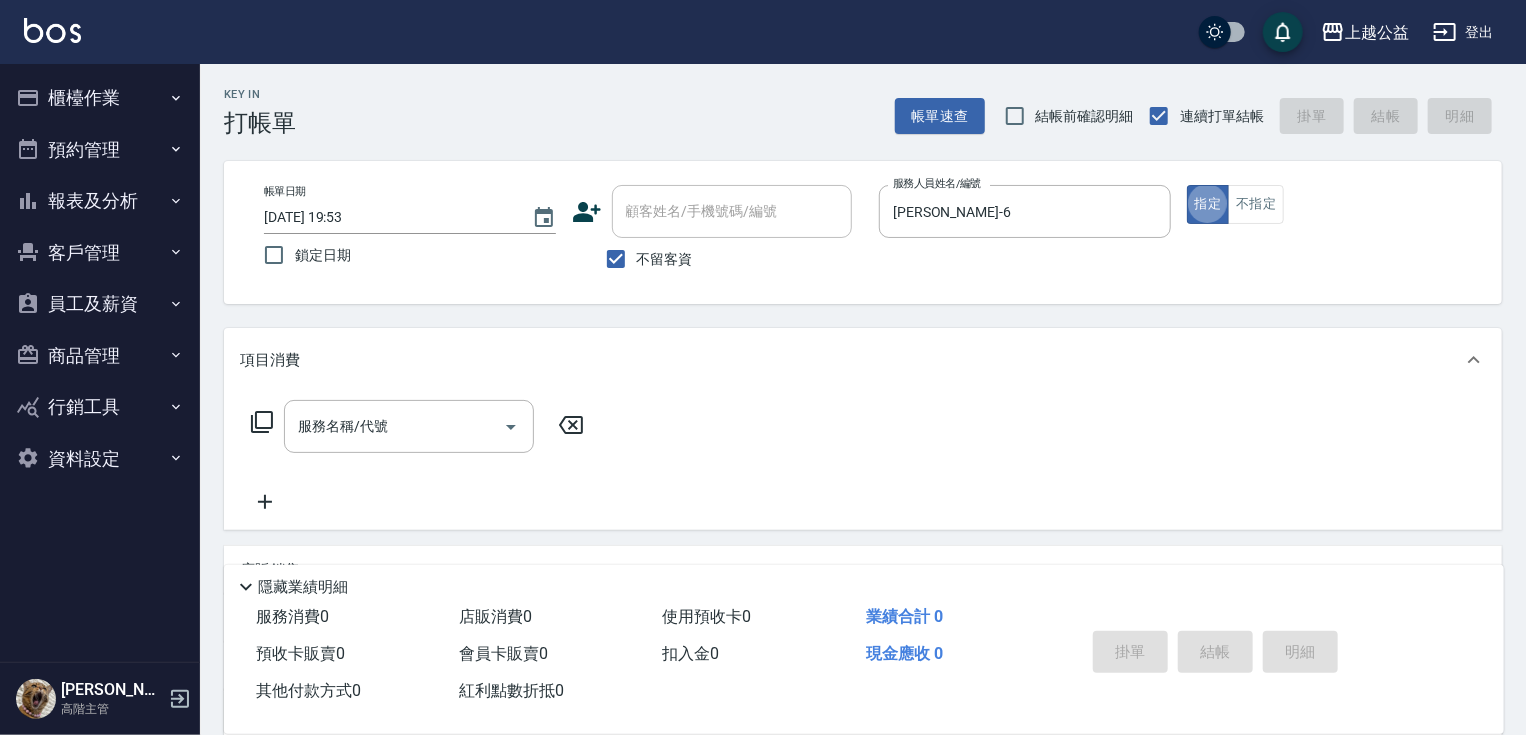 type on "true" 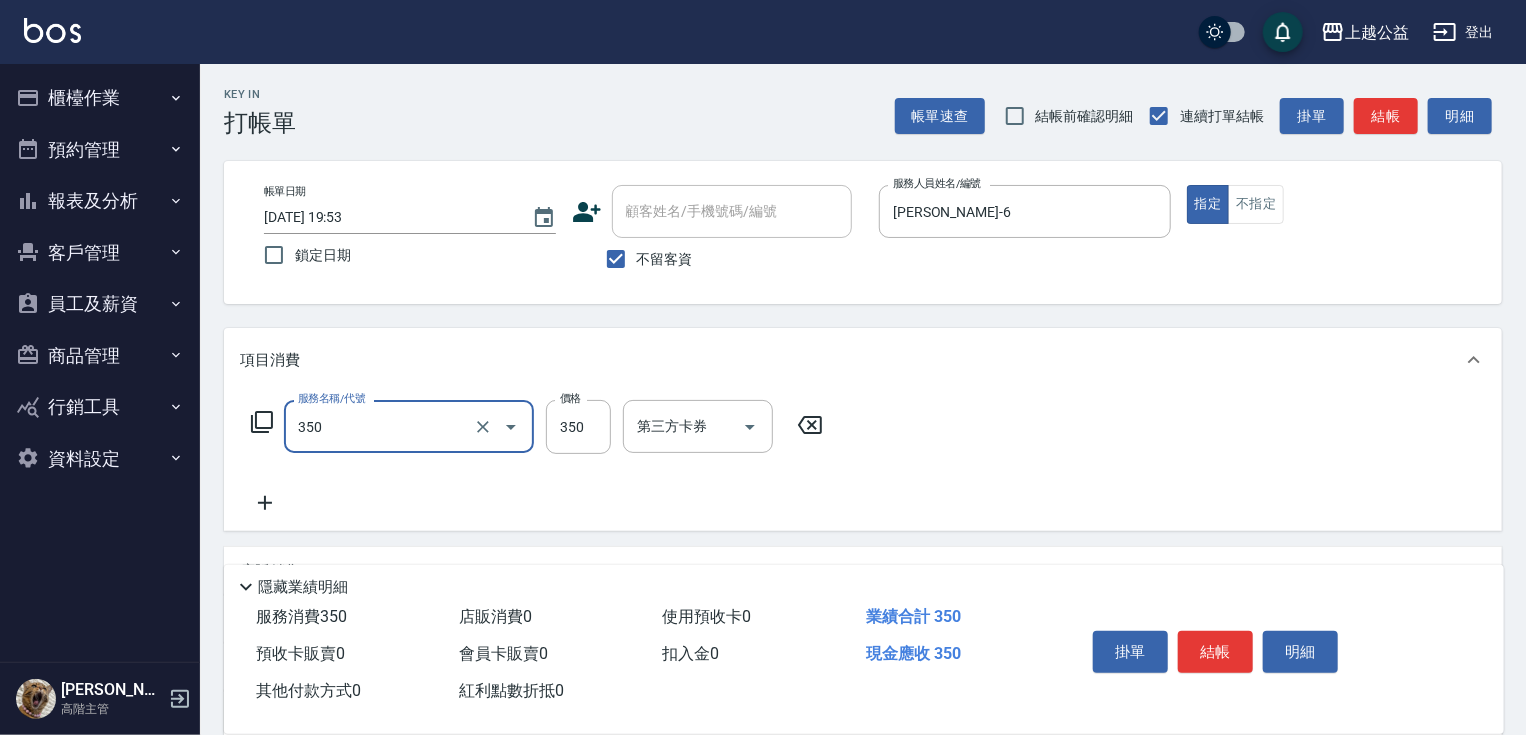 type on "一般洗剪(350)" 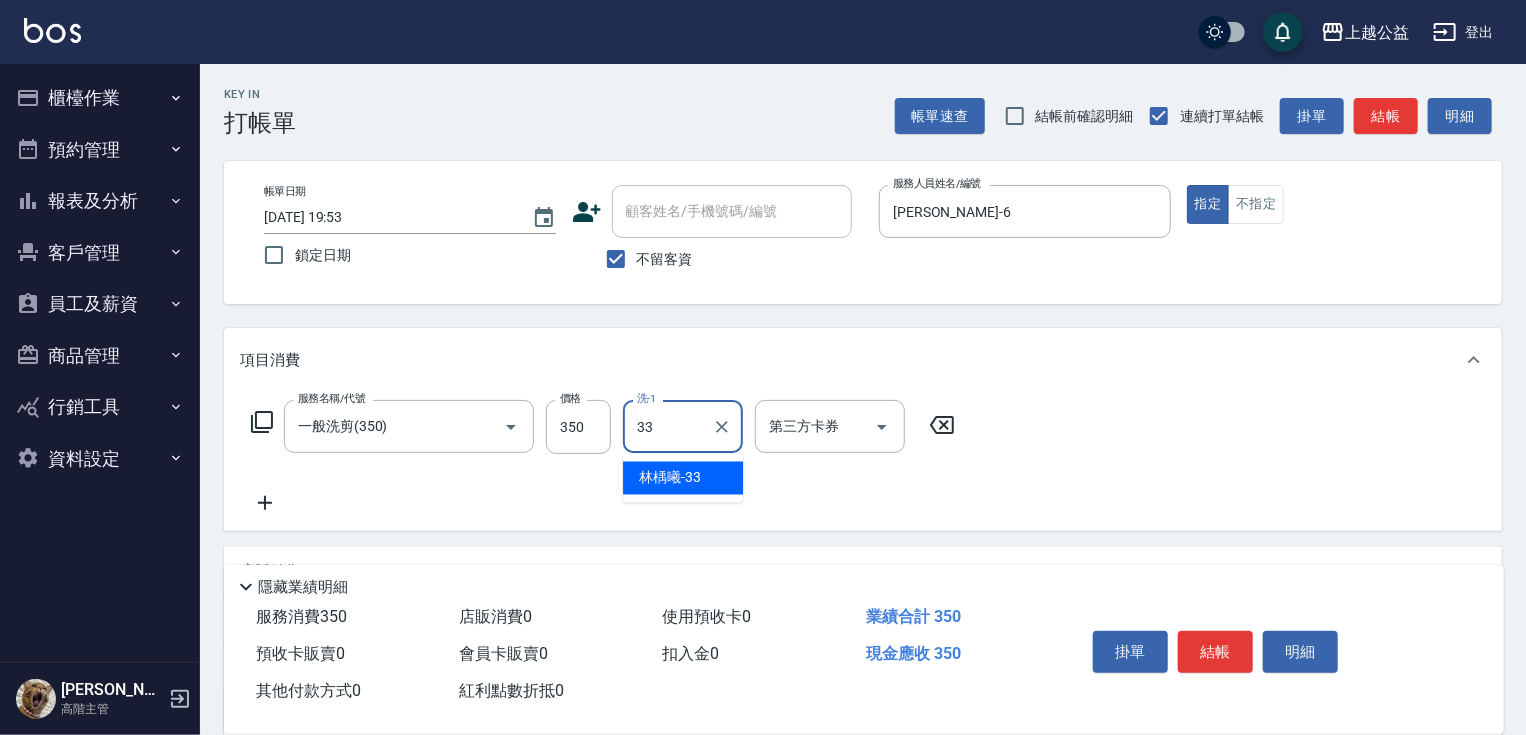 type on "[PERSON_NAME]-33" 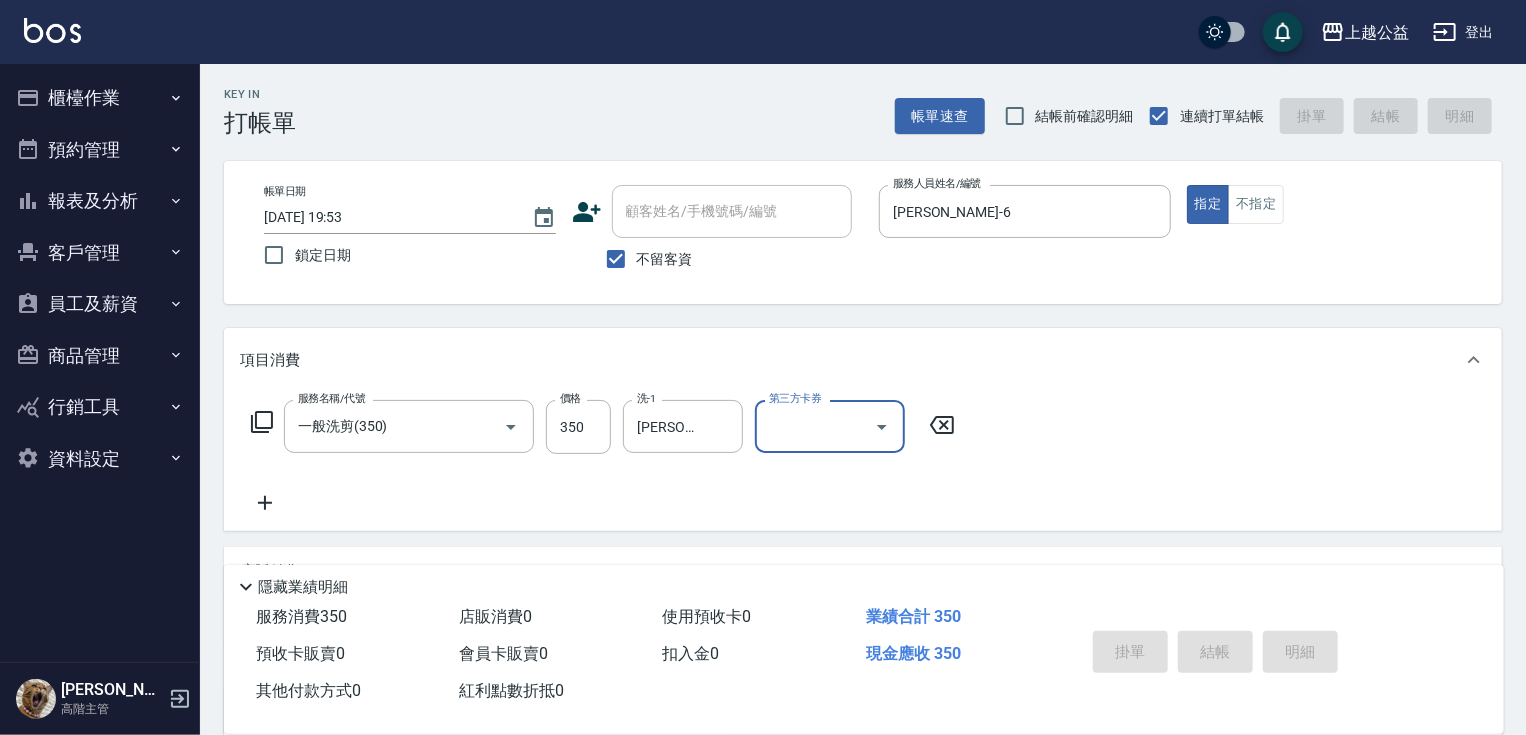 type on "[DATE] 19:55" 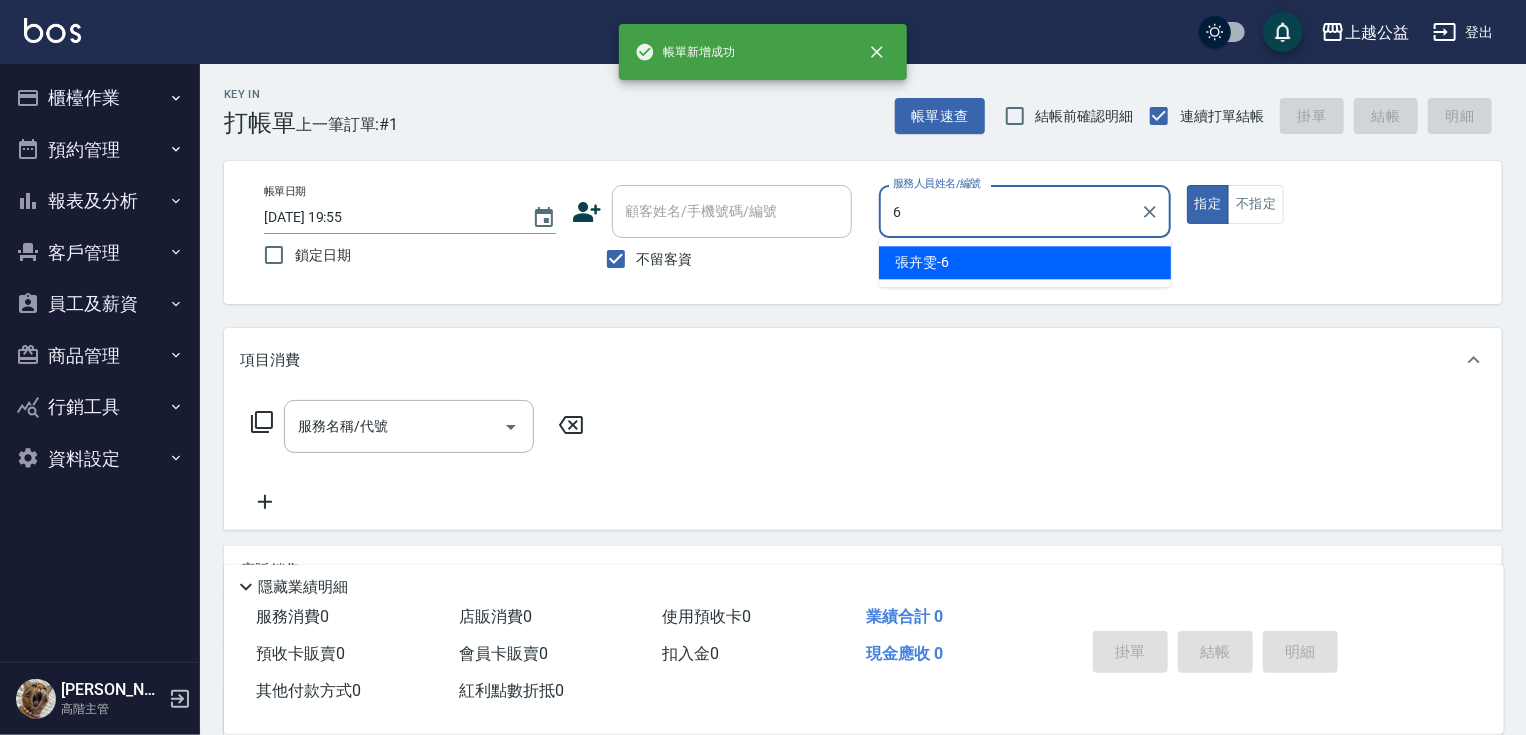 type on "[PERSON_NAME]-6" 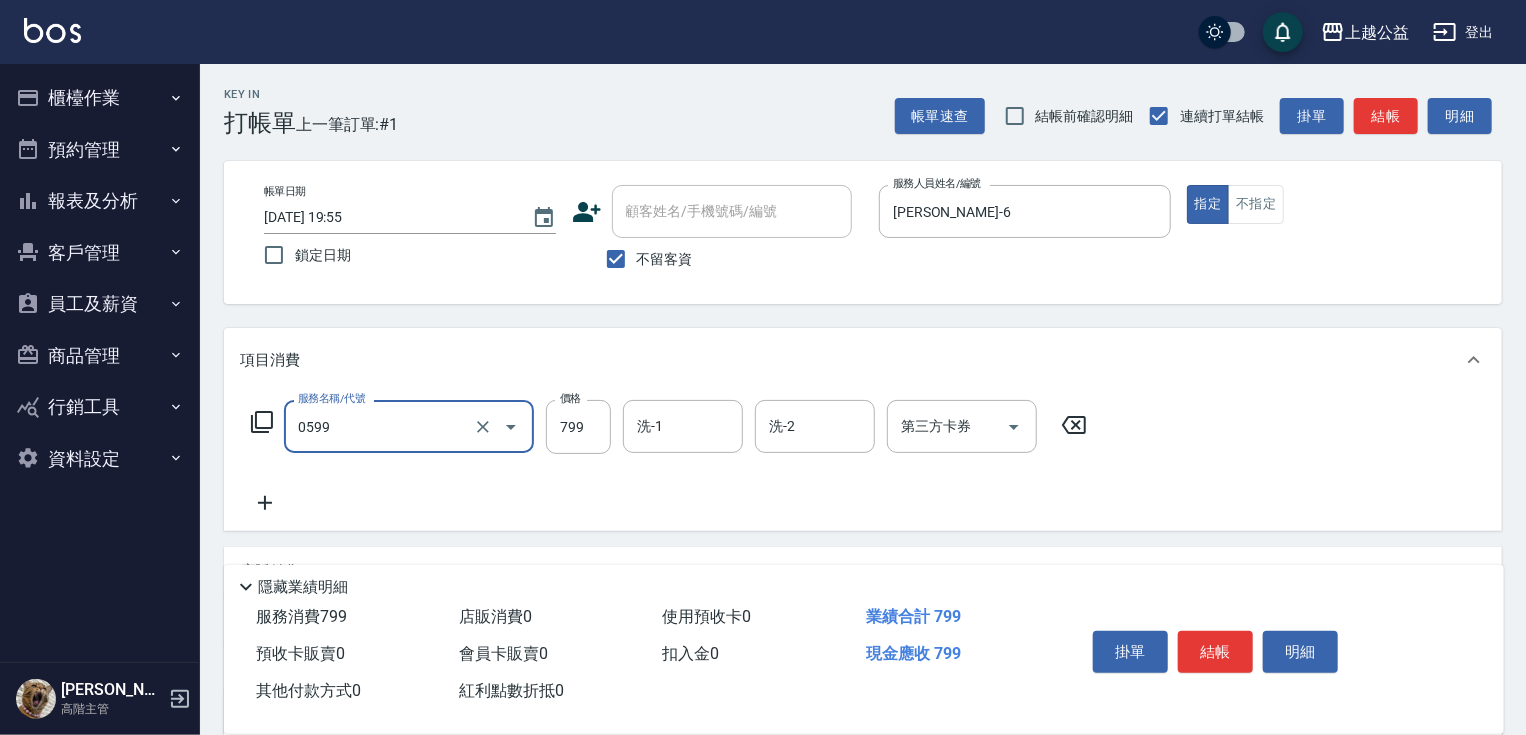 type on "精油SPA(0599)" 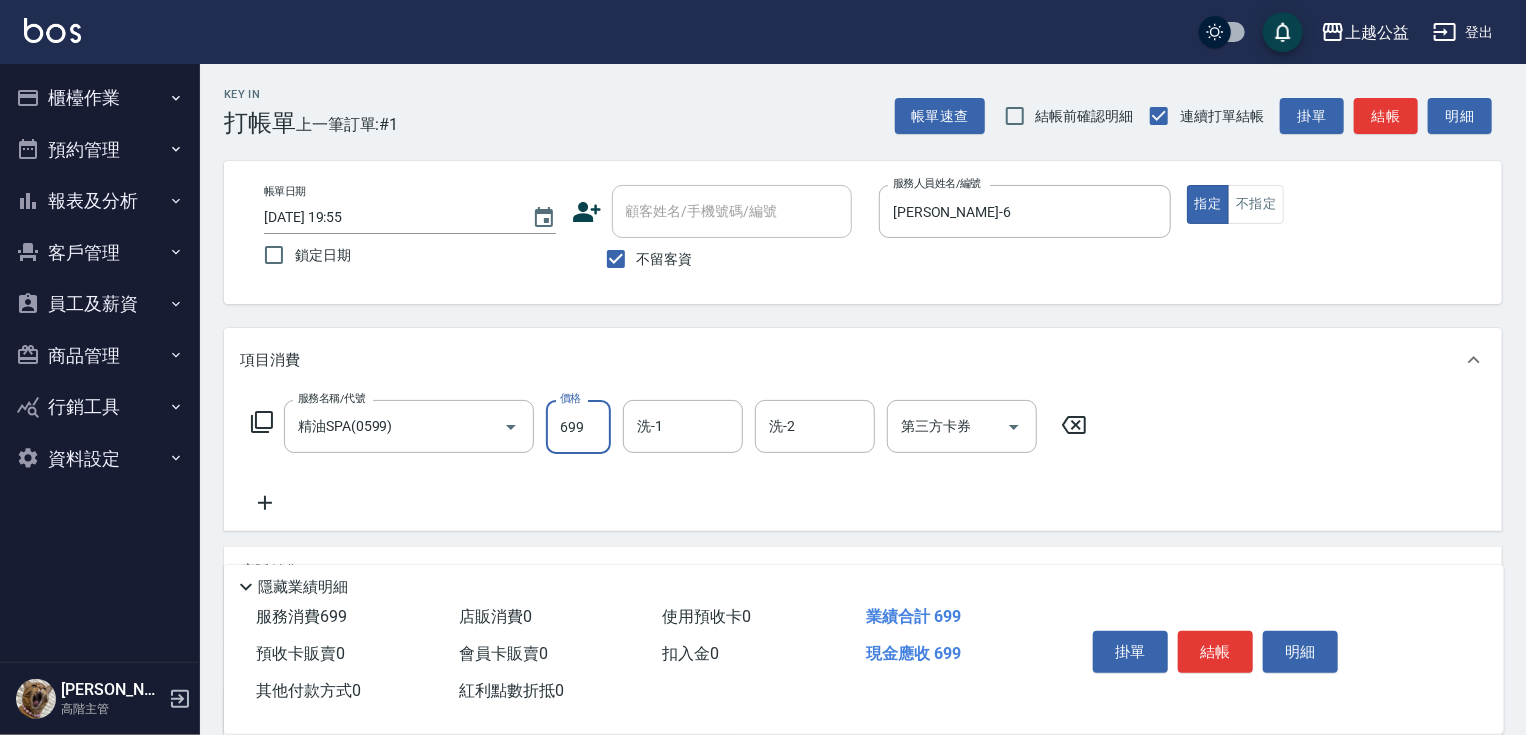 type on "699" 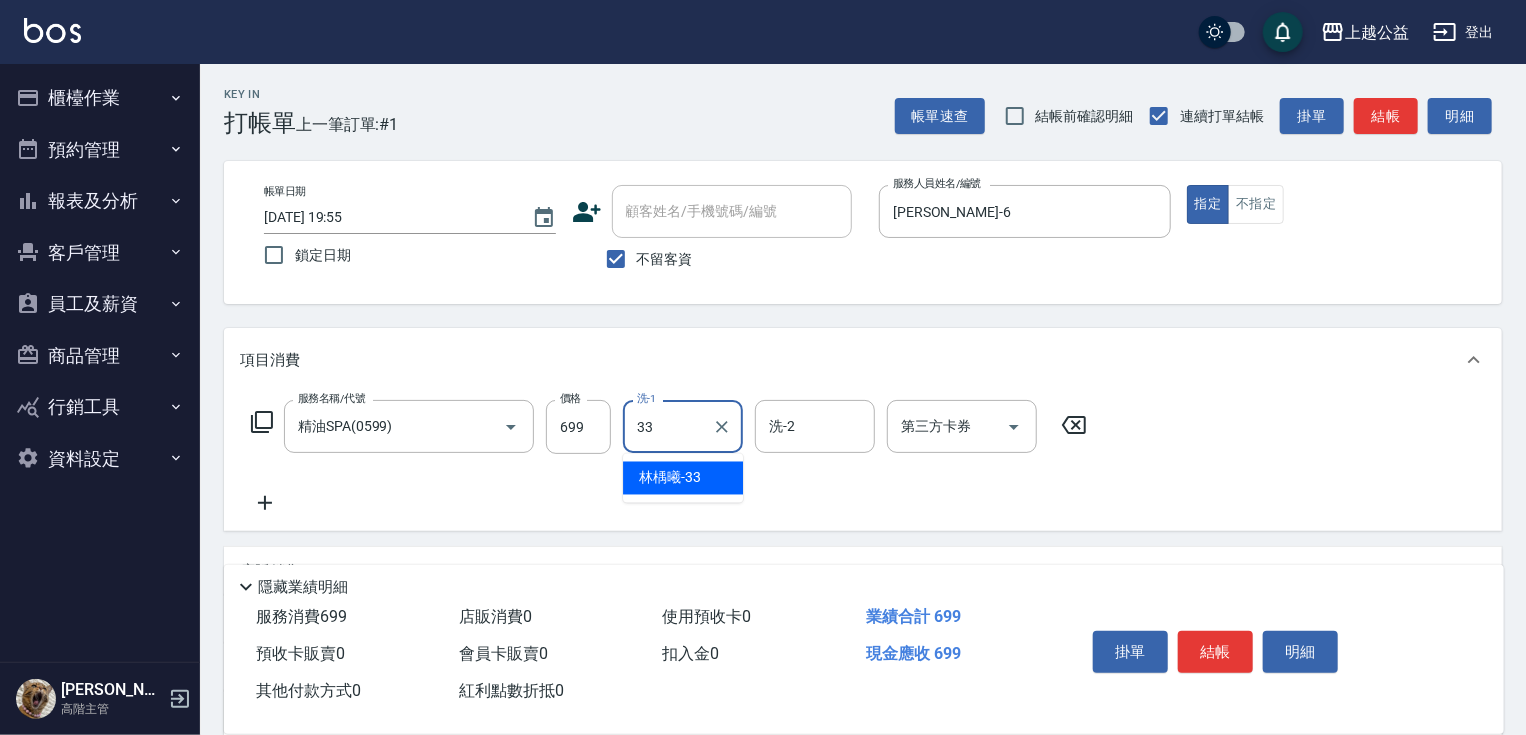 type on "[PERSON_NAME]-33" 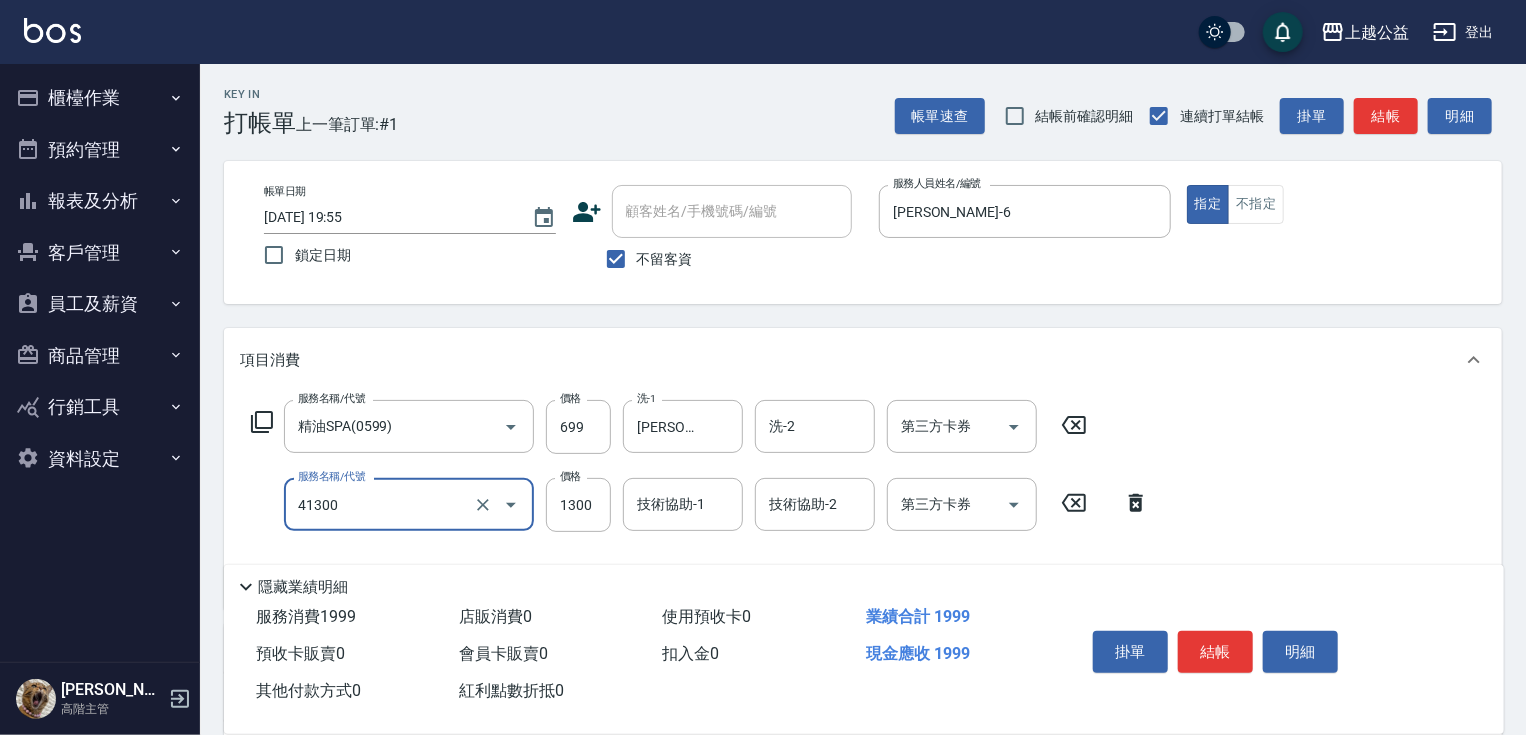 type on "鏡面1300(41300)" 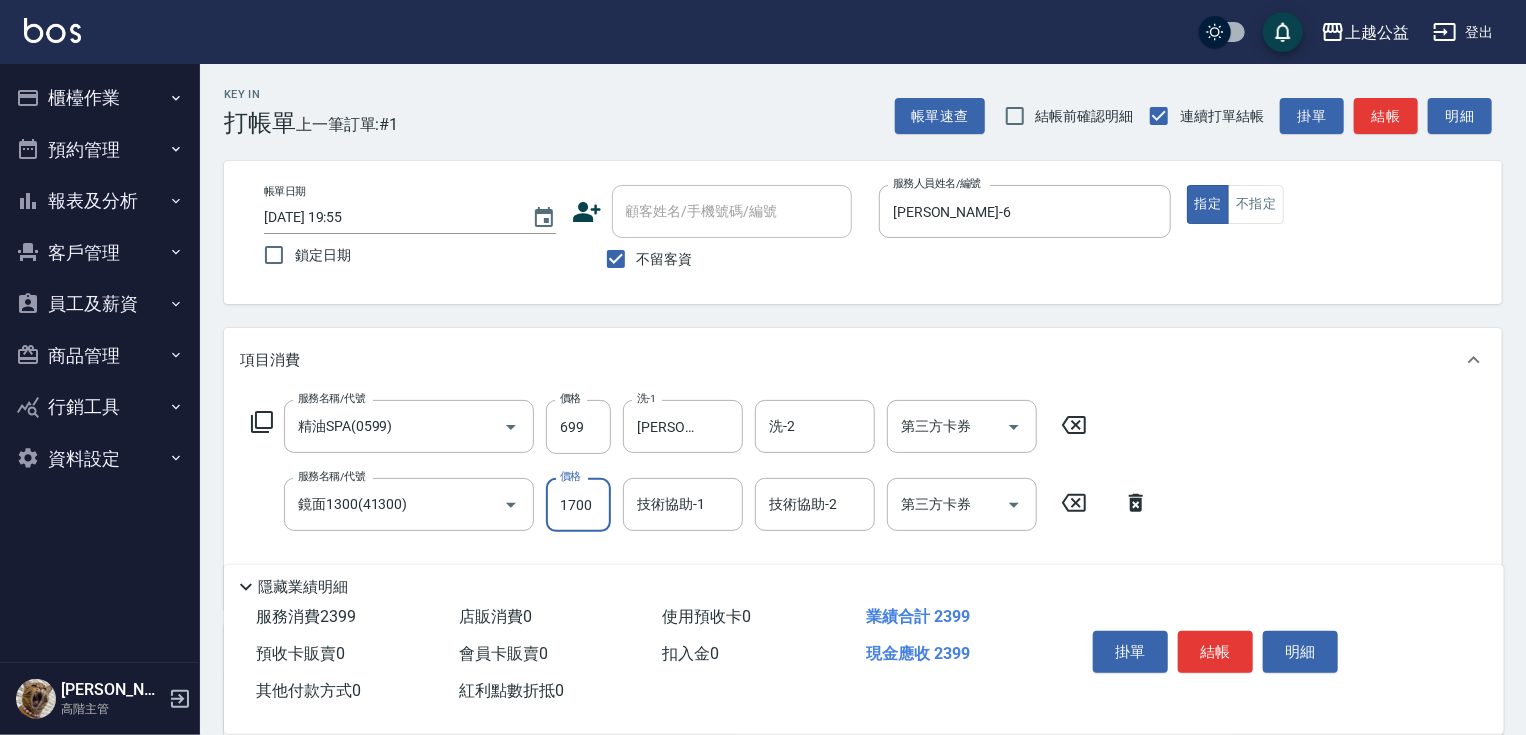 type on "1700" 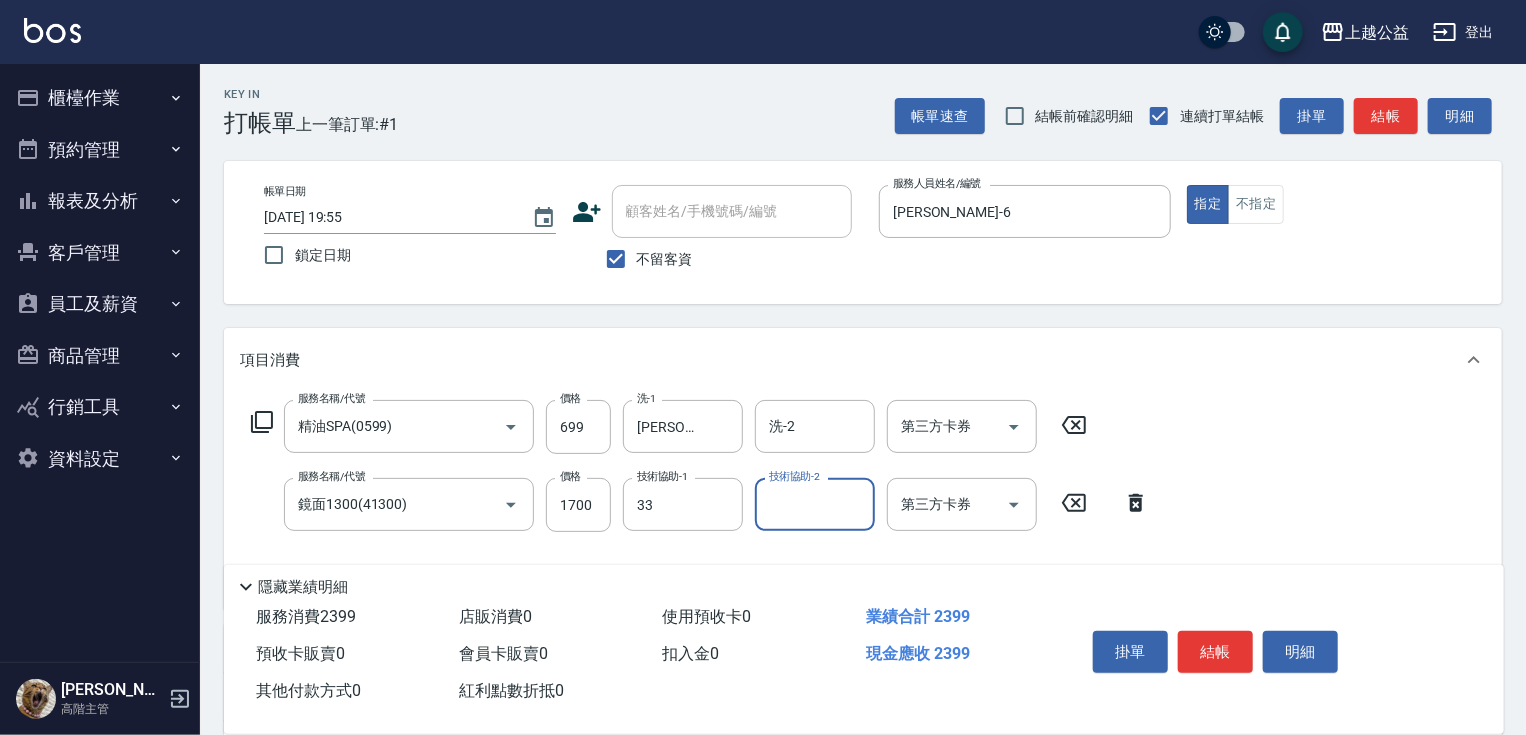 type on "[PERSON_NAME]-33" 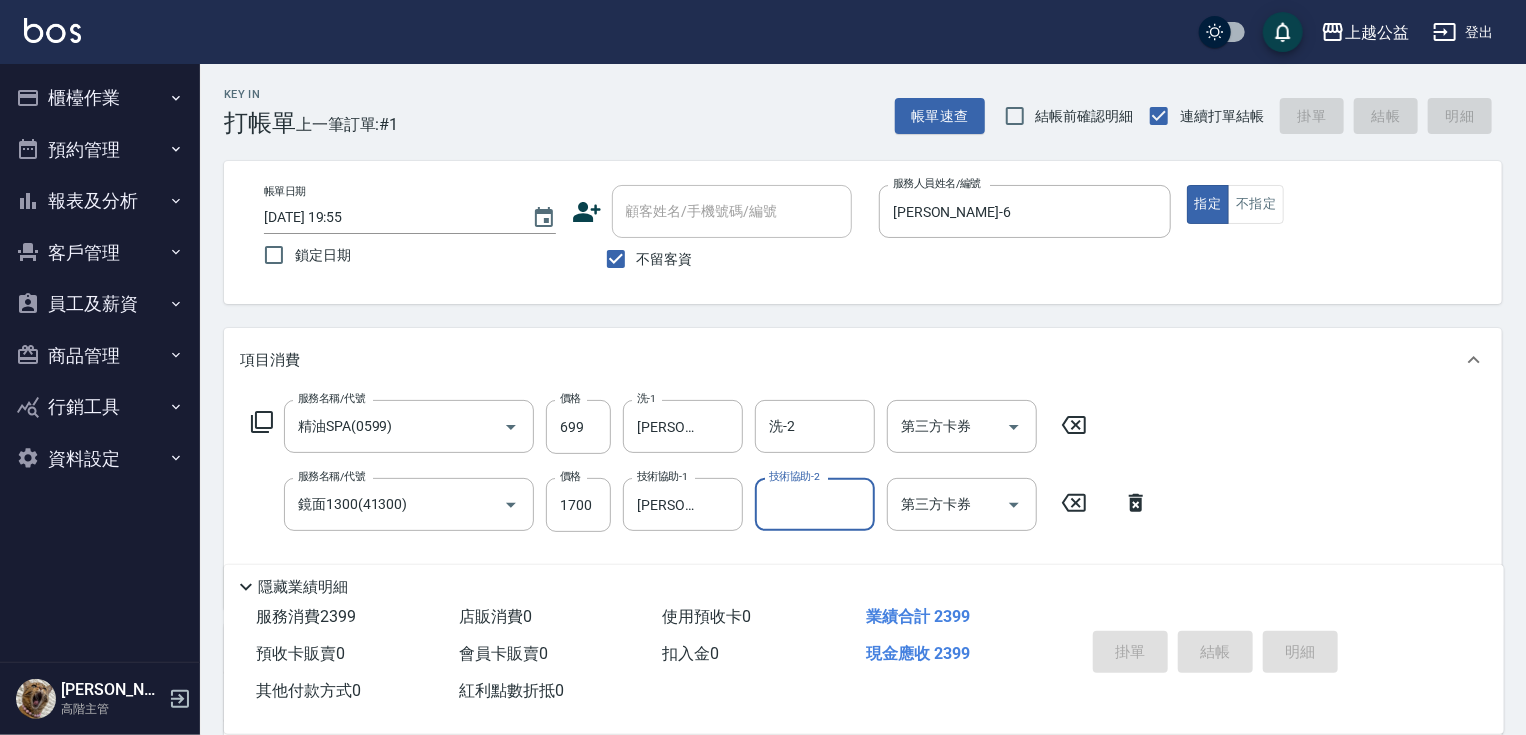 type on "[DATE] 19:56" 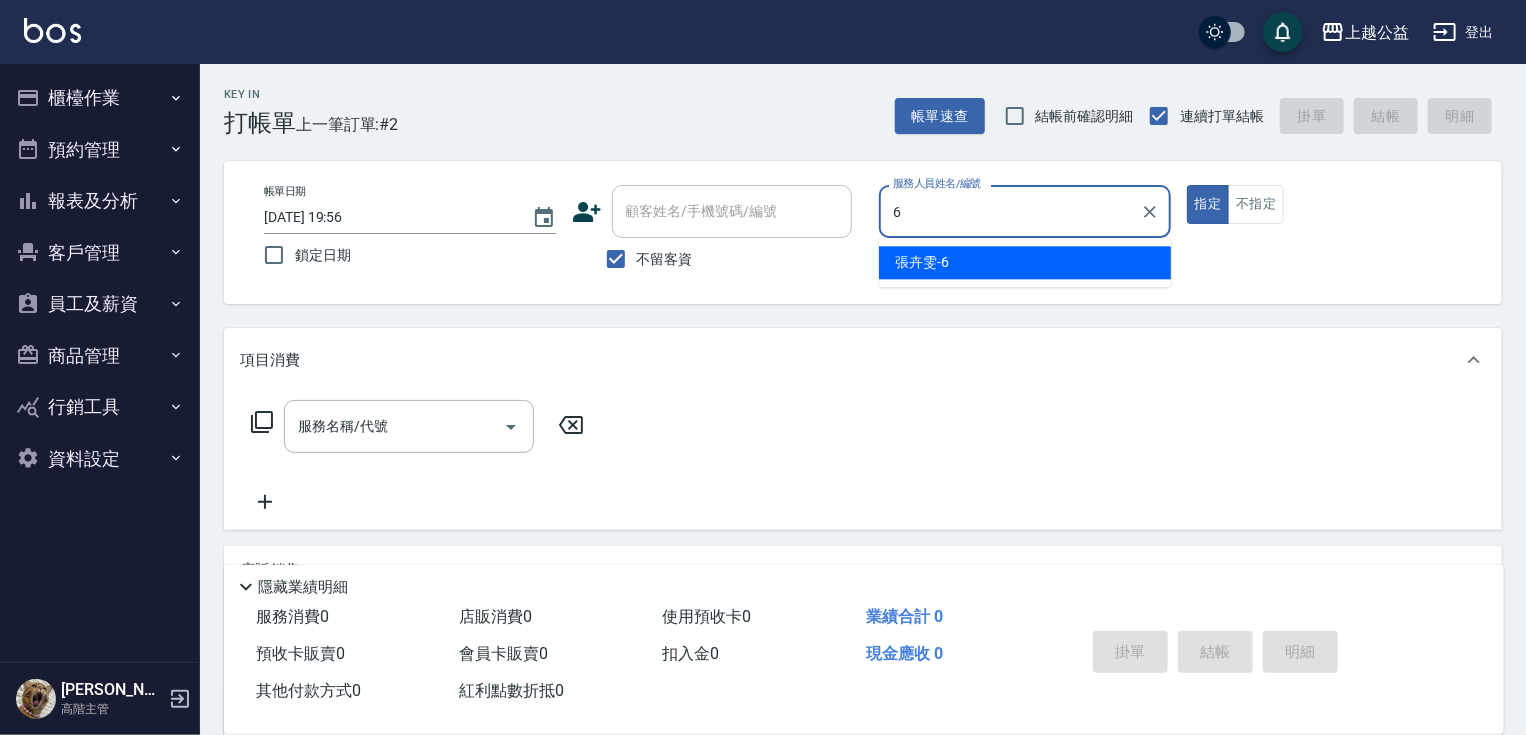 type on "[PERSON_NAME]-6" 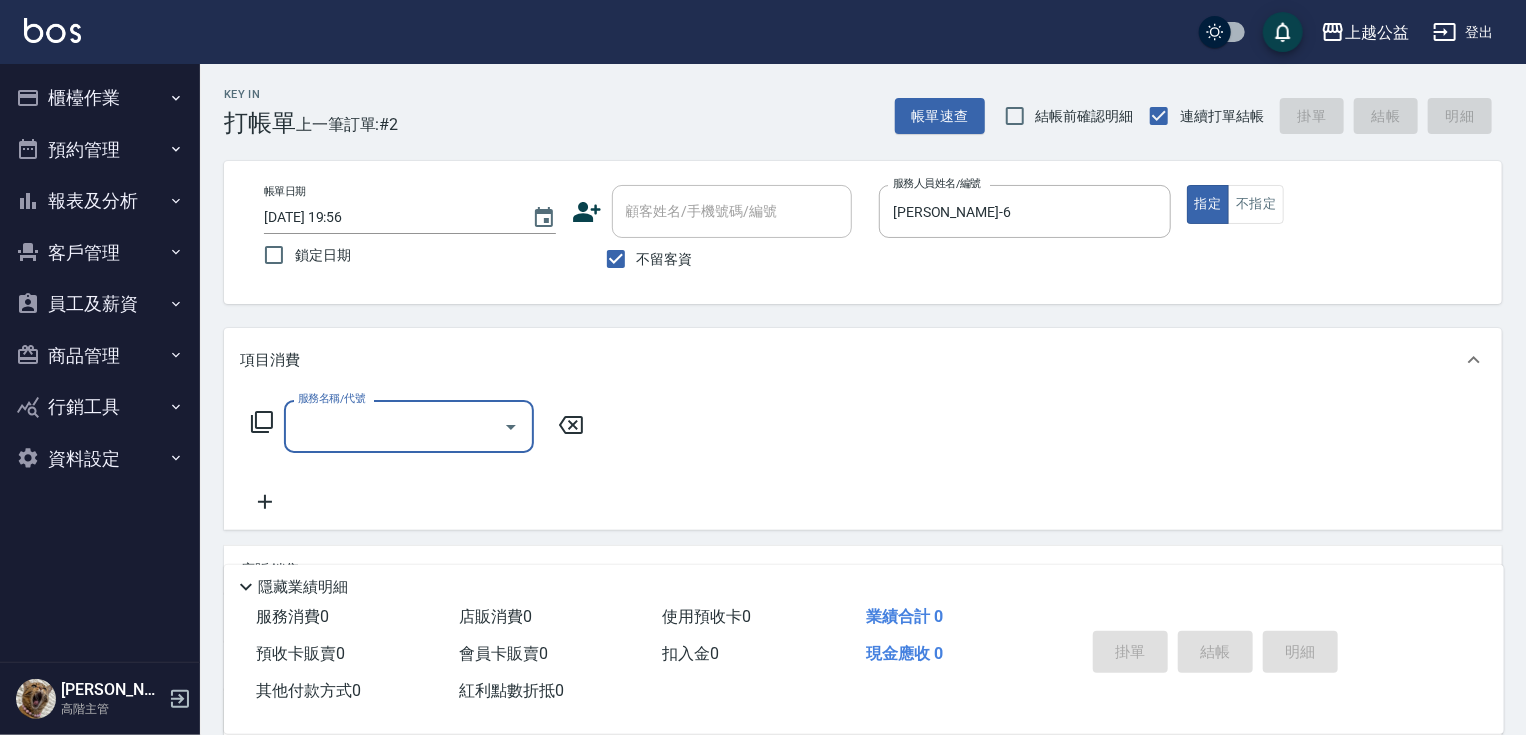 type on "5" 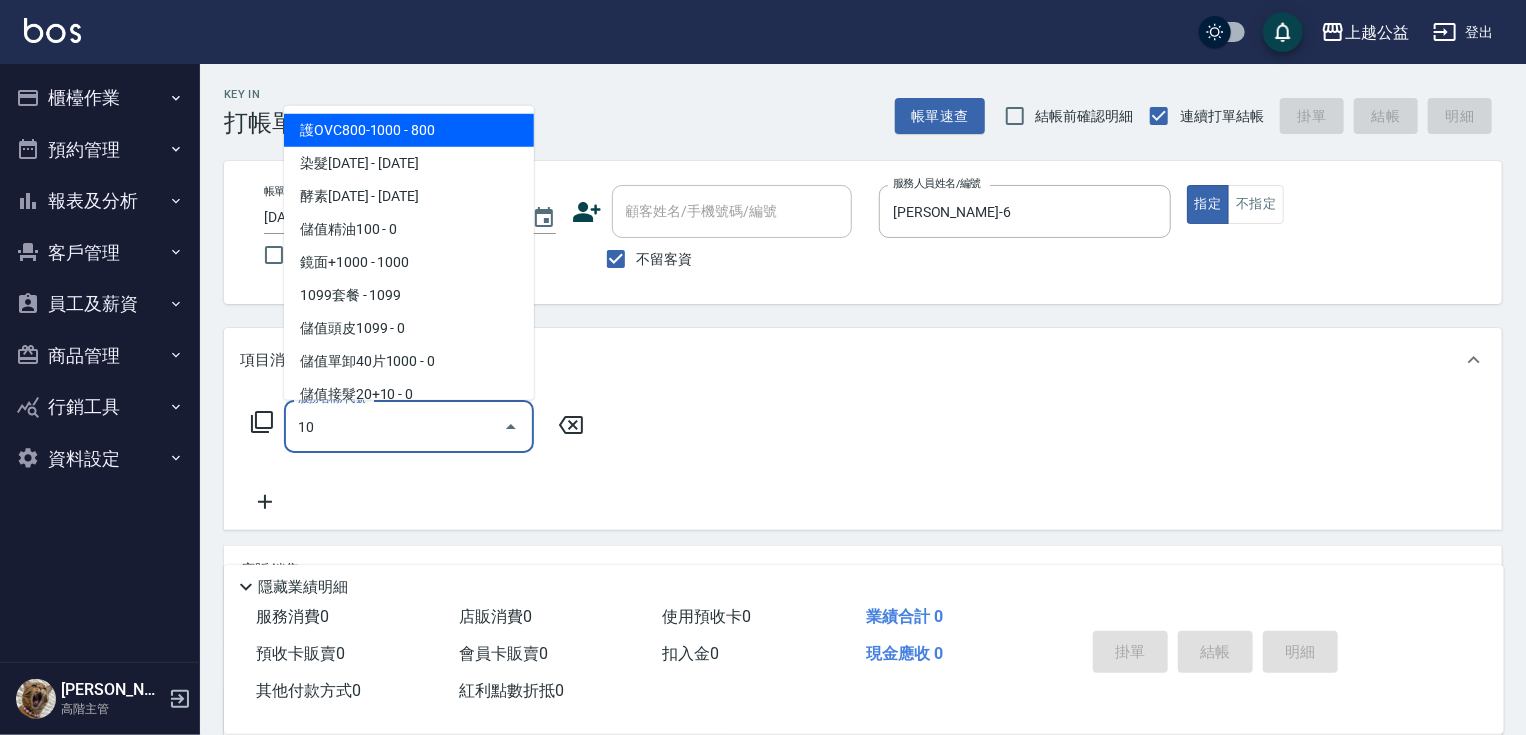 type on "101" 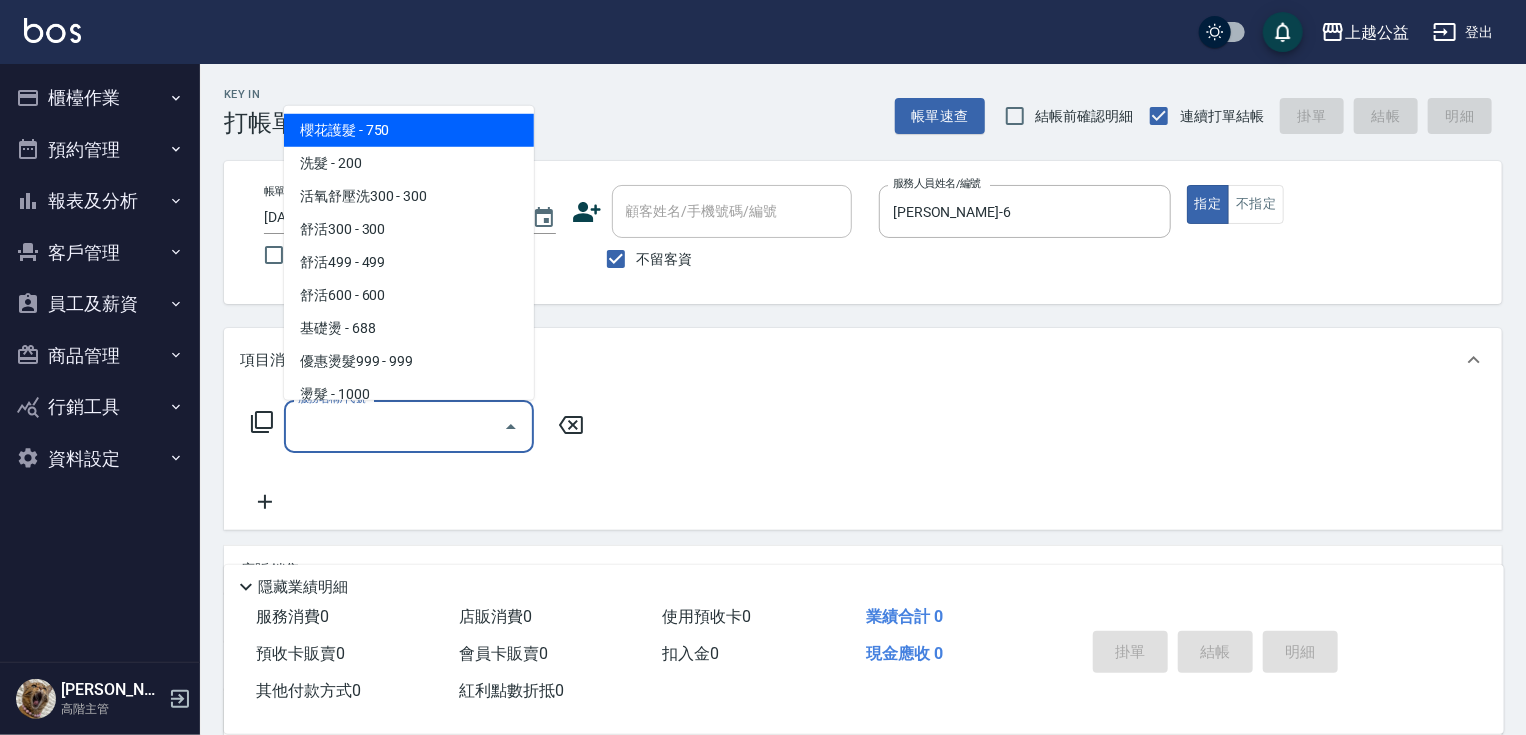 type on "2" 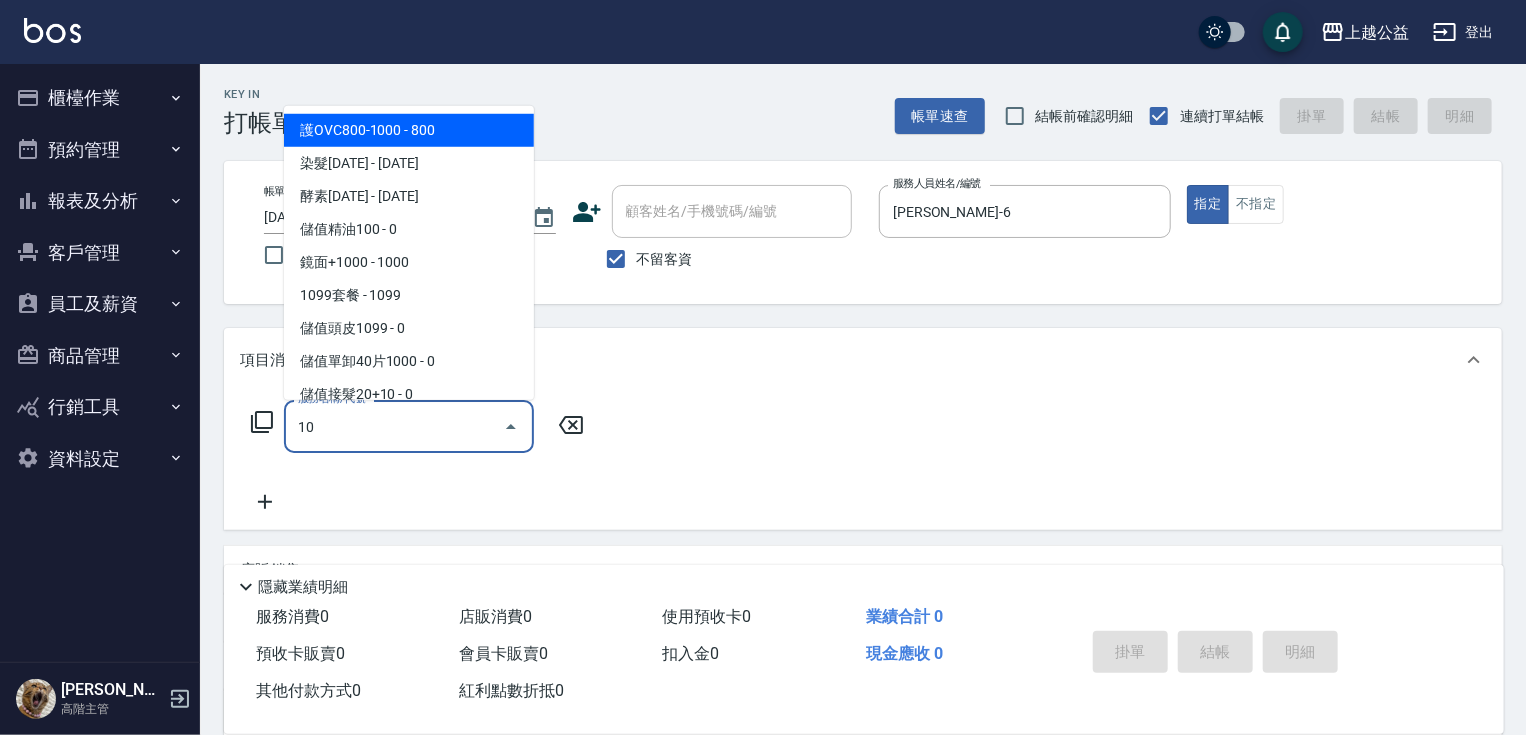 type on "1" 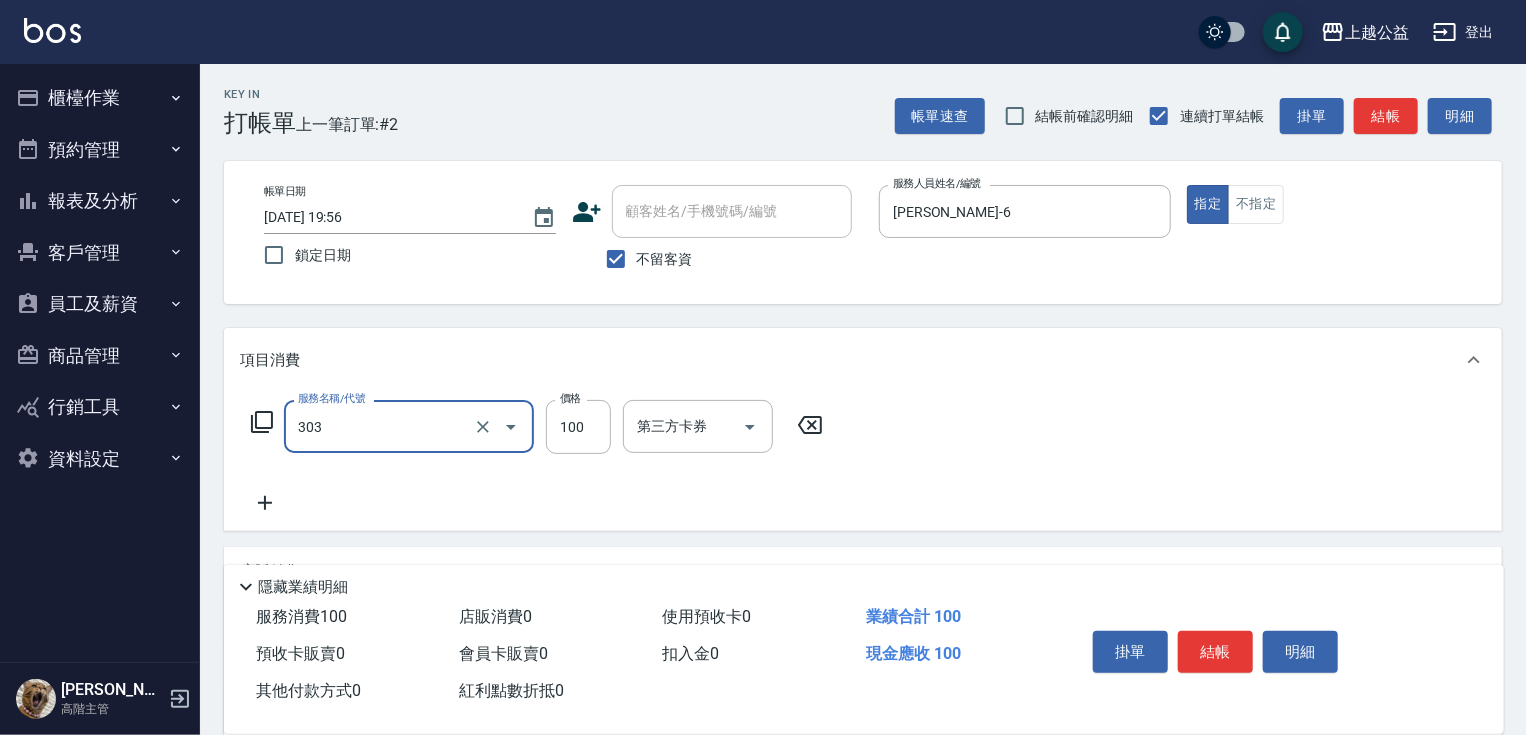 type on "剪髮(303)" 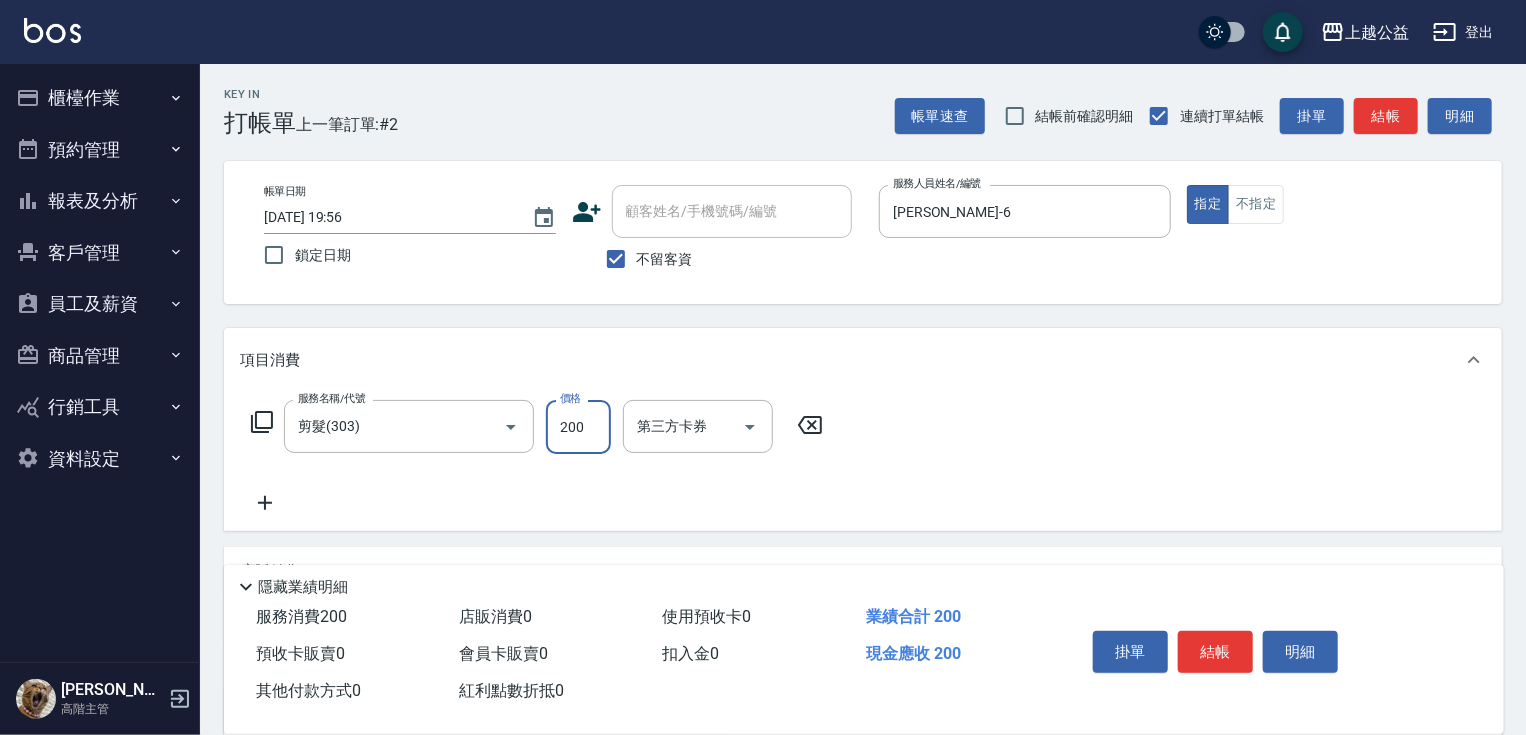 type on "200" 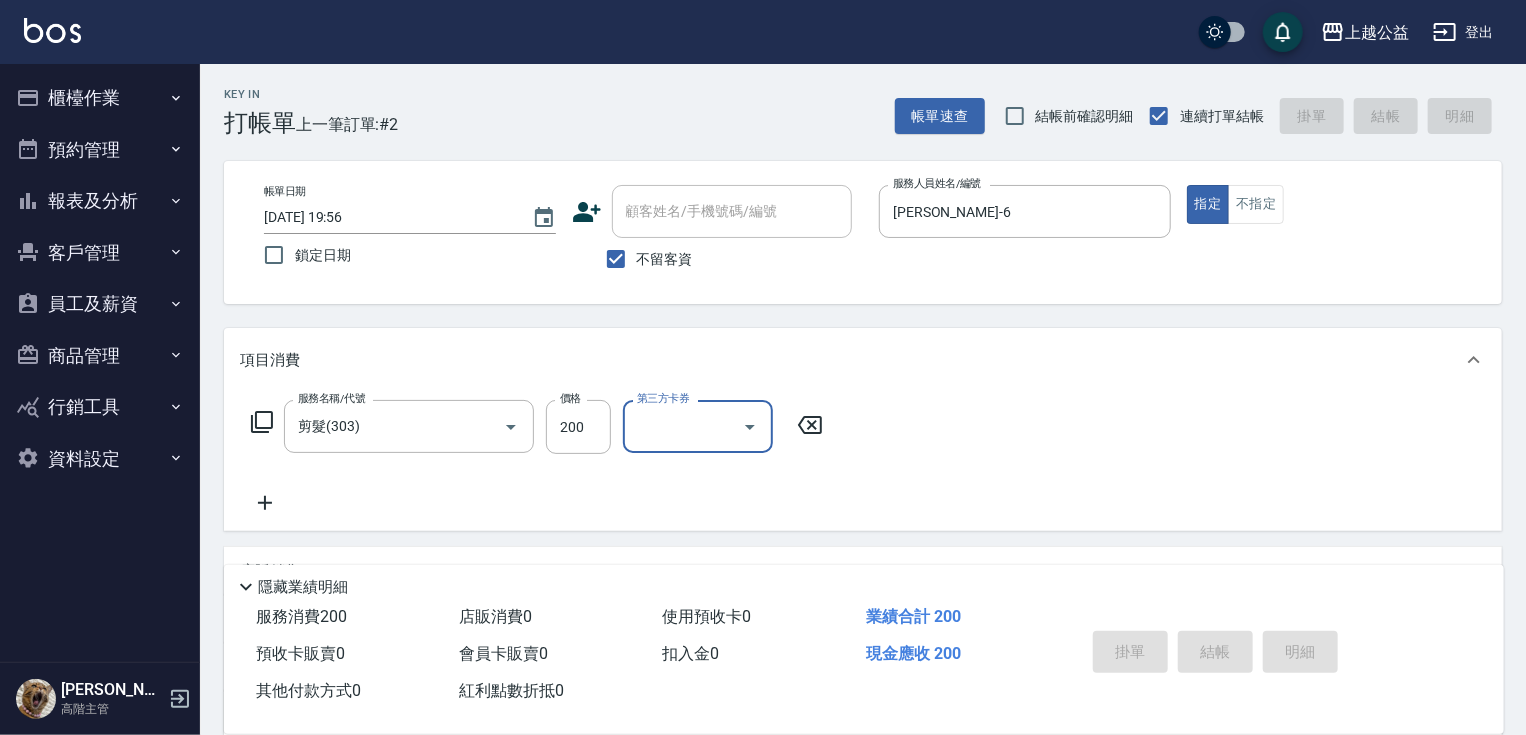 type 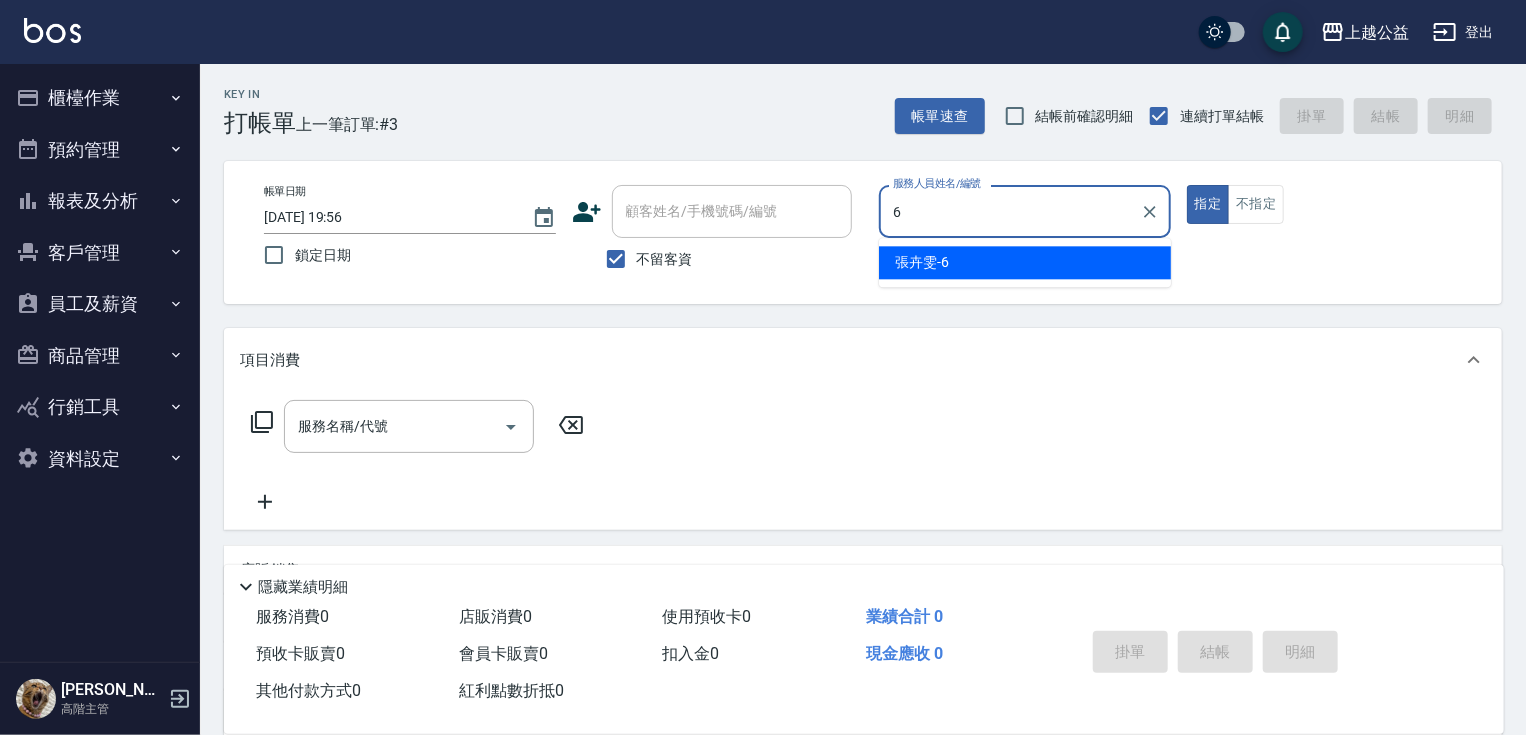 type on "[PERSON_NAME]-6" 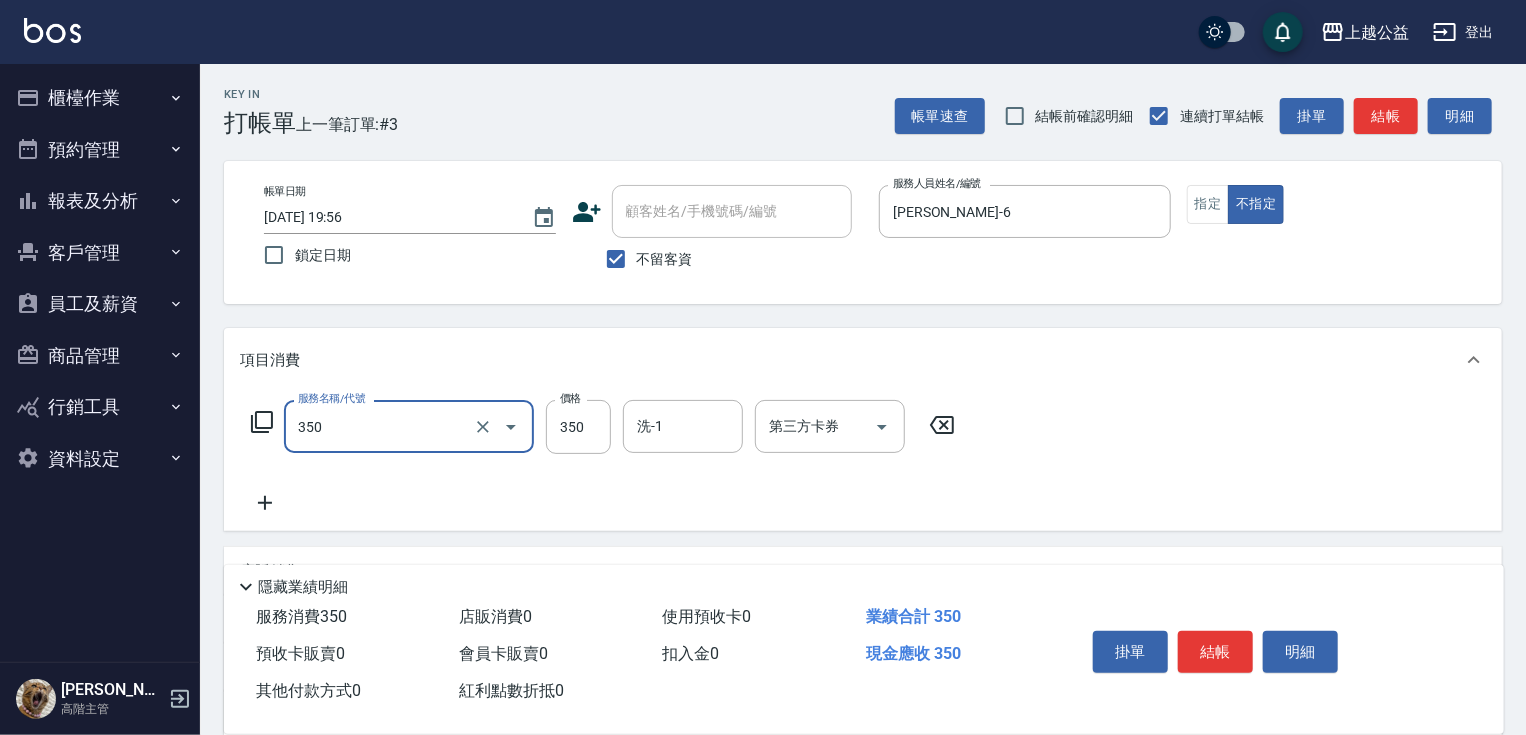 type on "一般洗剪(350)" 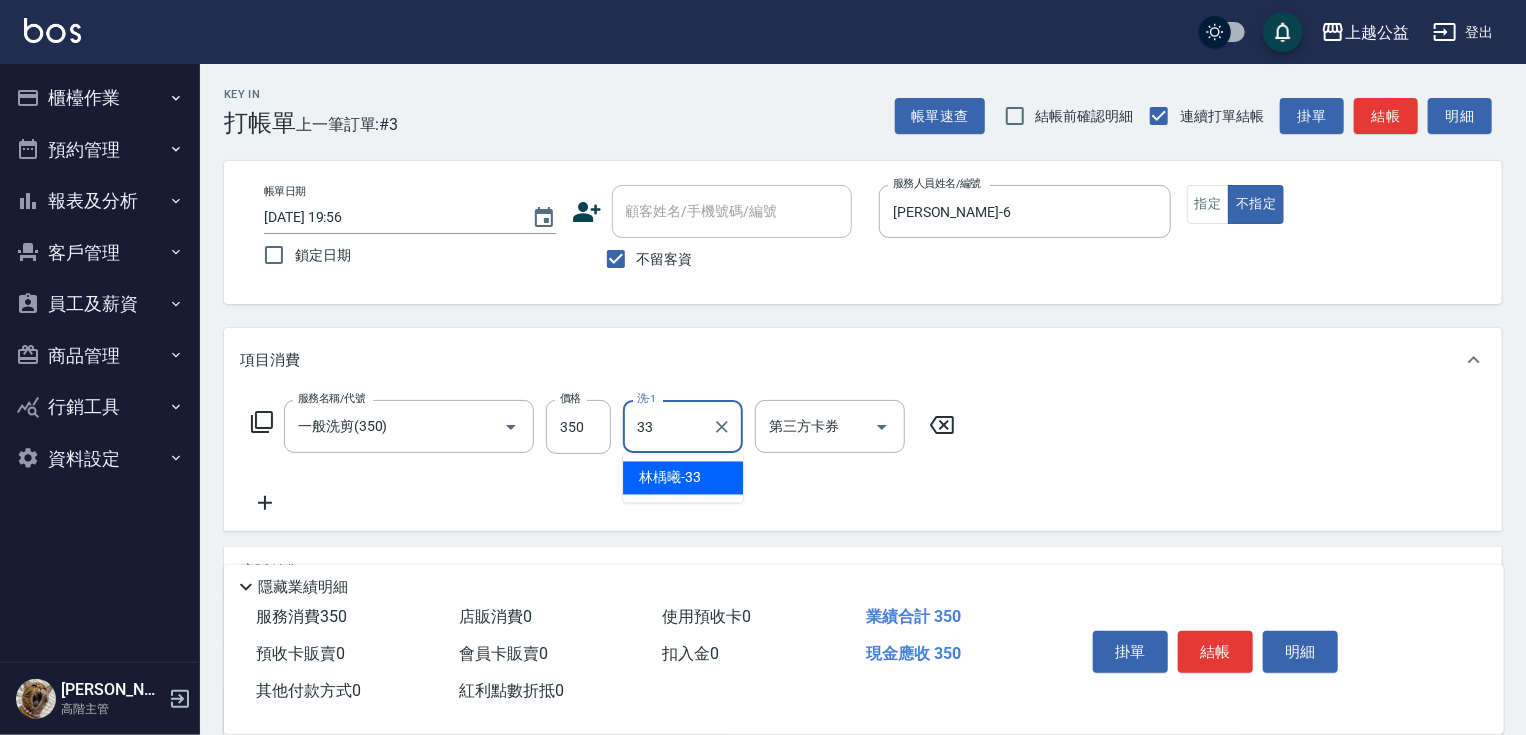 type on "[PERSON_NAME]-33" 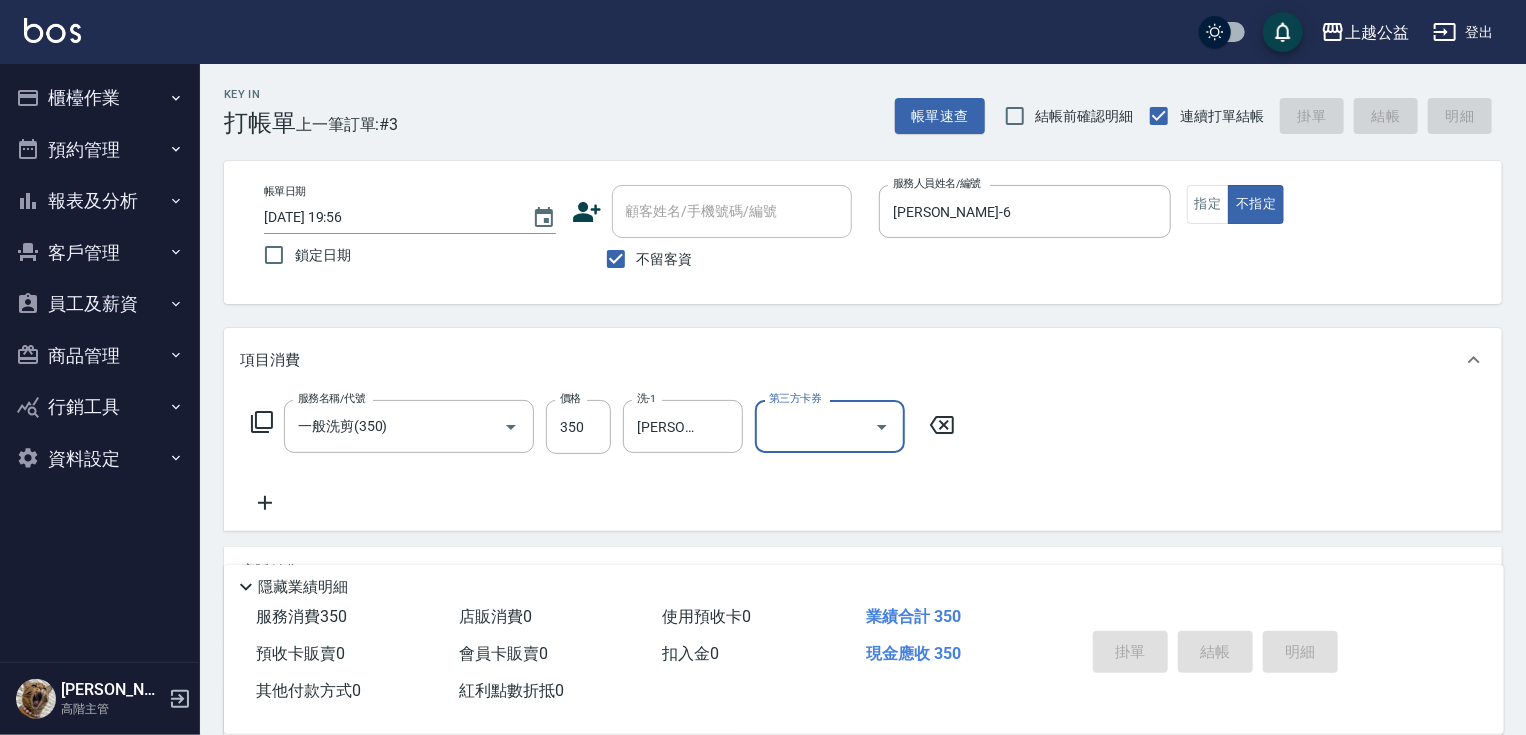 type 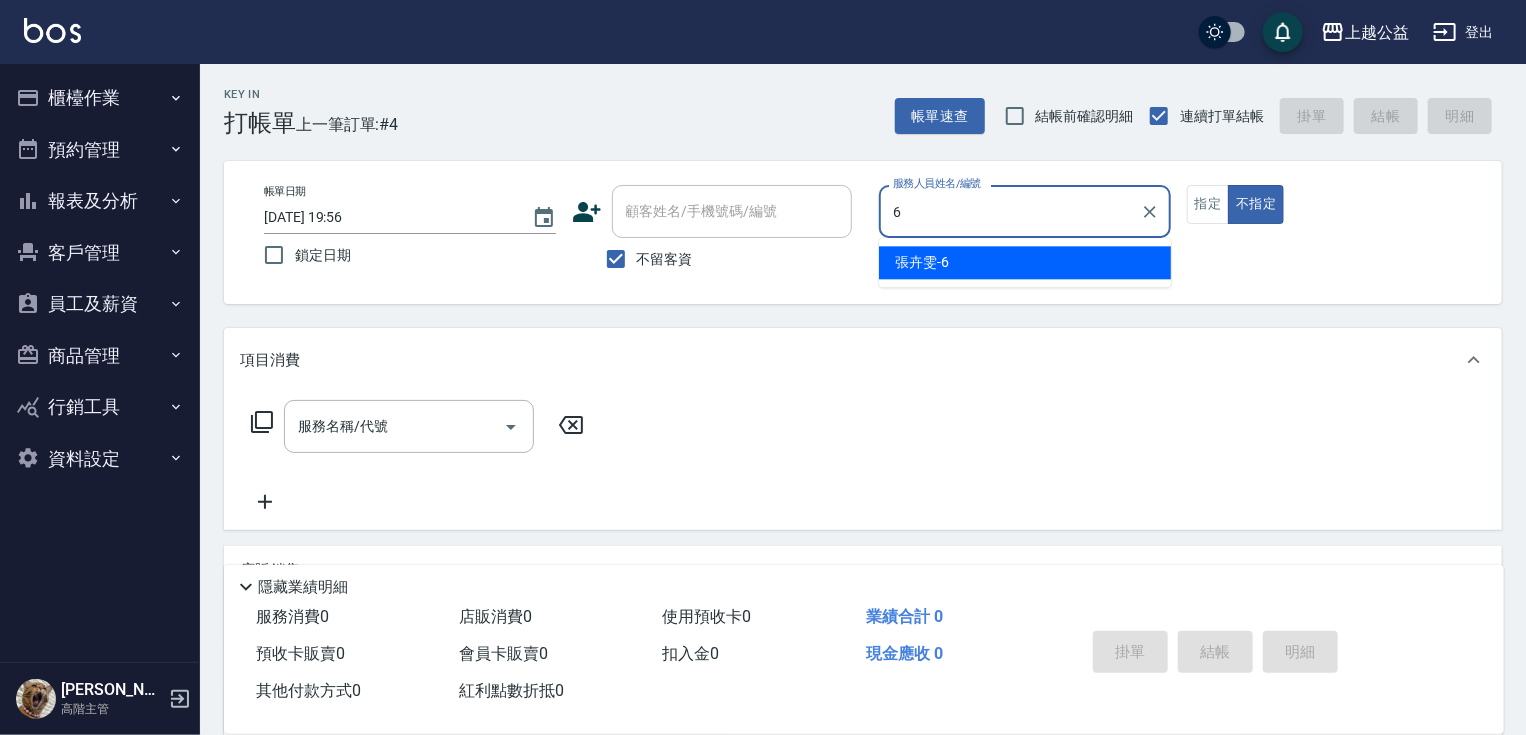 type on "[PERSON_NAME]-6" 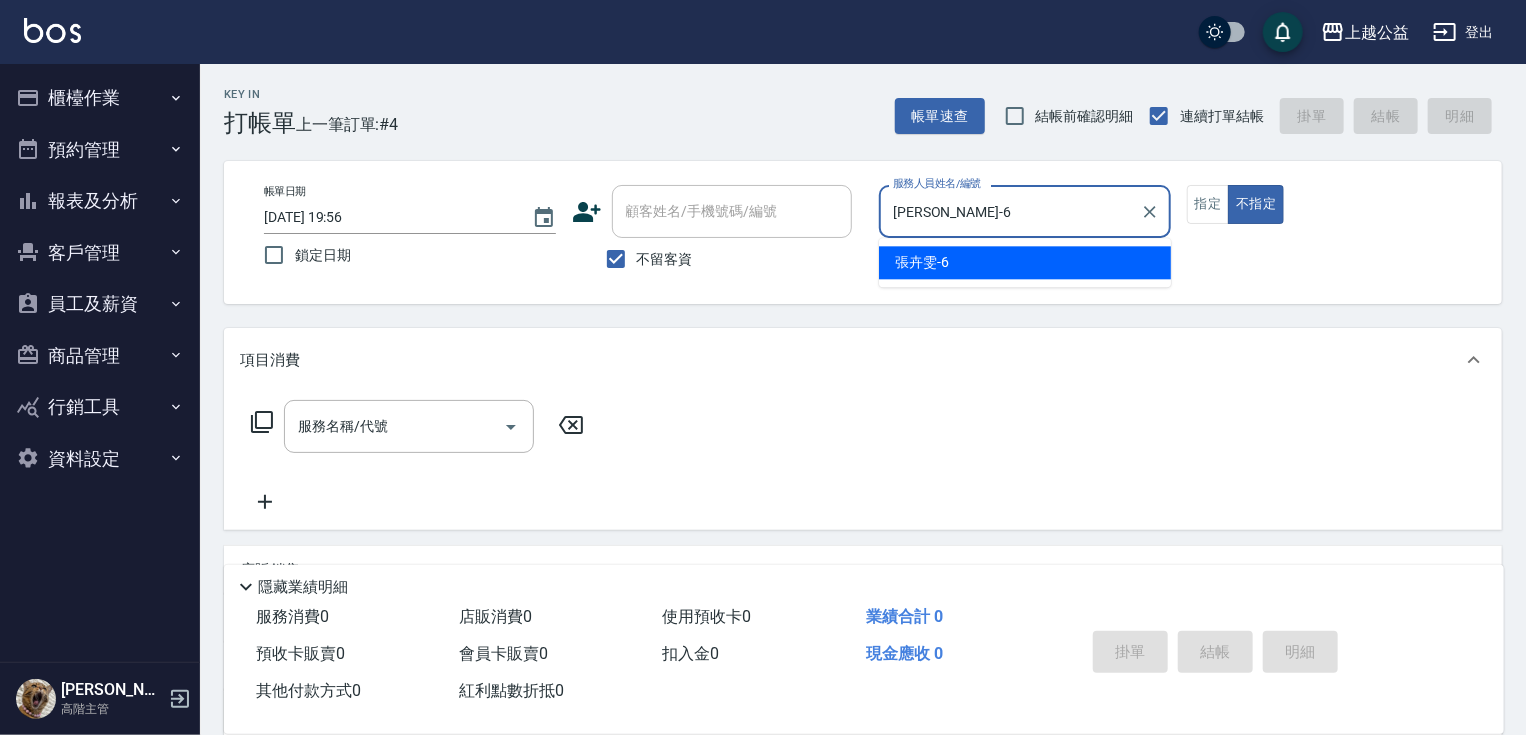 type on "false" 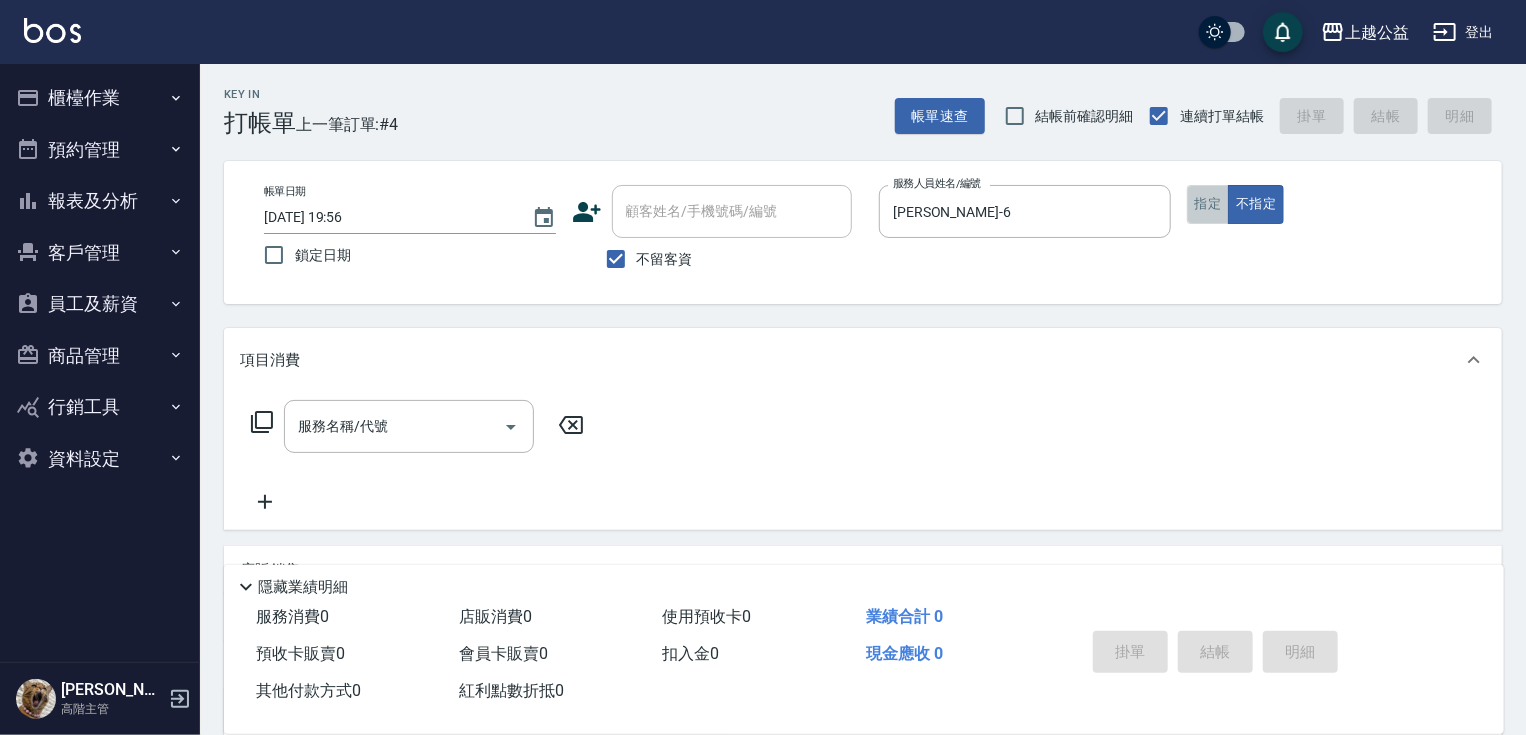 click on "指定" at bounding box center [1208, 204] 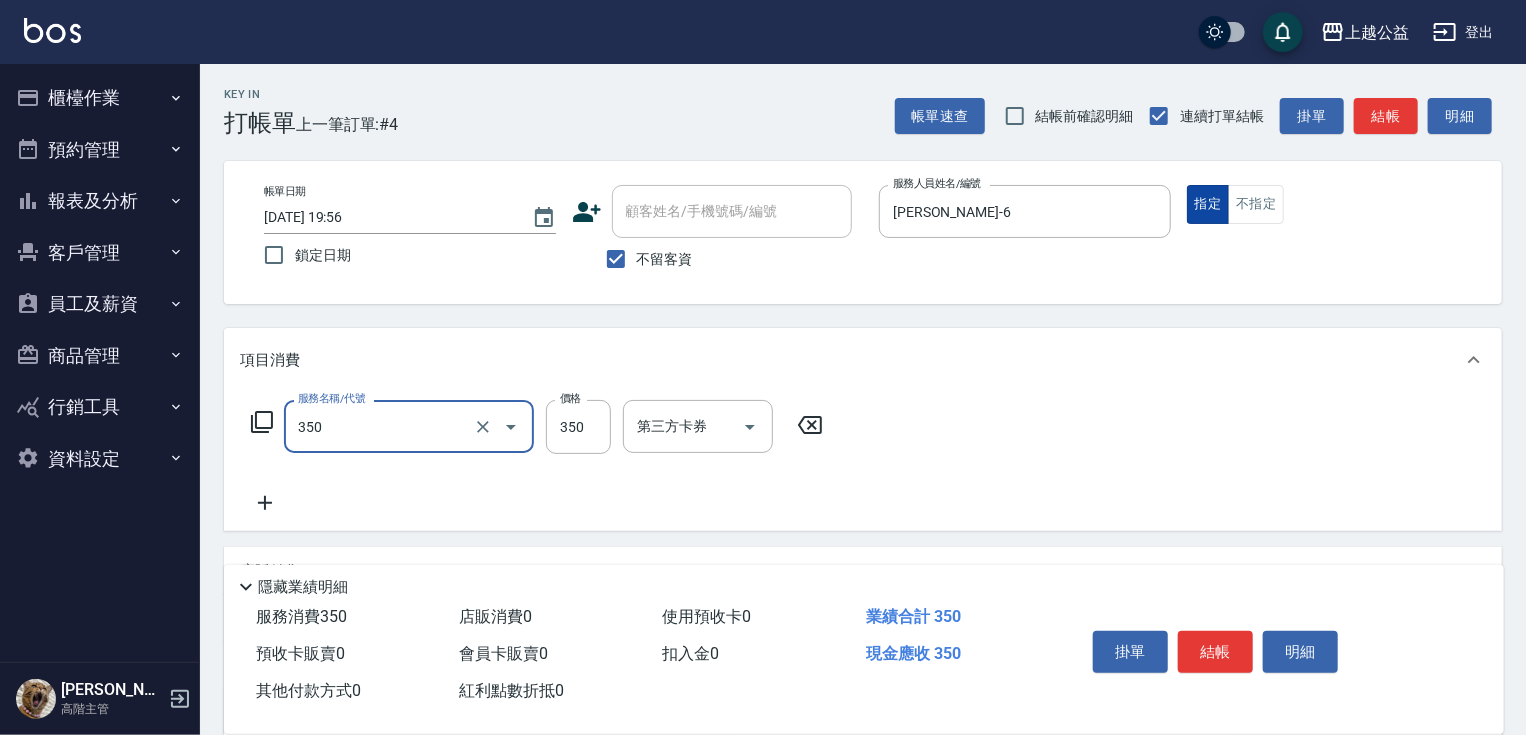 type on "一般洗剪(350)" 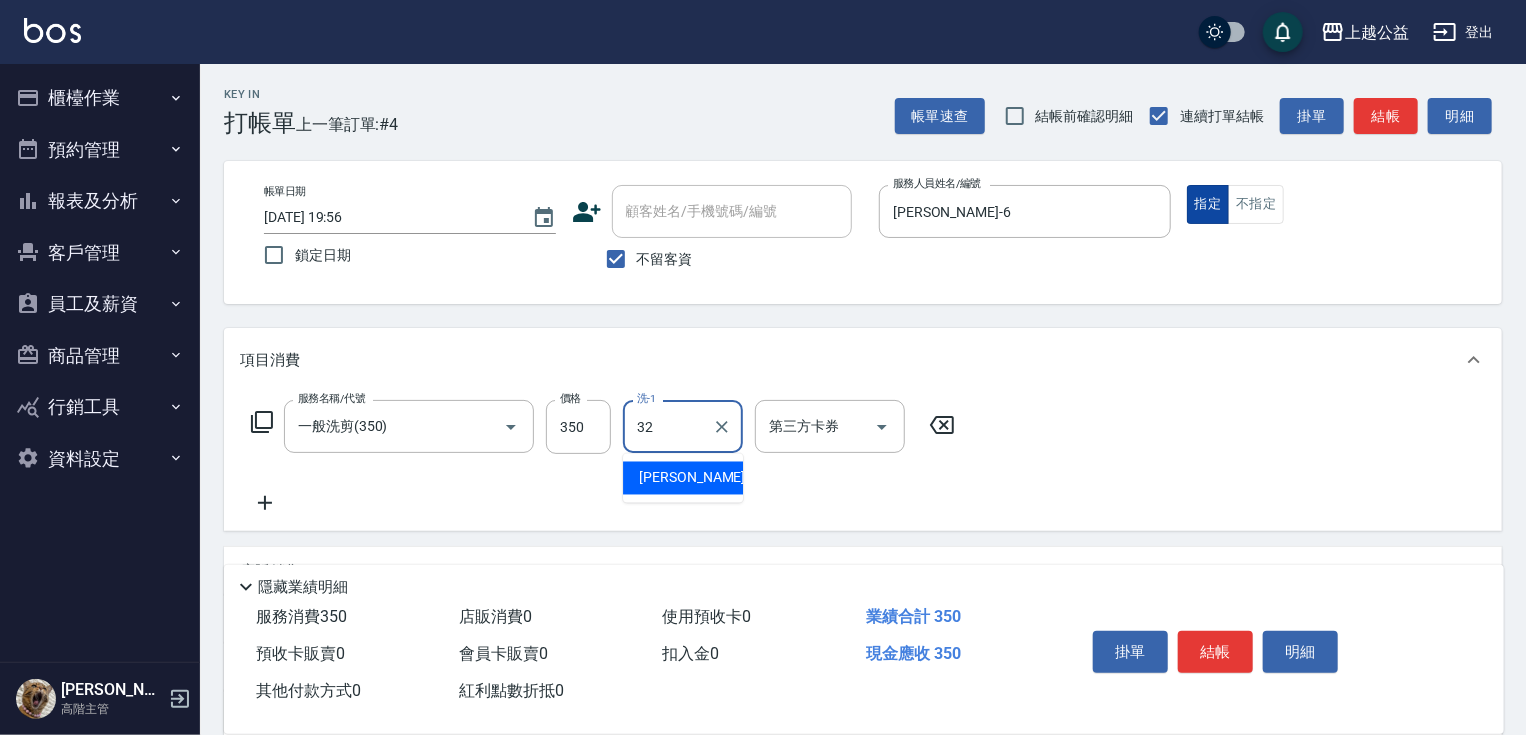 type on "[PERSON_NAME]-32" 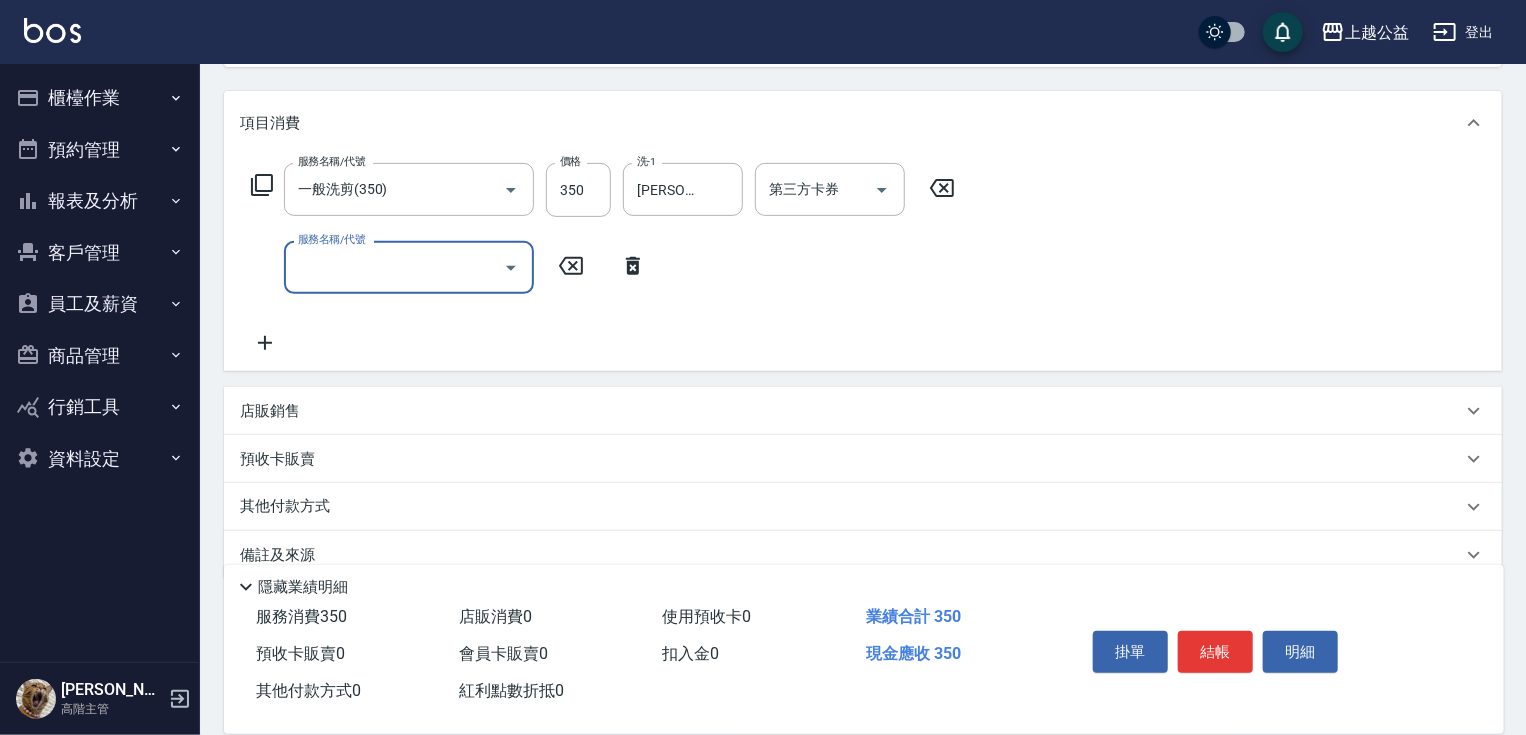 scroll, scrollTop: 257, scrollLeft: 0, axis: vertical 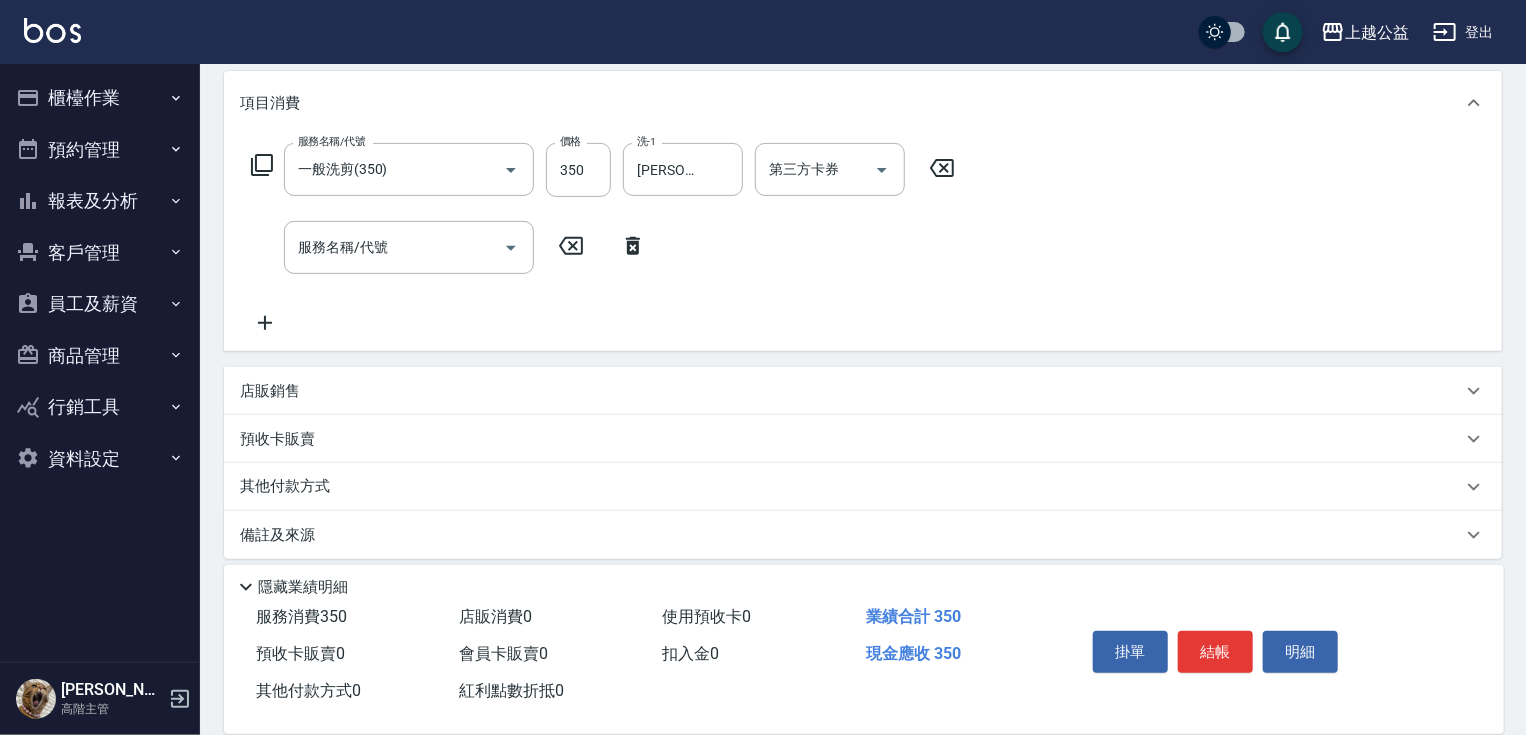click on "店販銷售" at bounding box center (270, 391) 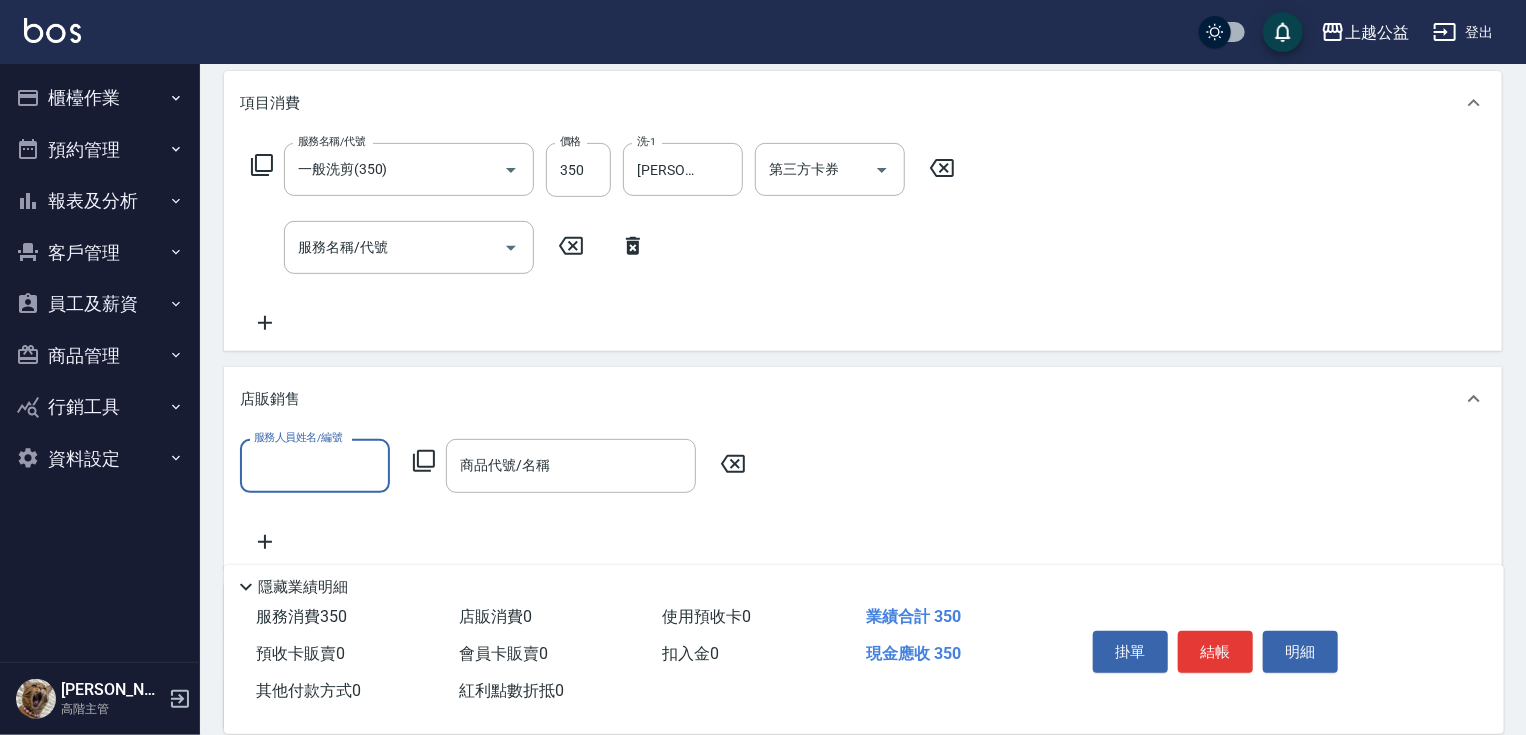 scroll, scrollTop: 0, scrollLeft: 0, axis: both 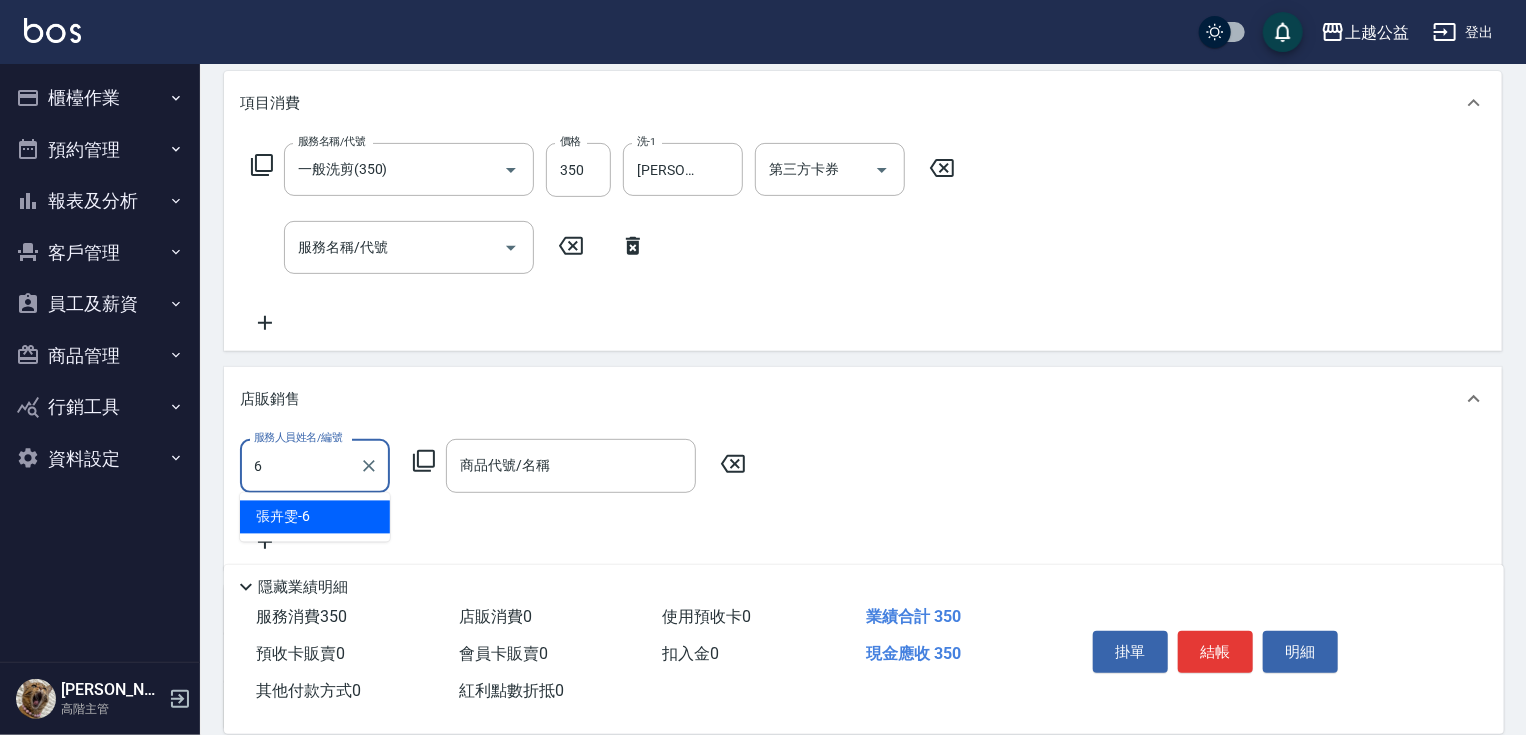 type on "[PERSON_NAME]-6" 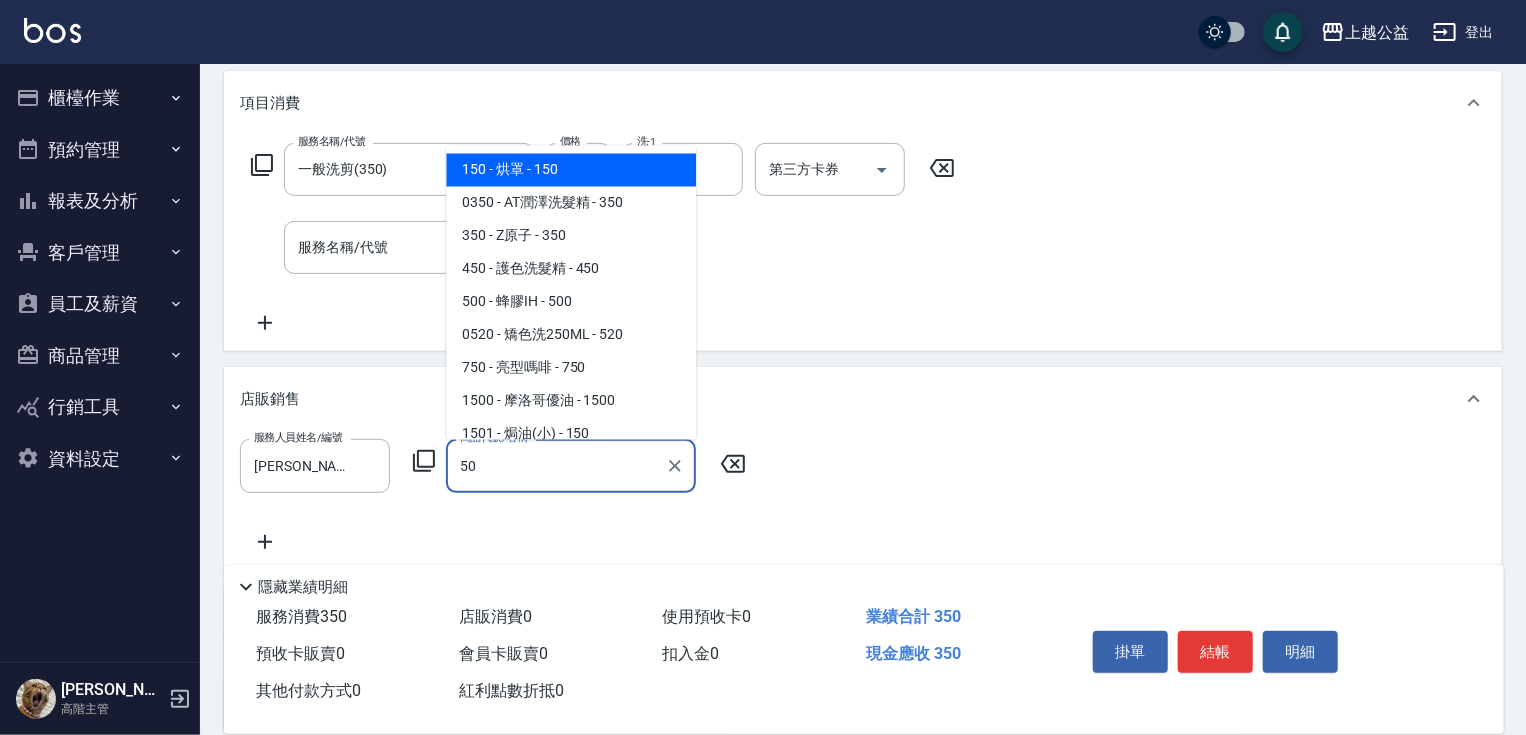 type on "500" 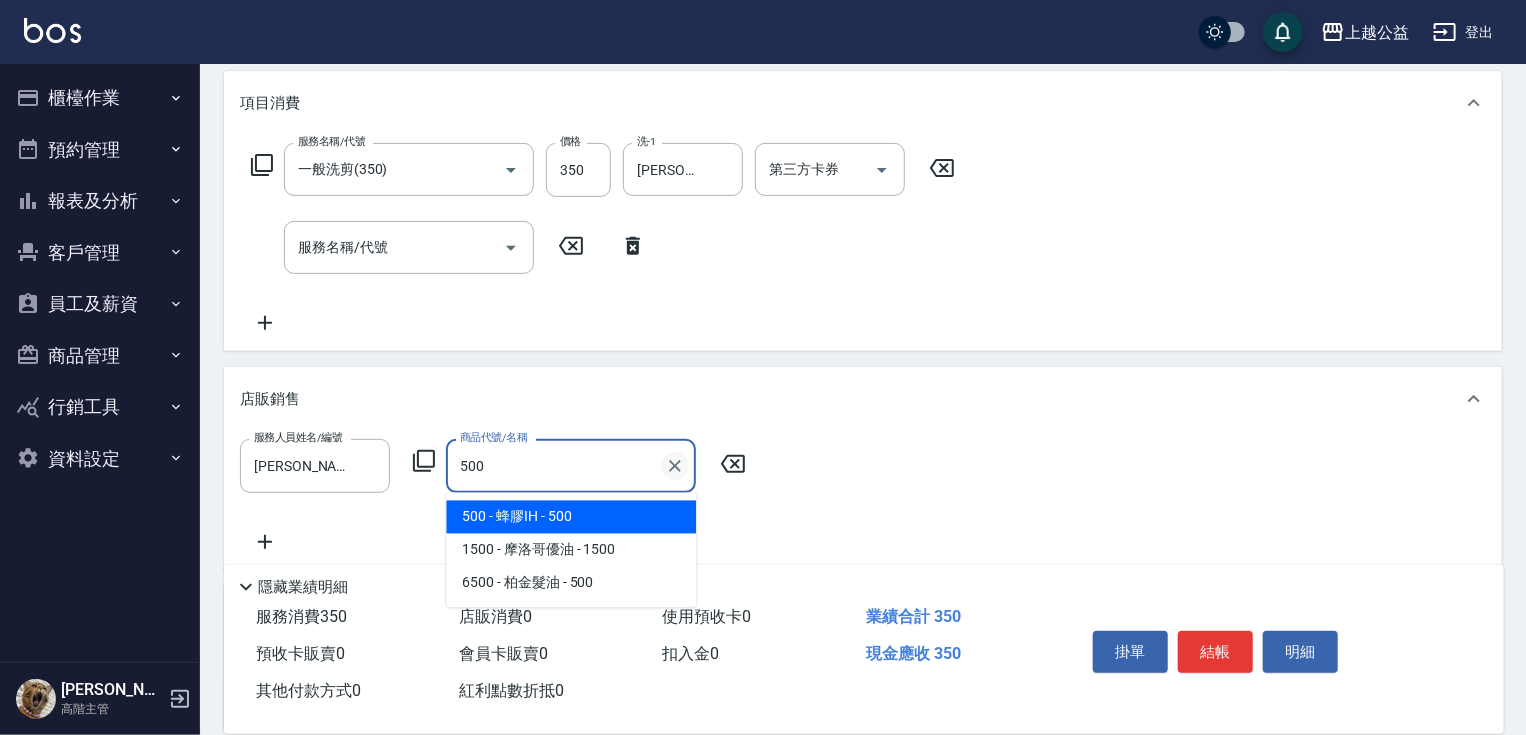 click 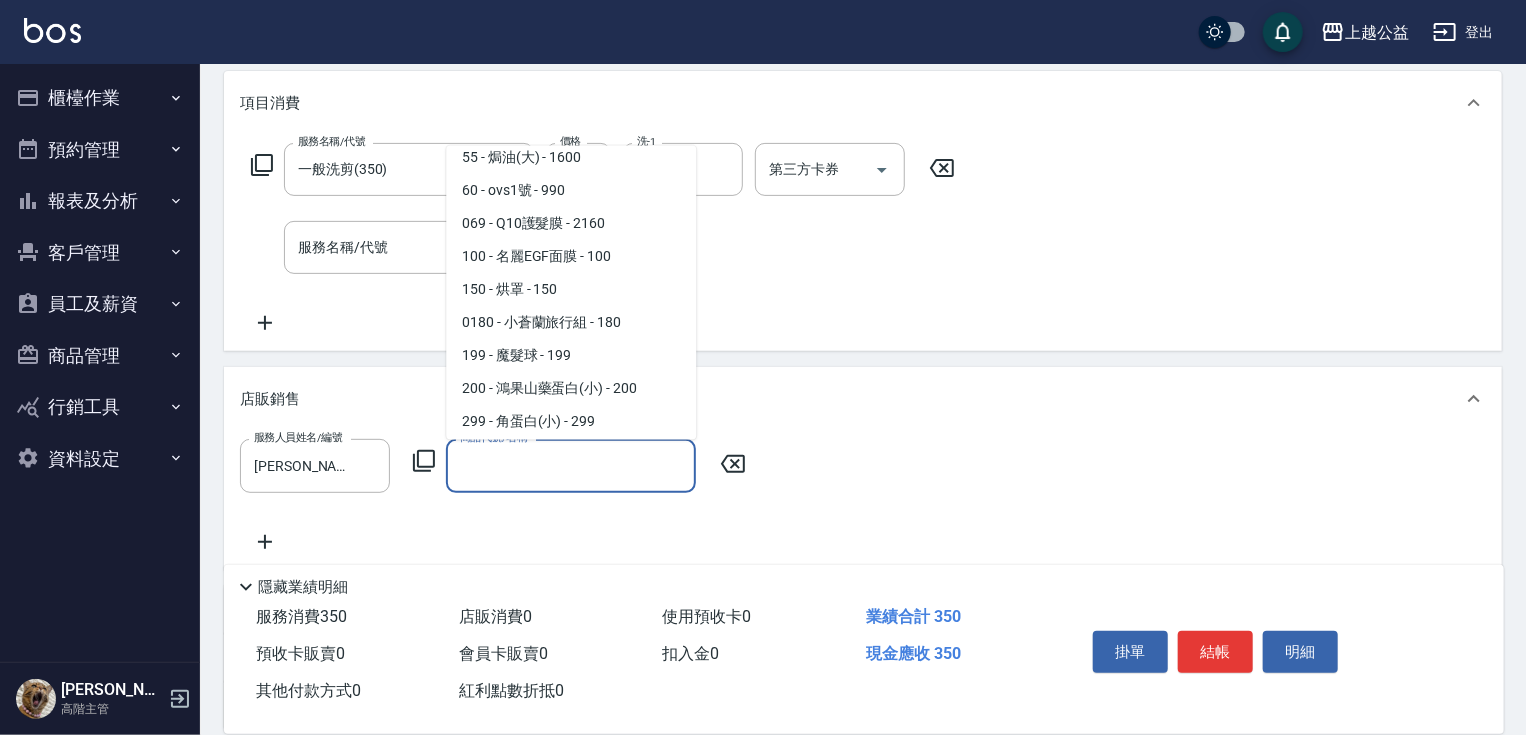 scroll, scrollTop: 995, scrollLeft: 0, axis: vertical 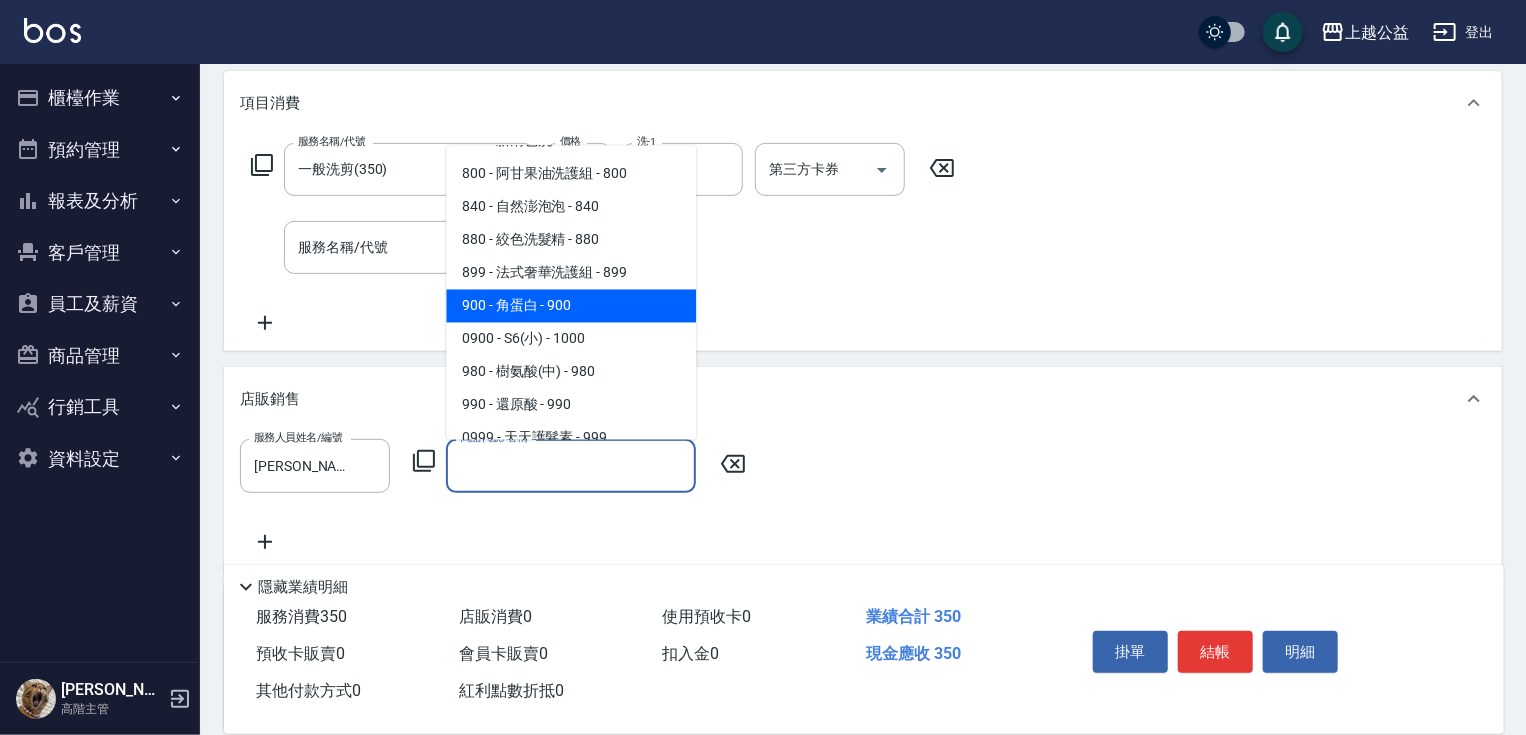 click on "900 - 角蛋白 - 900" at bounding box center (571, 306) 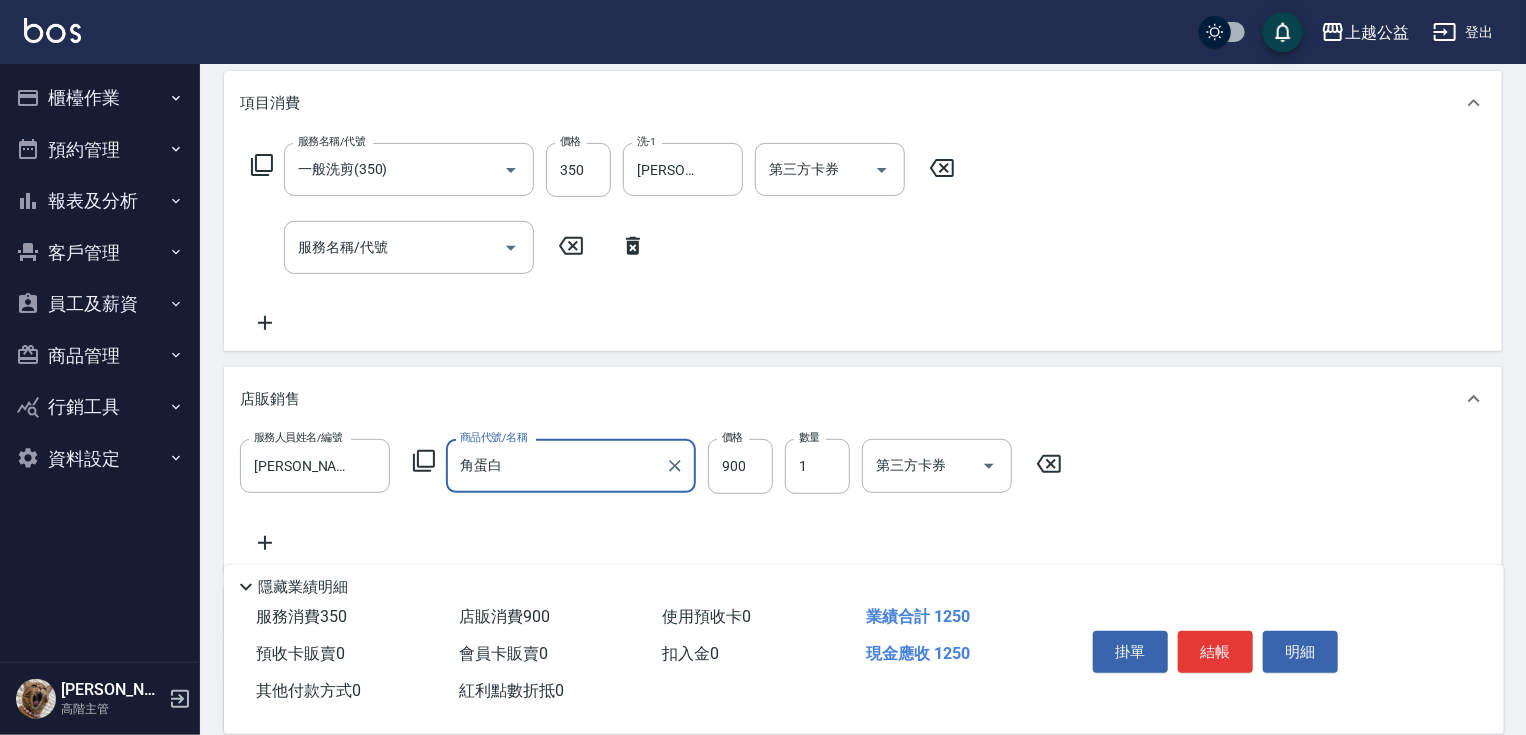 type on "角蛋白" 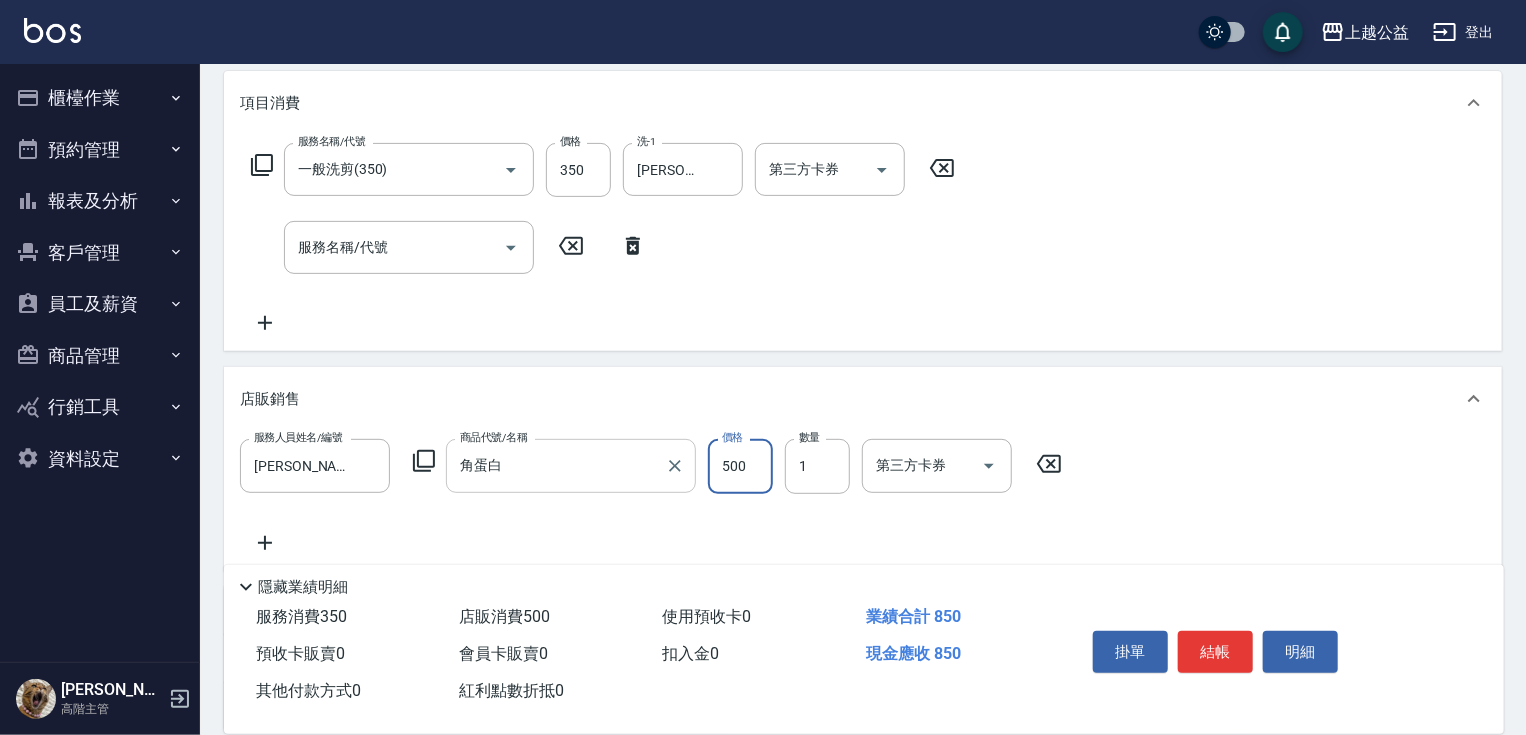 type on "500" 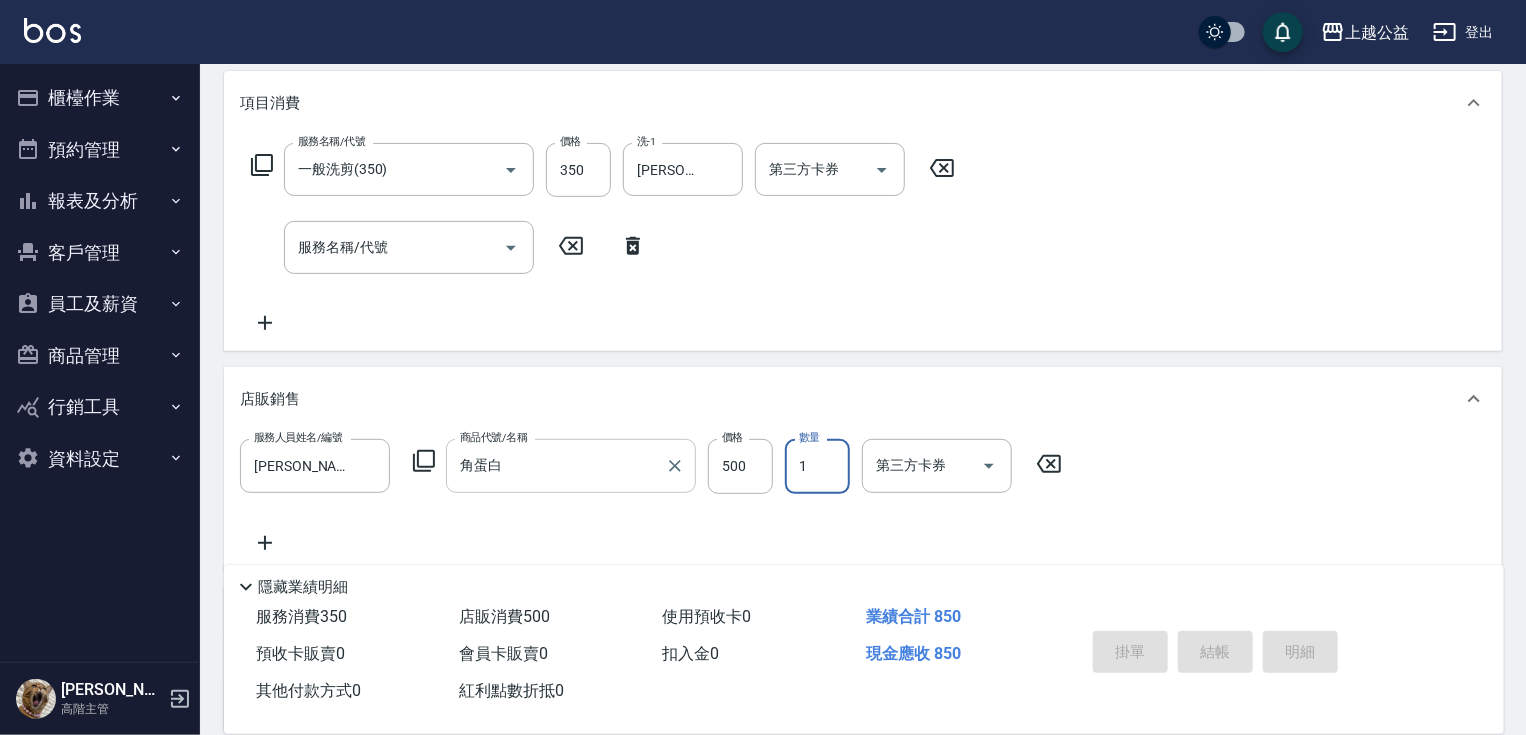 type on "[DATE] 19:58" 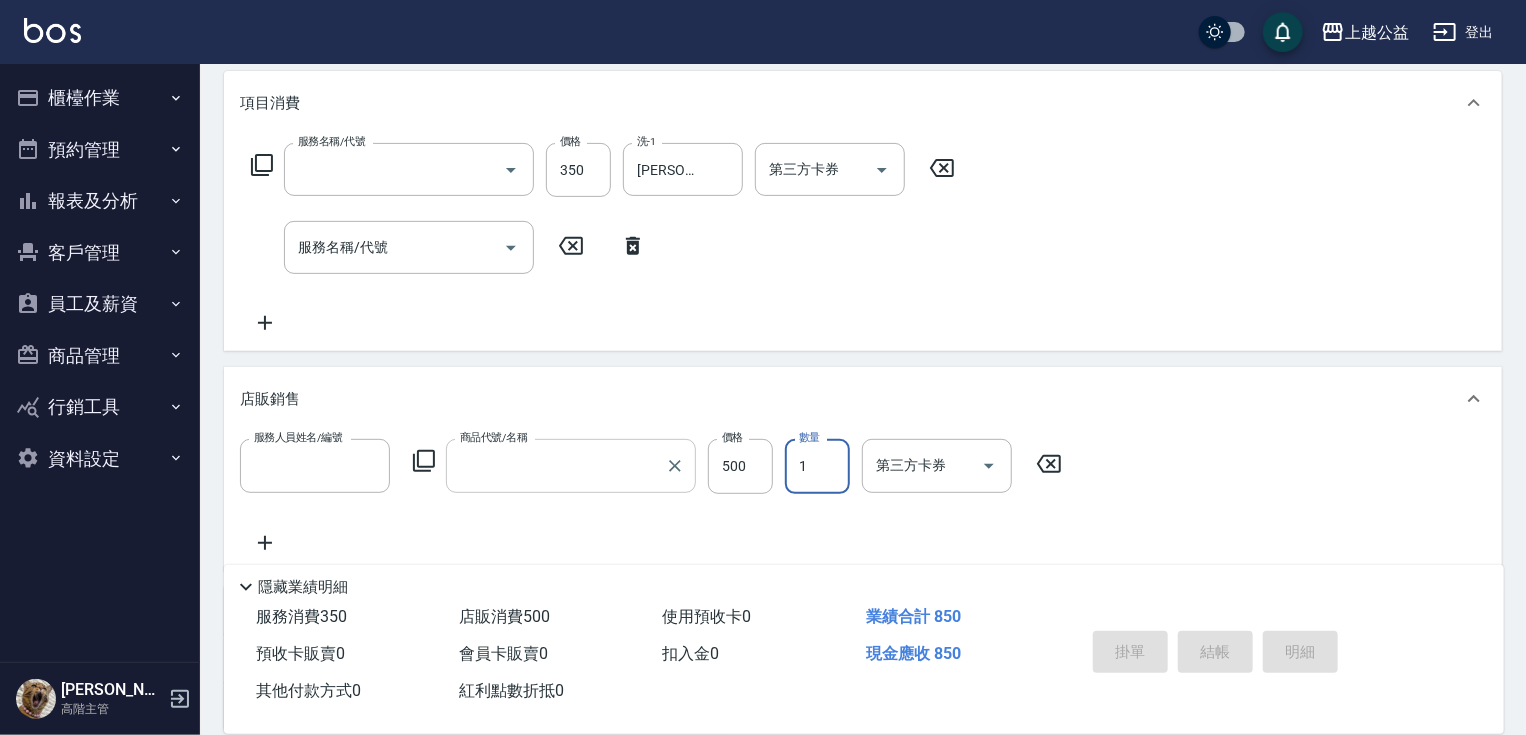 scroll, scrollTop: 0, scrollLeft: 0, axis: both 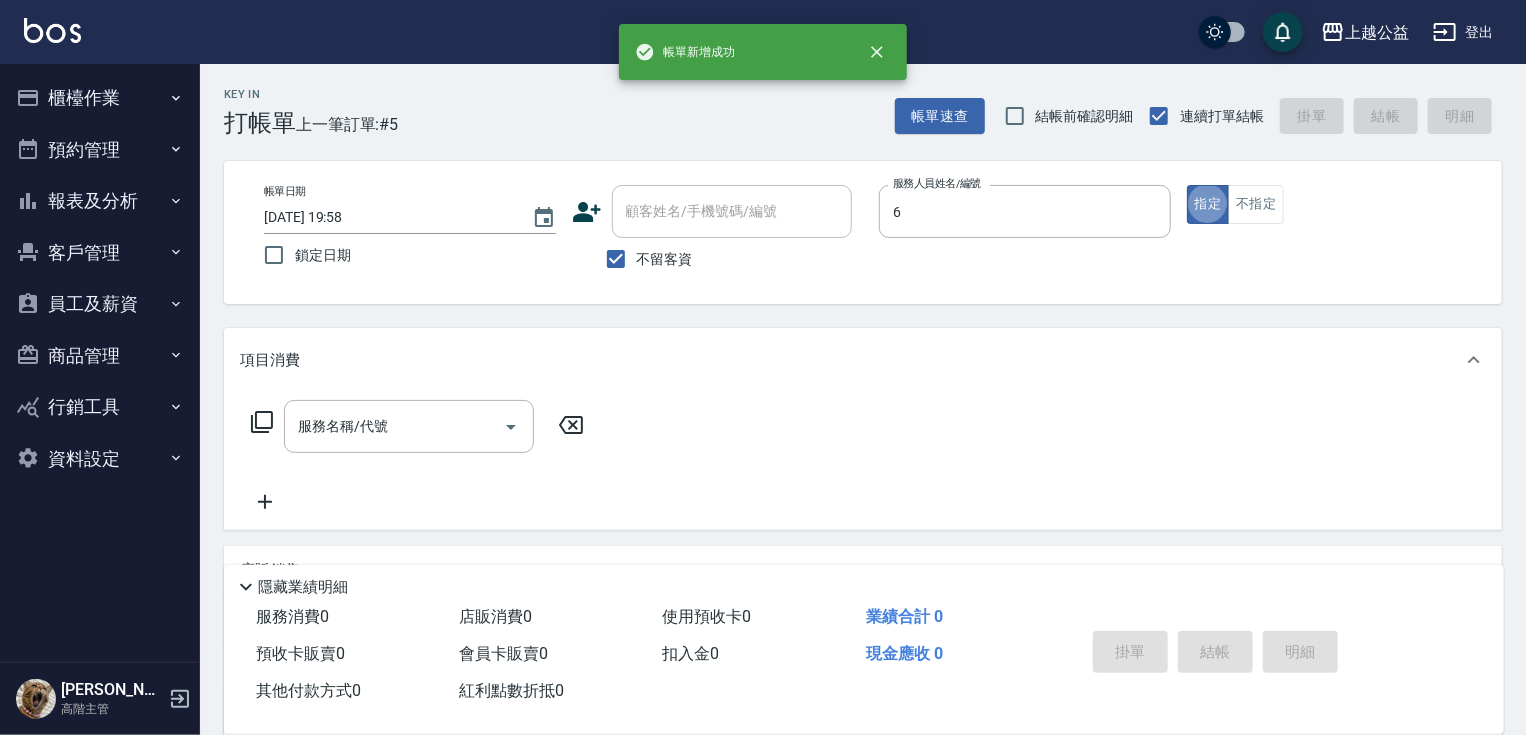 type on "[PERSON_NAME]-6" 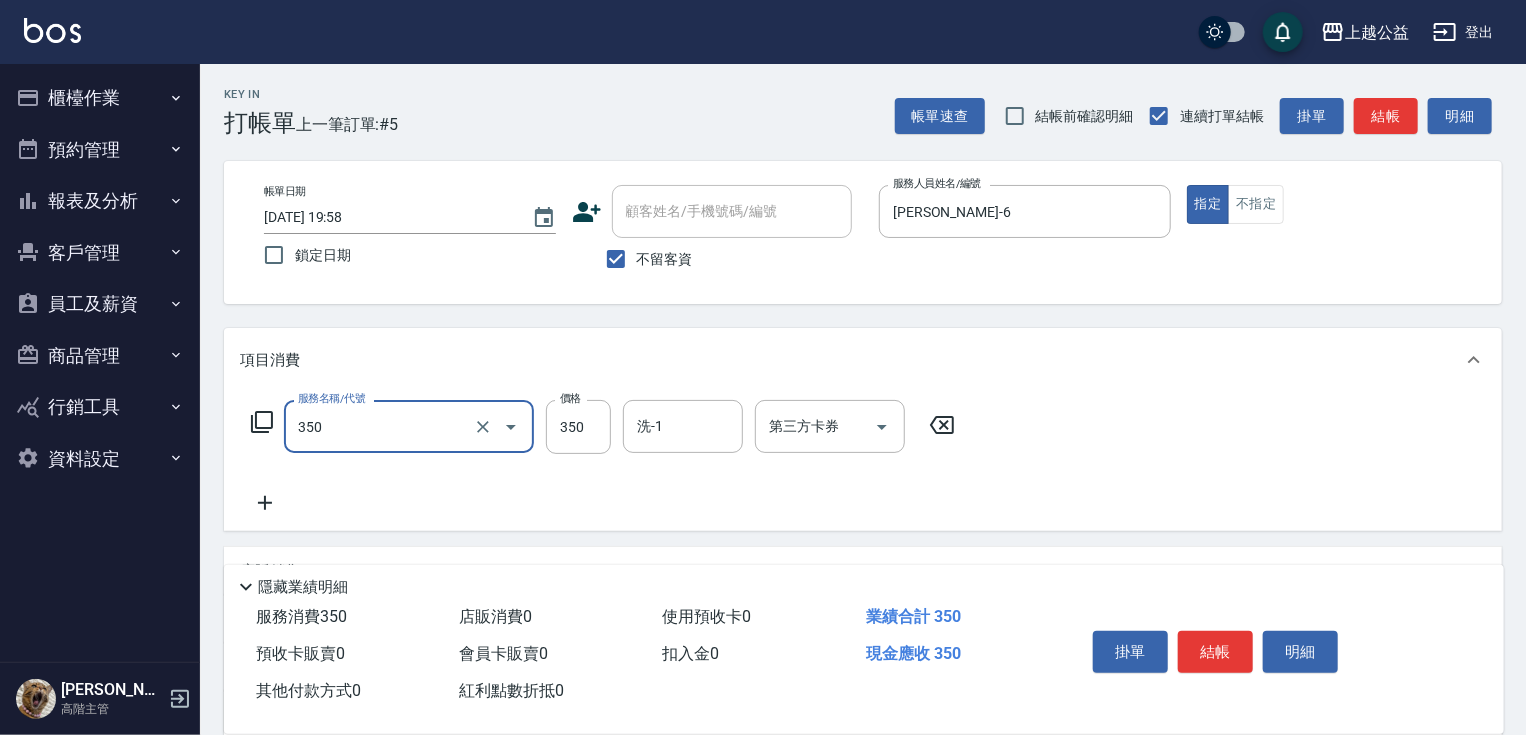 type on "一般洗剪(350)" 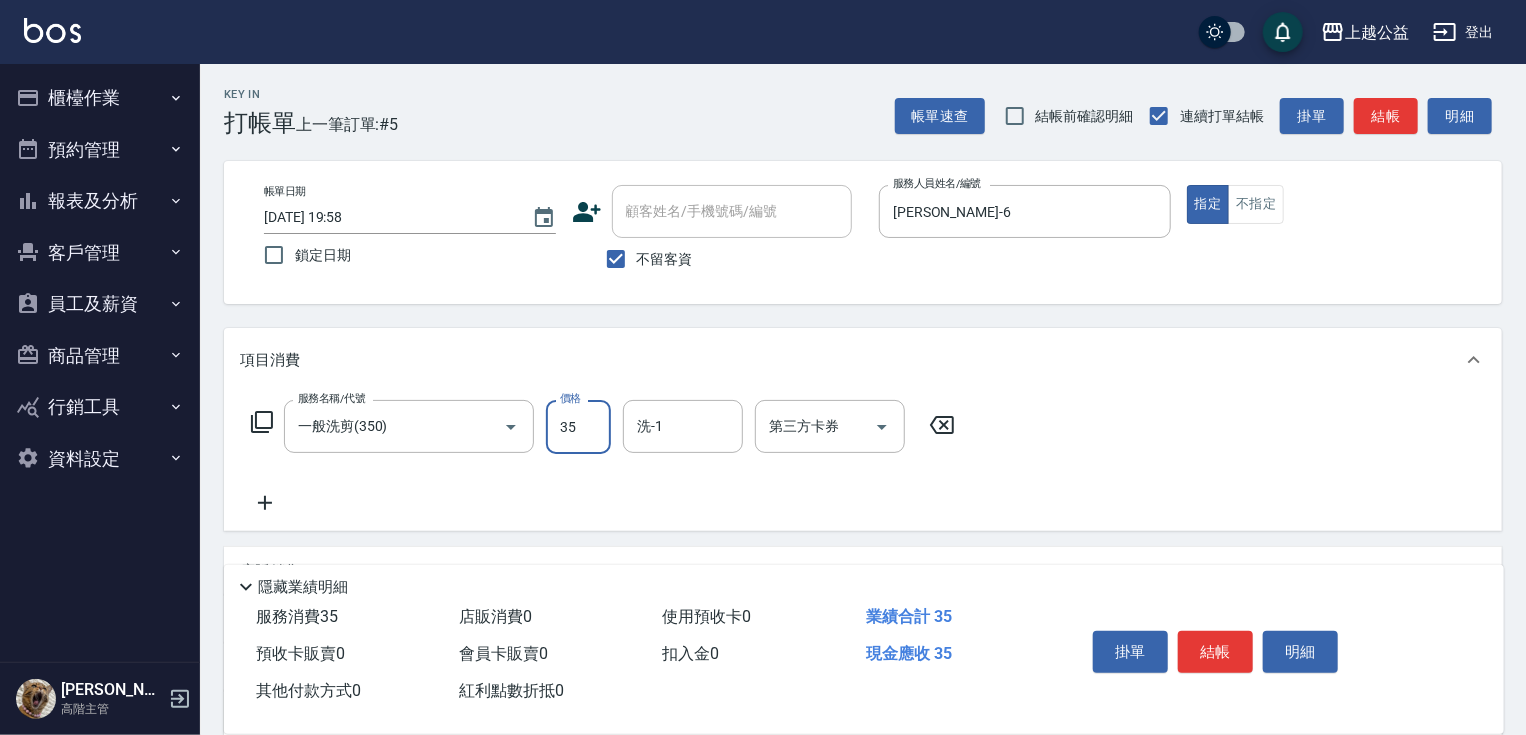 type on "350" 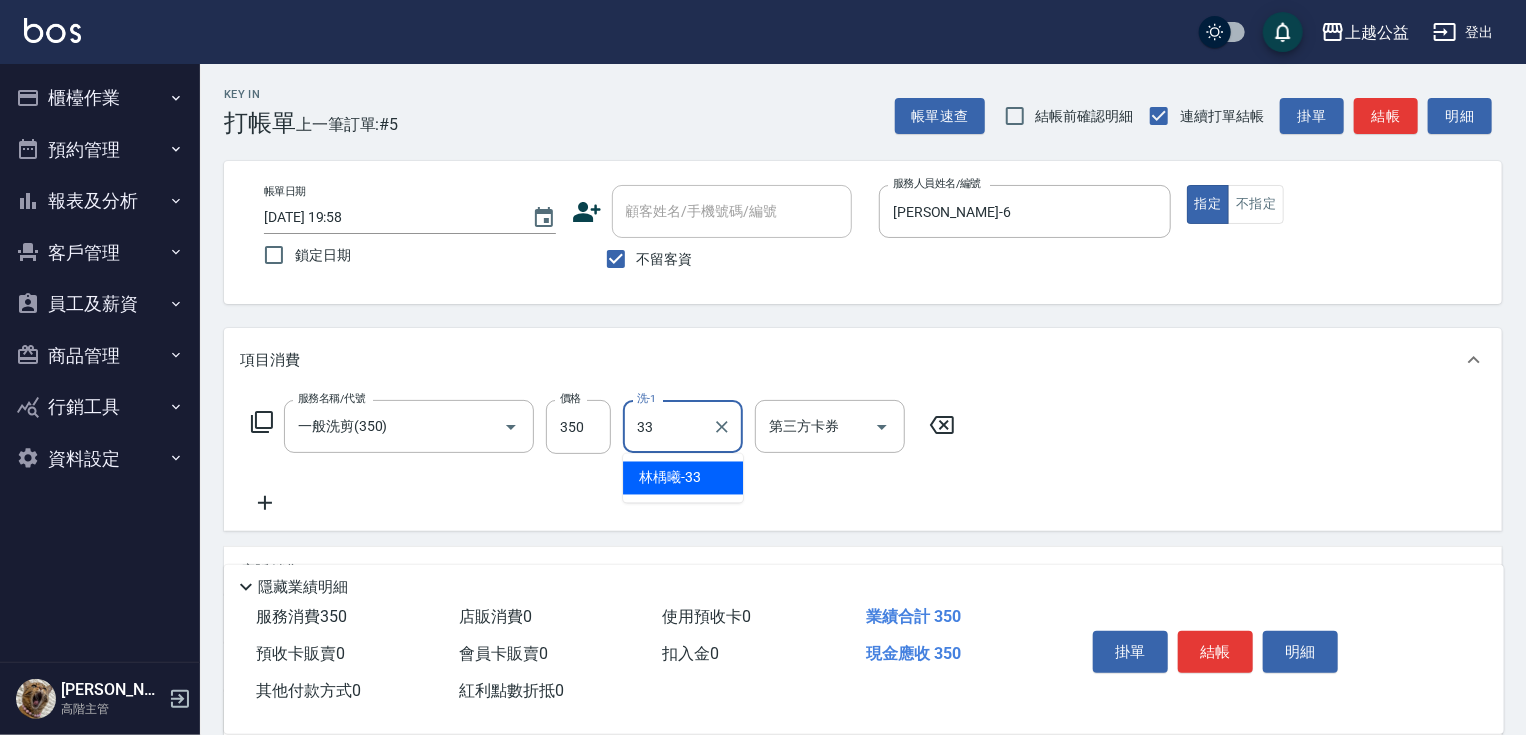type on "[PERSON_NAME]-33" 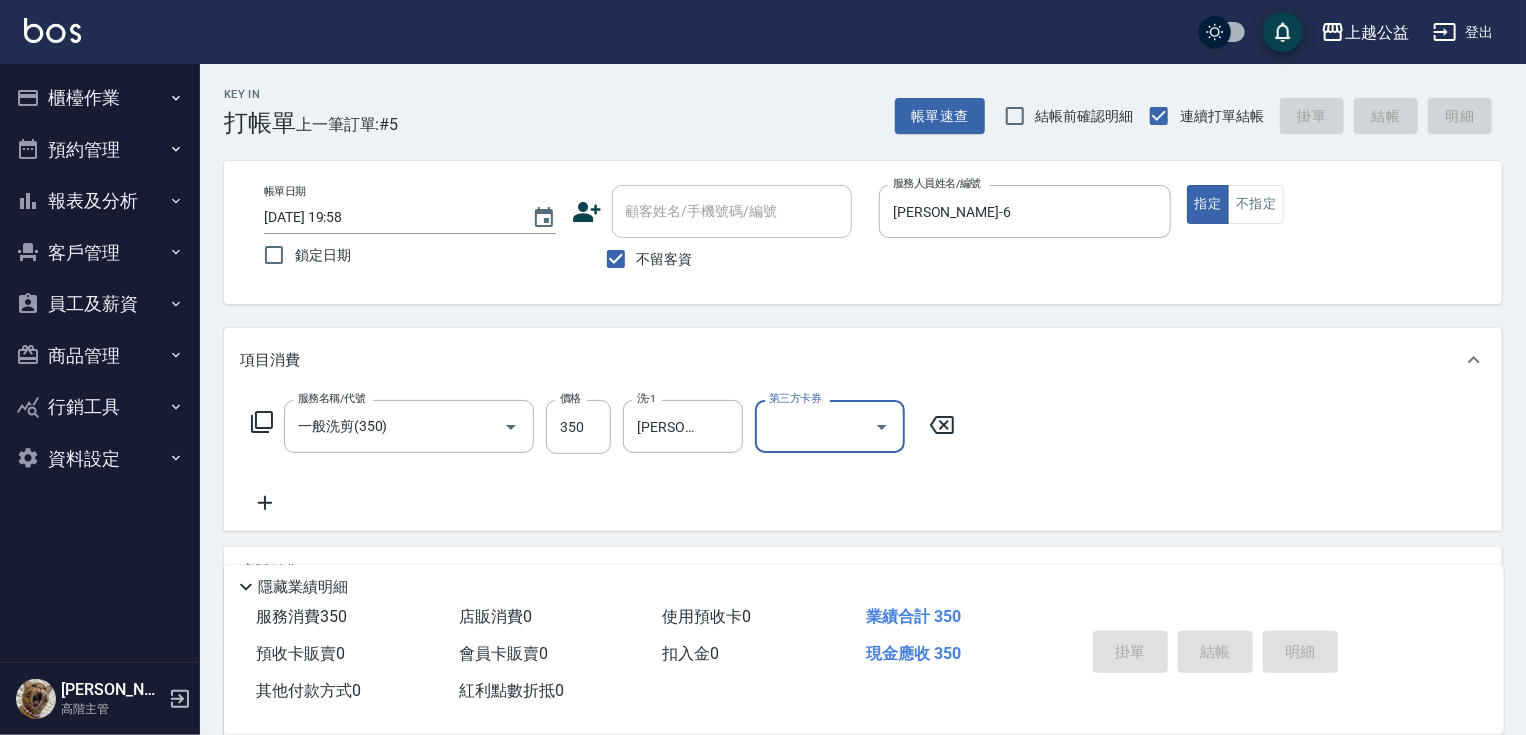 type 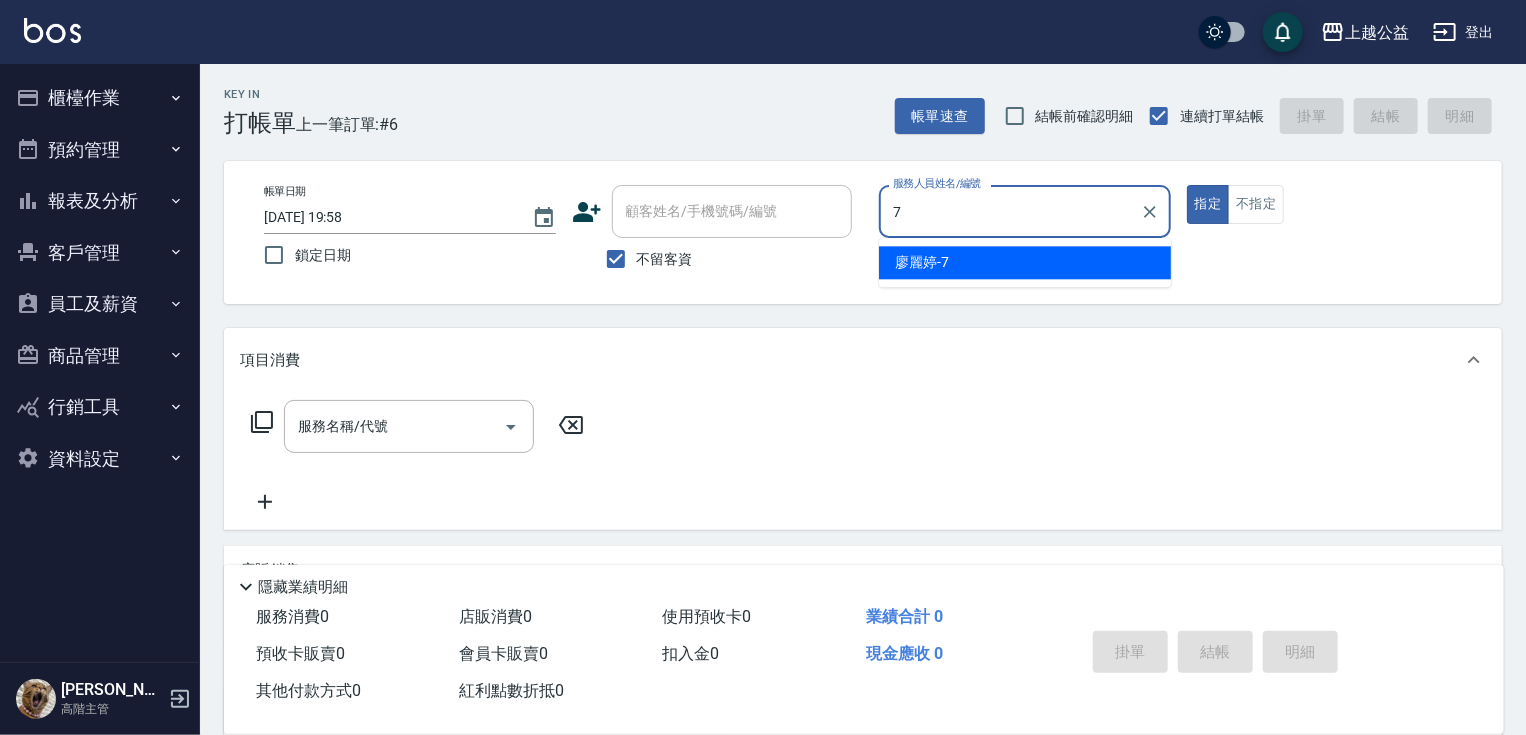 type on "[PERSON_NAME]-7" 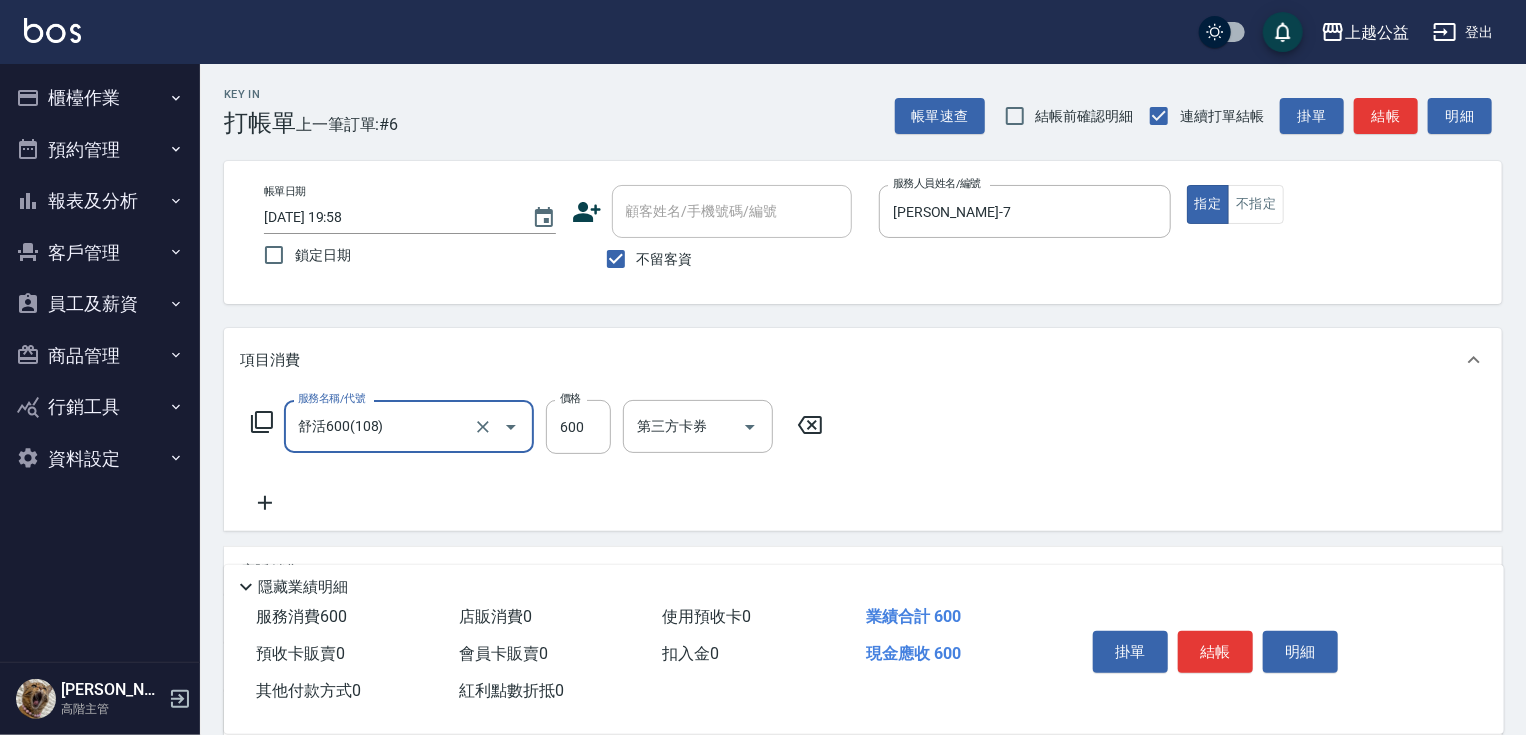 type on "舒活600(108)" 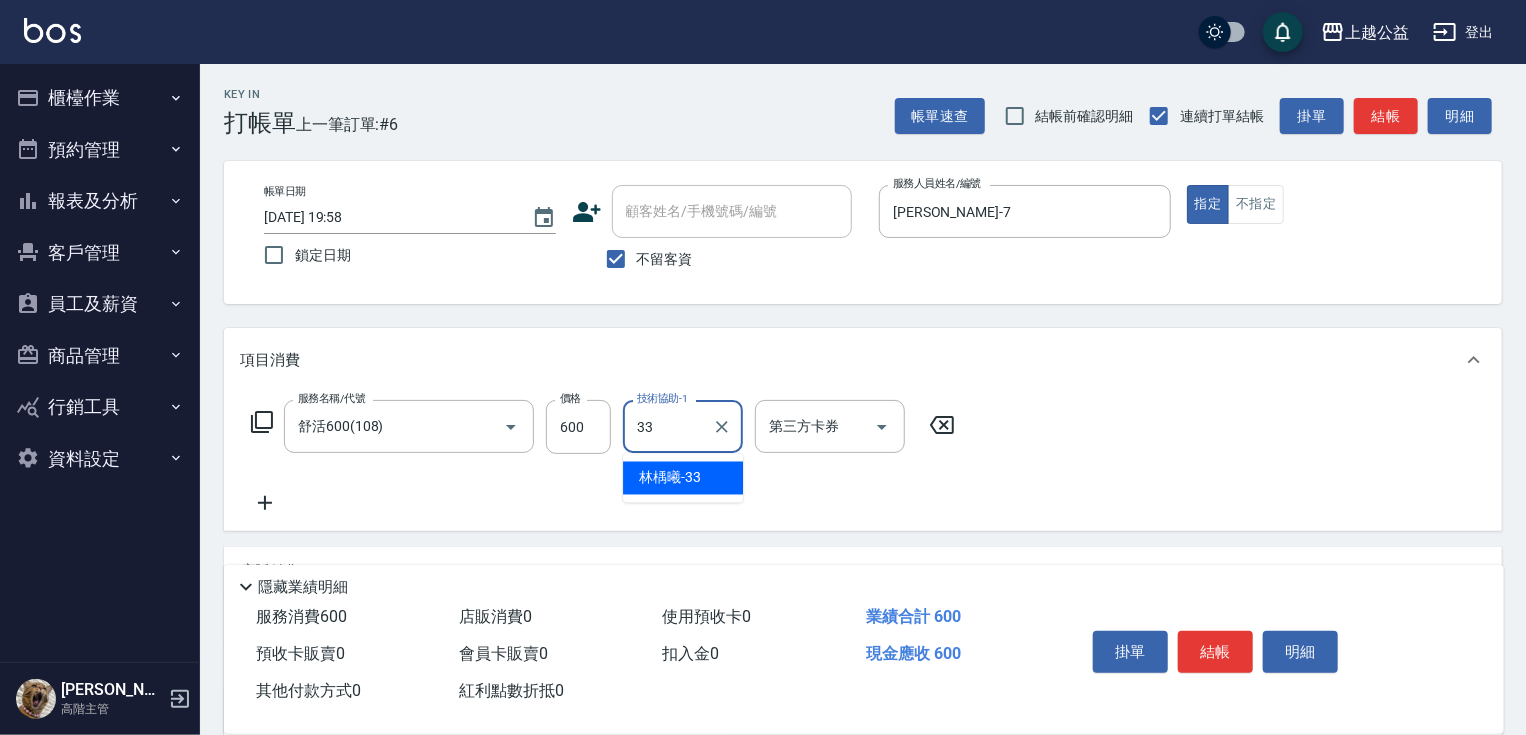 type on "[PERSON_NAME]-33" 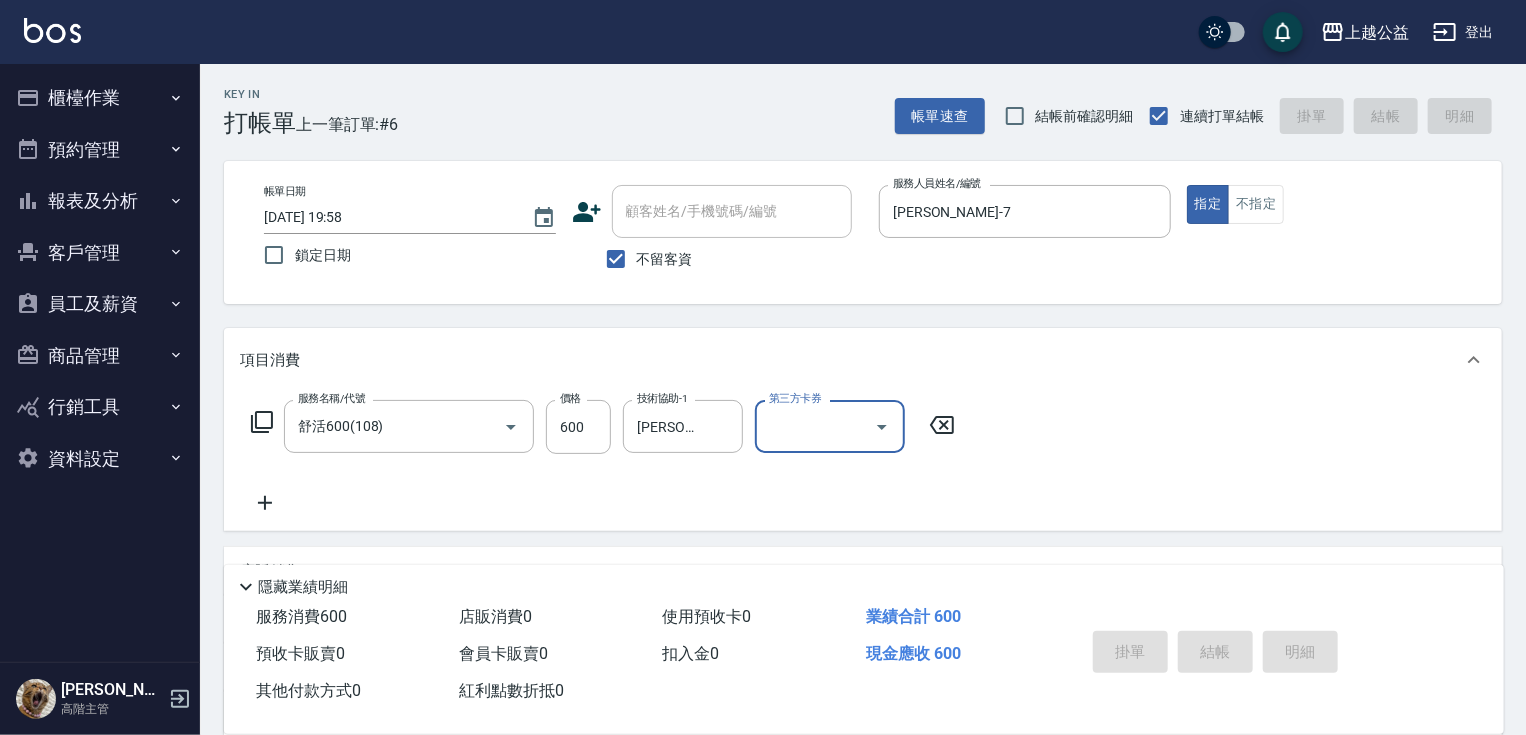 type on "[DATE] 19:59" 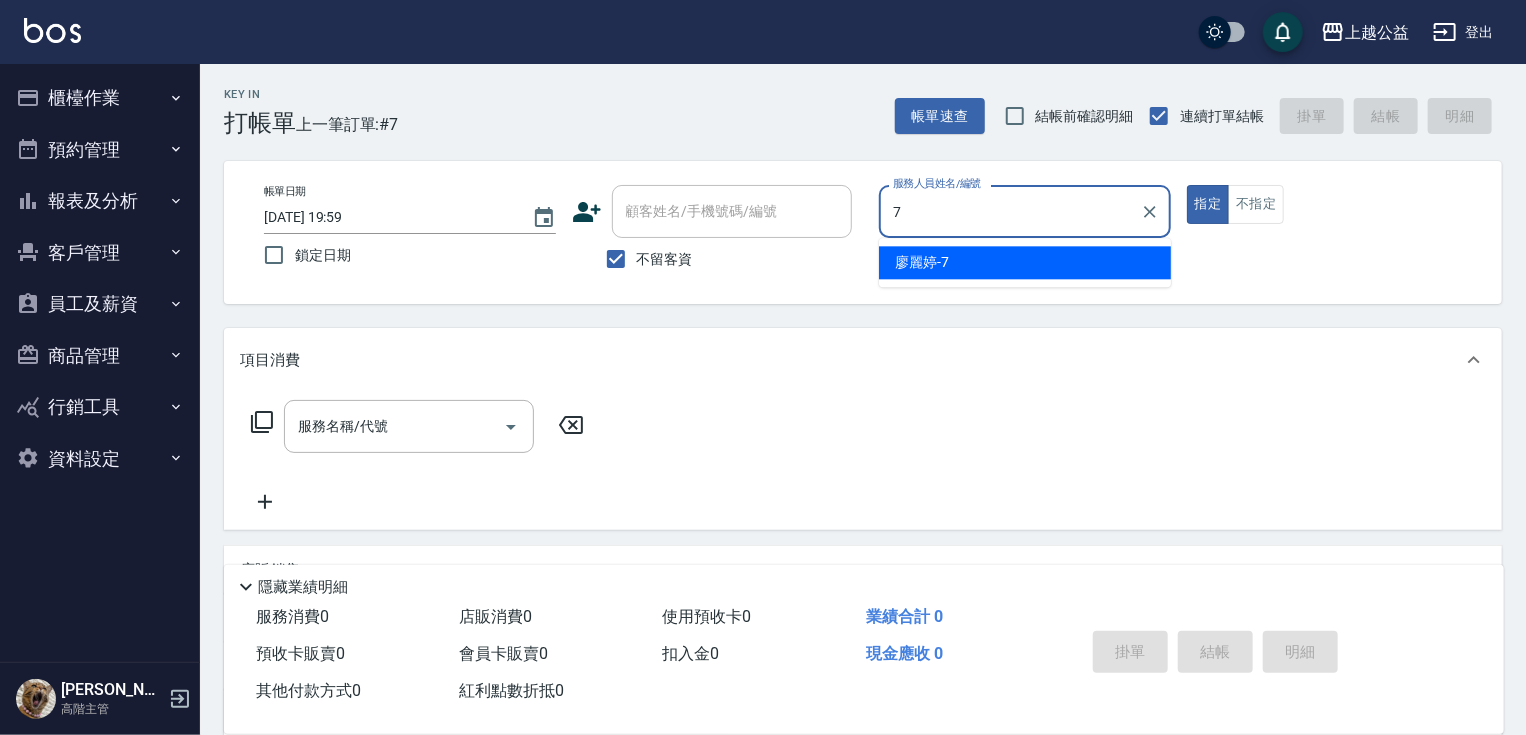 type on "[PERSON_NAME]-7" 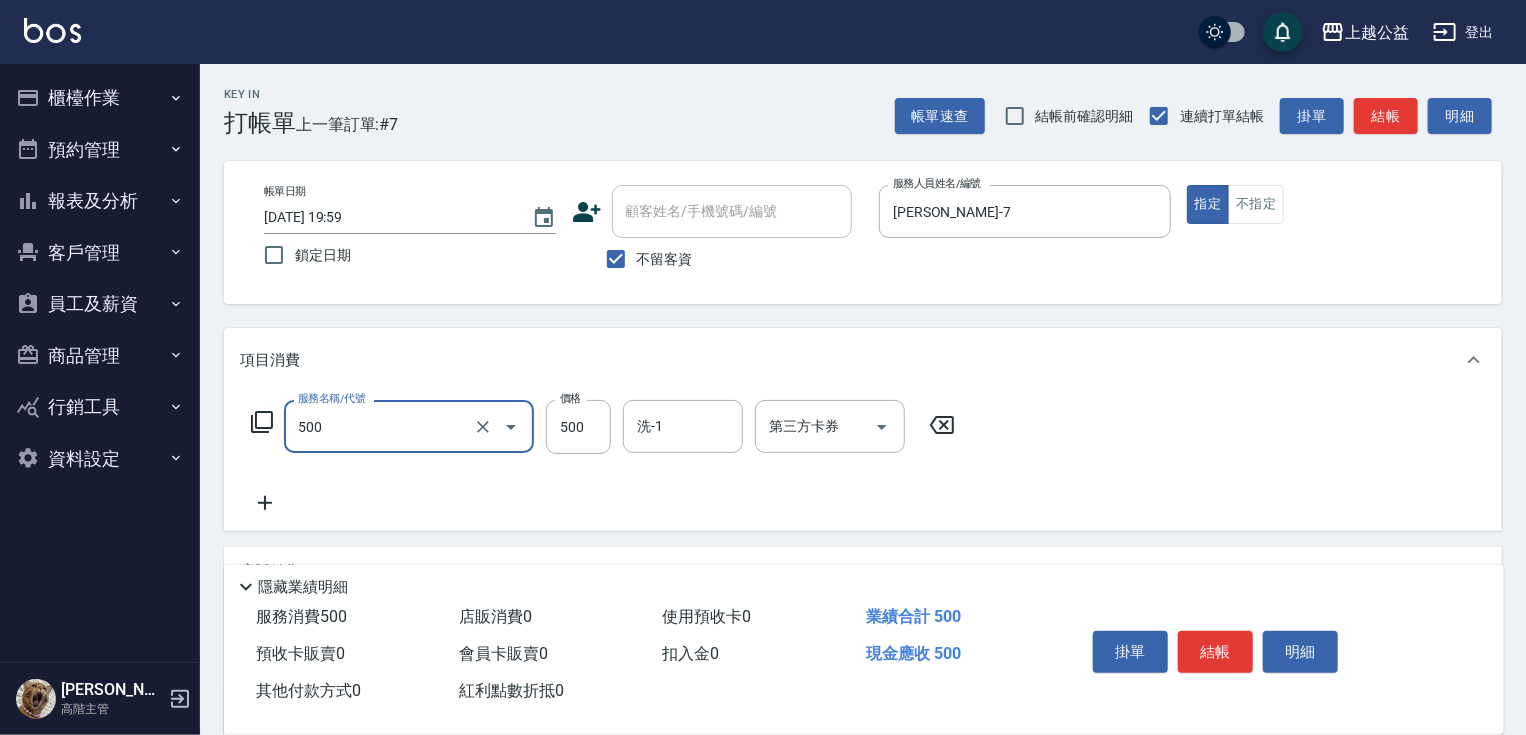 type on "洗剪500(500)" 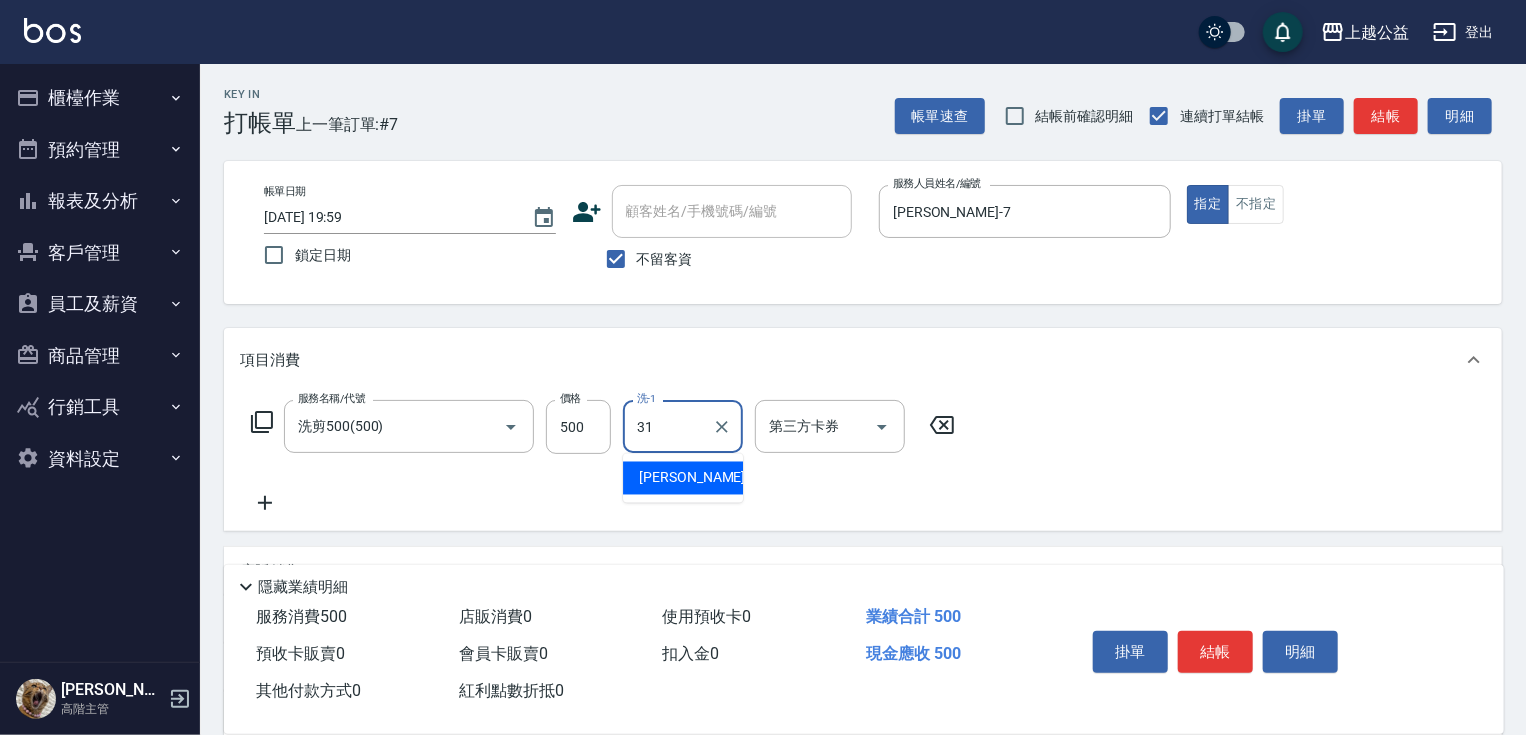 type on "[PERSON_NAME]-31" 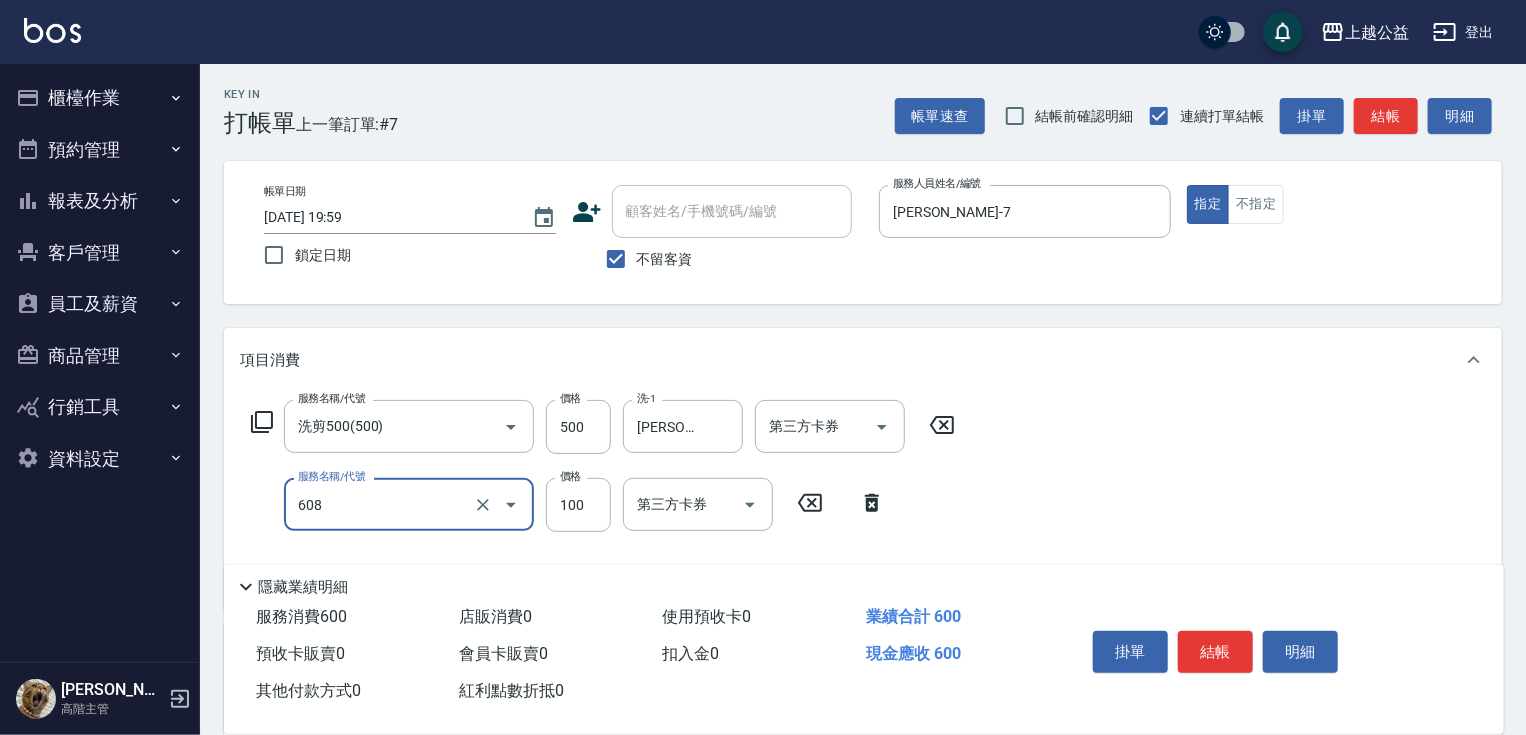 type on "精油長髮(608)" 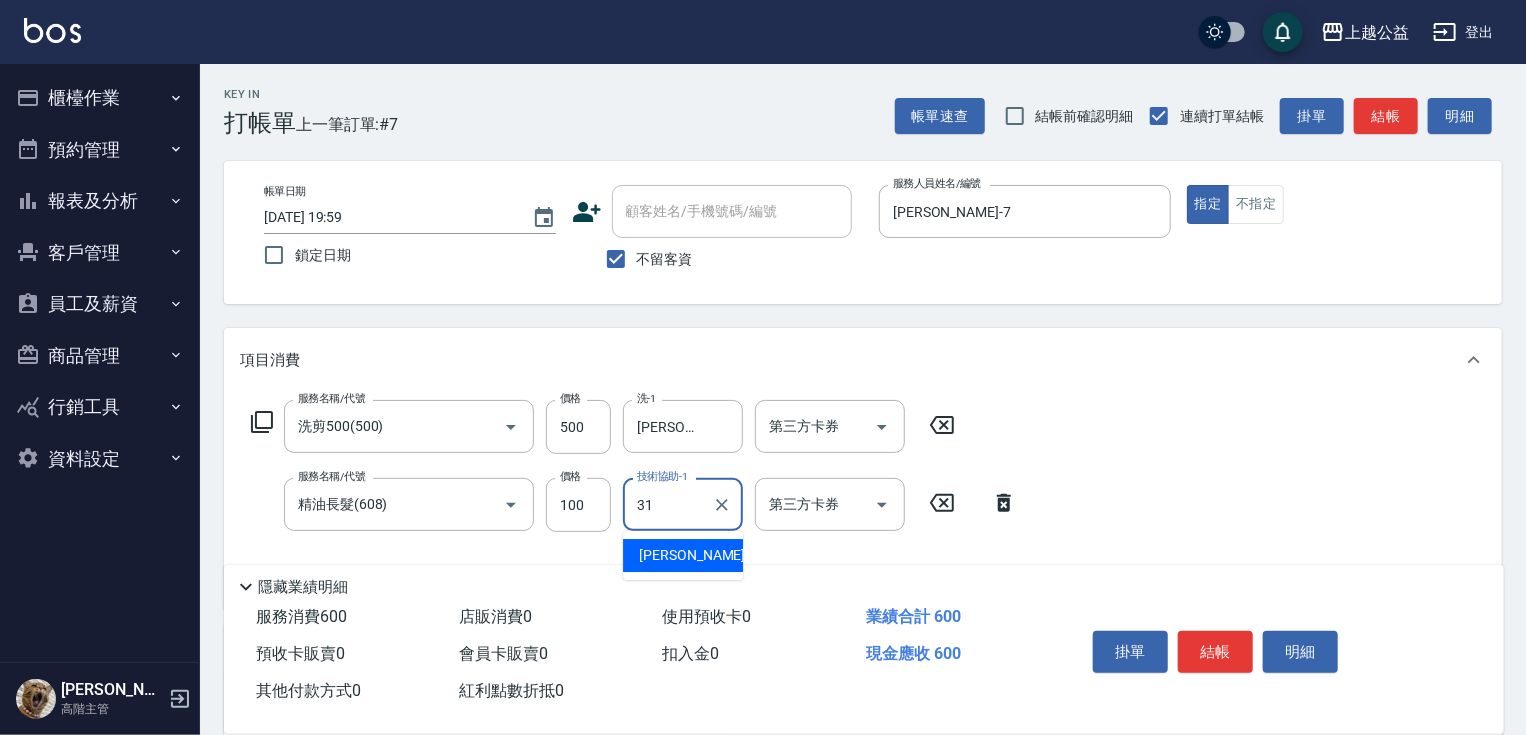type on "[PERSON_NAME]-31" 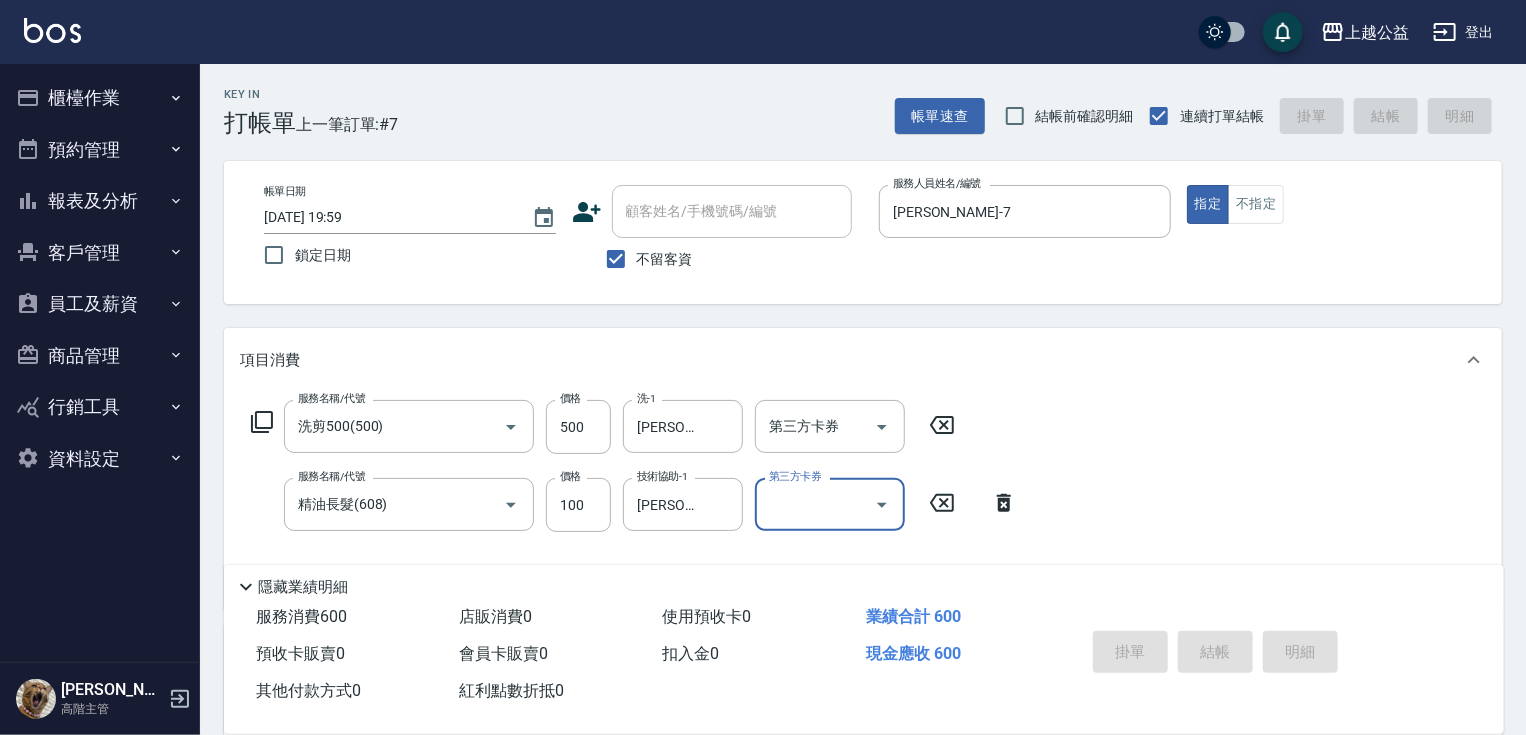 type 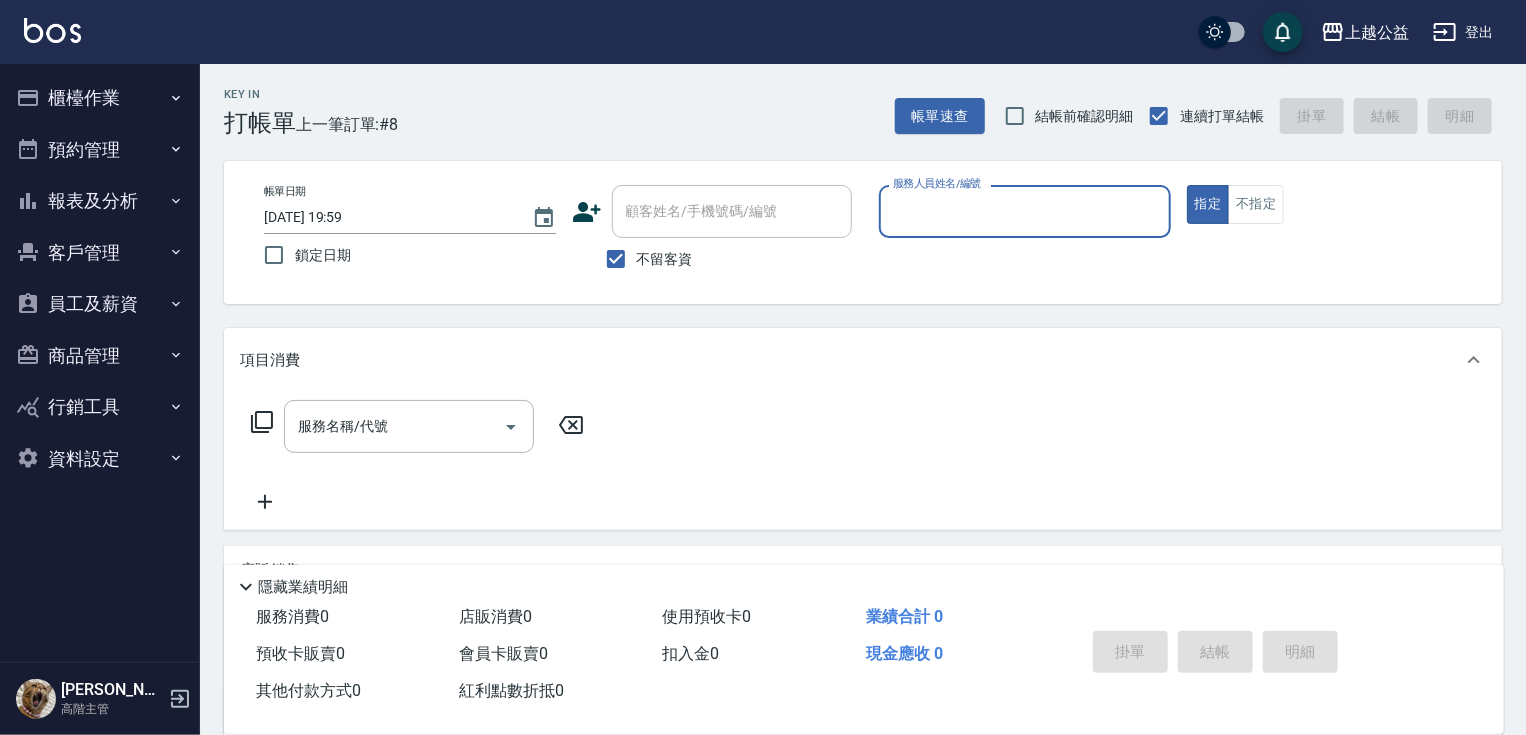 drag, startPoint x: 688, startPoint y: 240, endPoint x: 676, endPoint y: 256, distance: 20 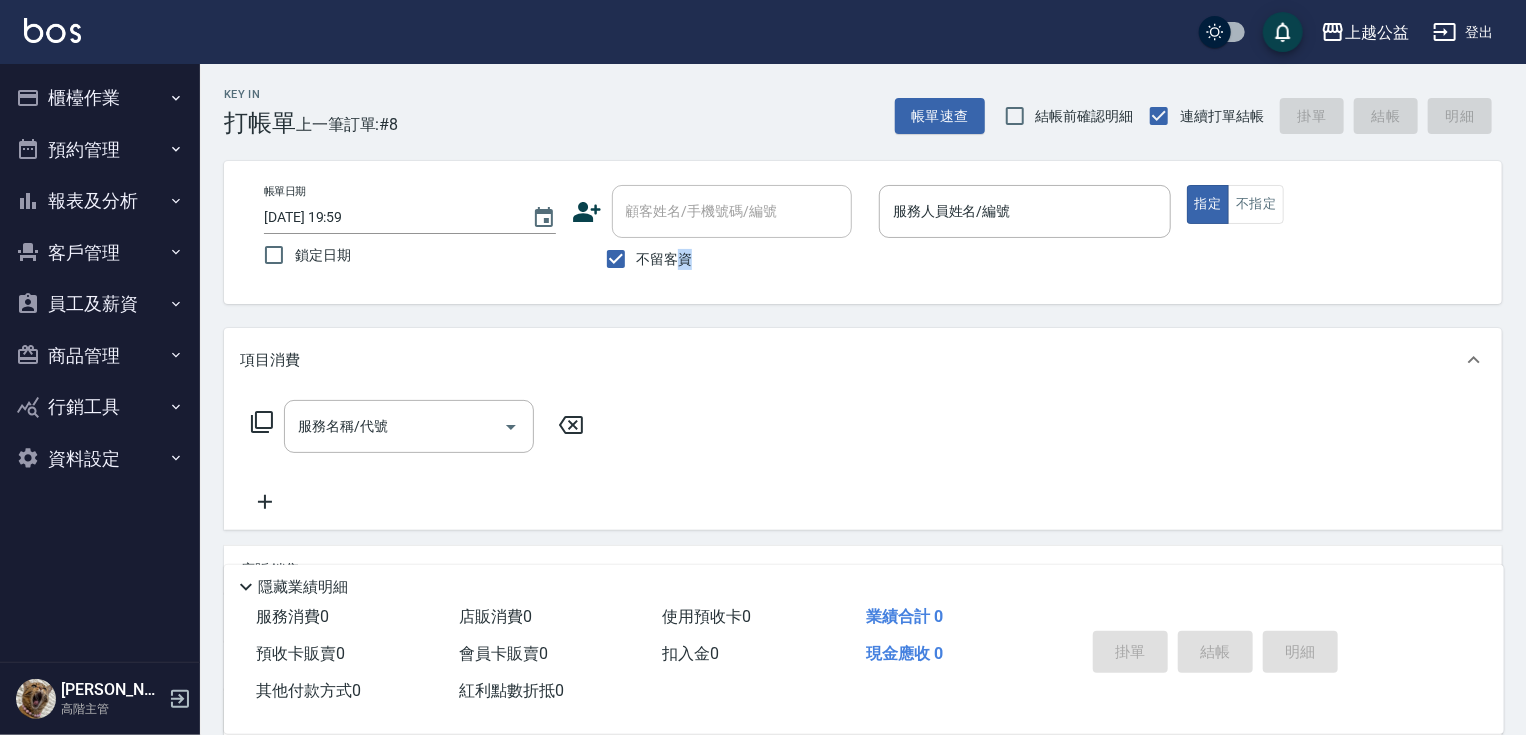 click on "不留客資" at bounding box center (665, 259) 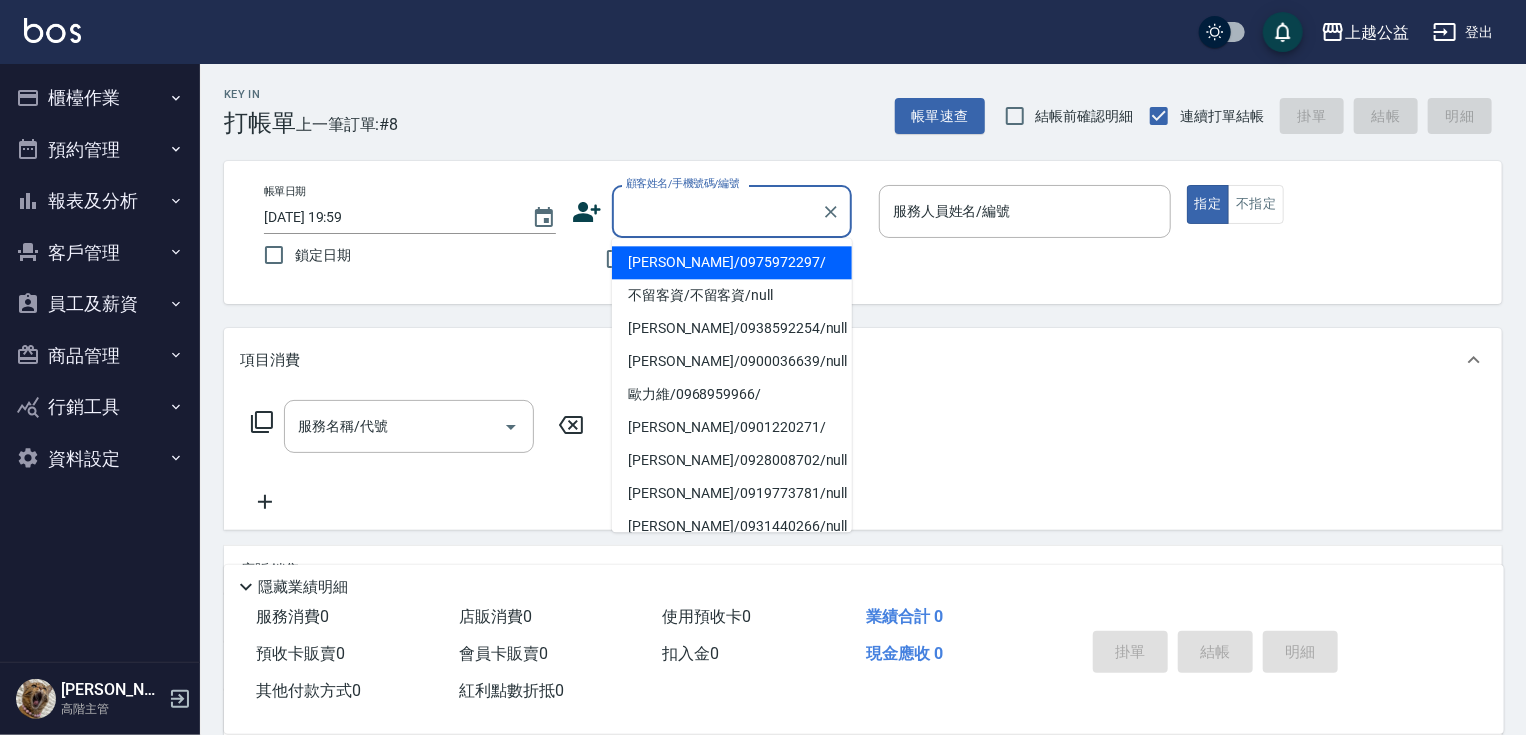 click on "顧客姓名/手機號碼/編號 顧客姓名/手機號碼/編號" at bounding box center (732, 211) 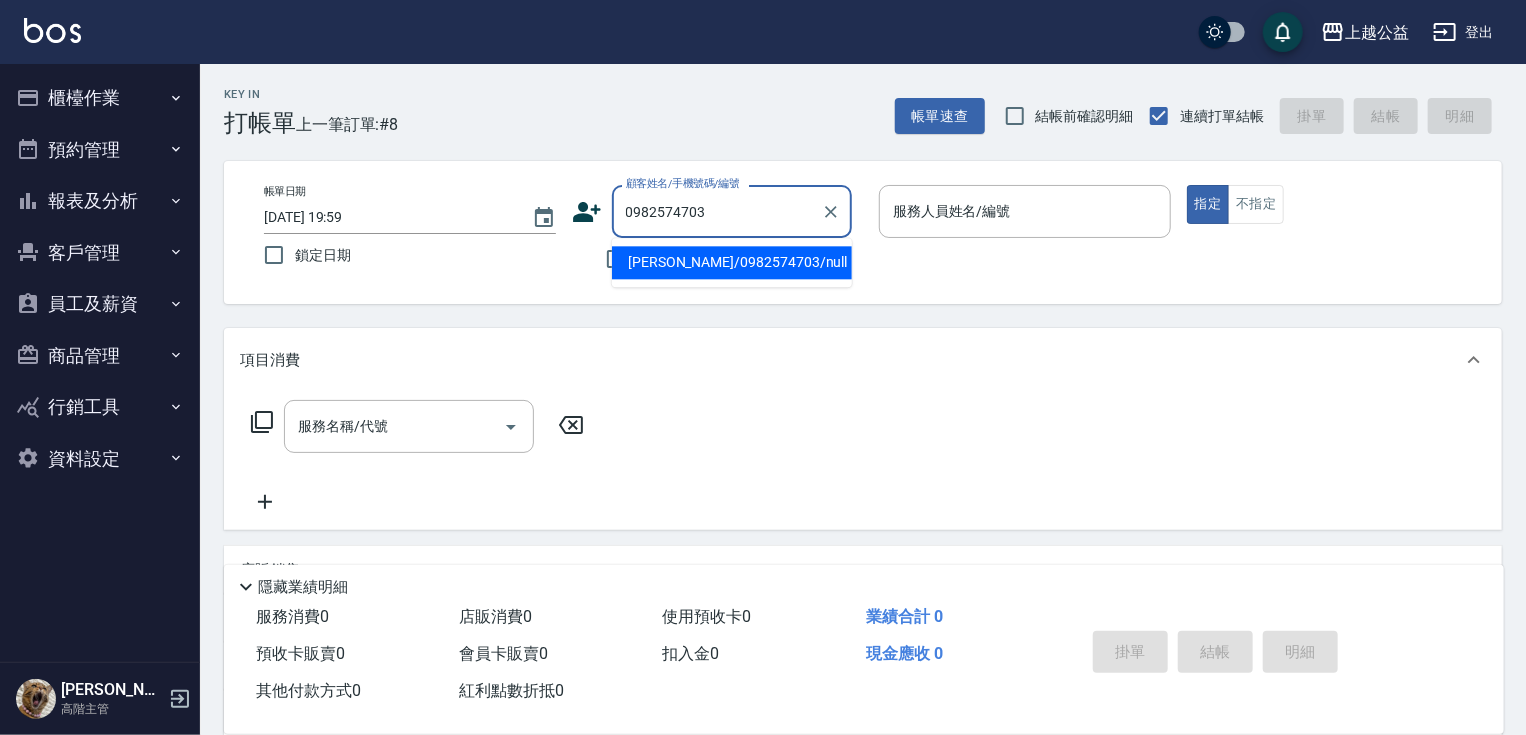 type on "[PERSON_NAME]/0982574703/null" 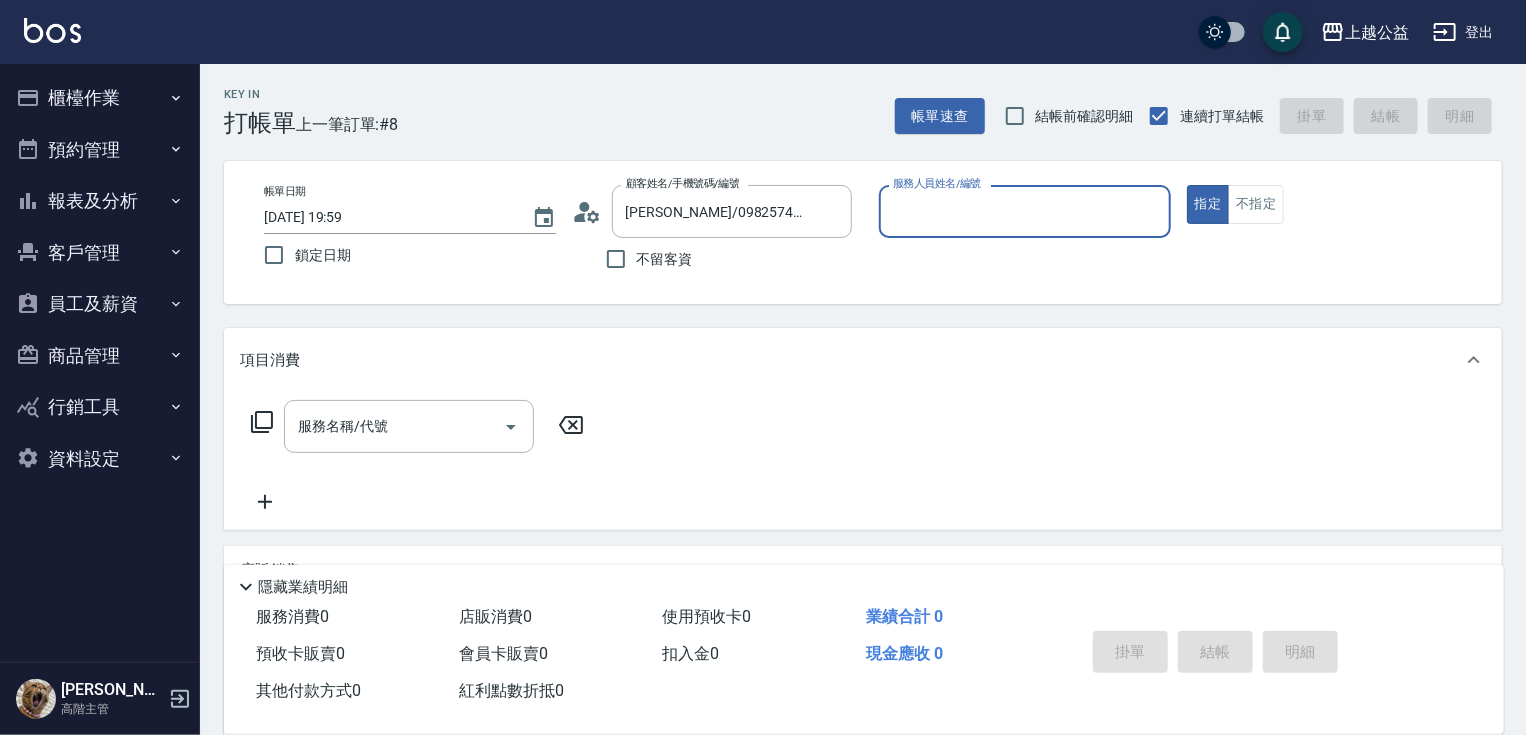 type on "[PERSON_NAME]-7" 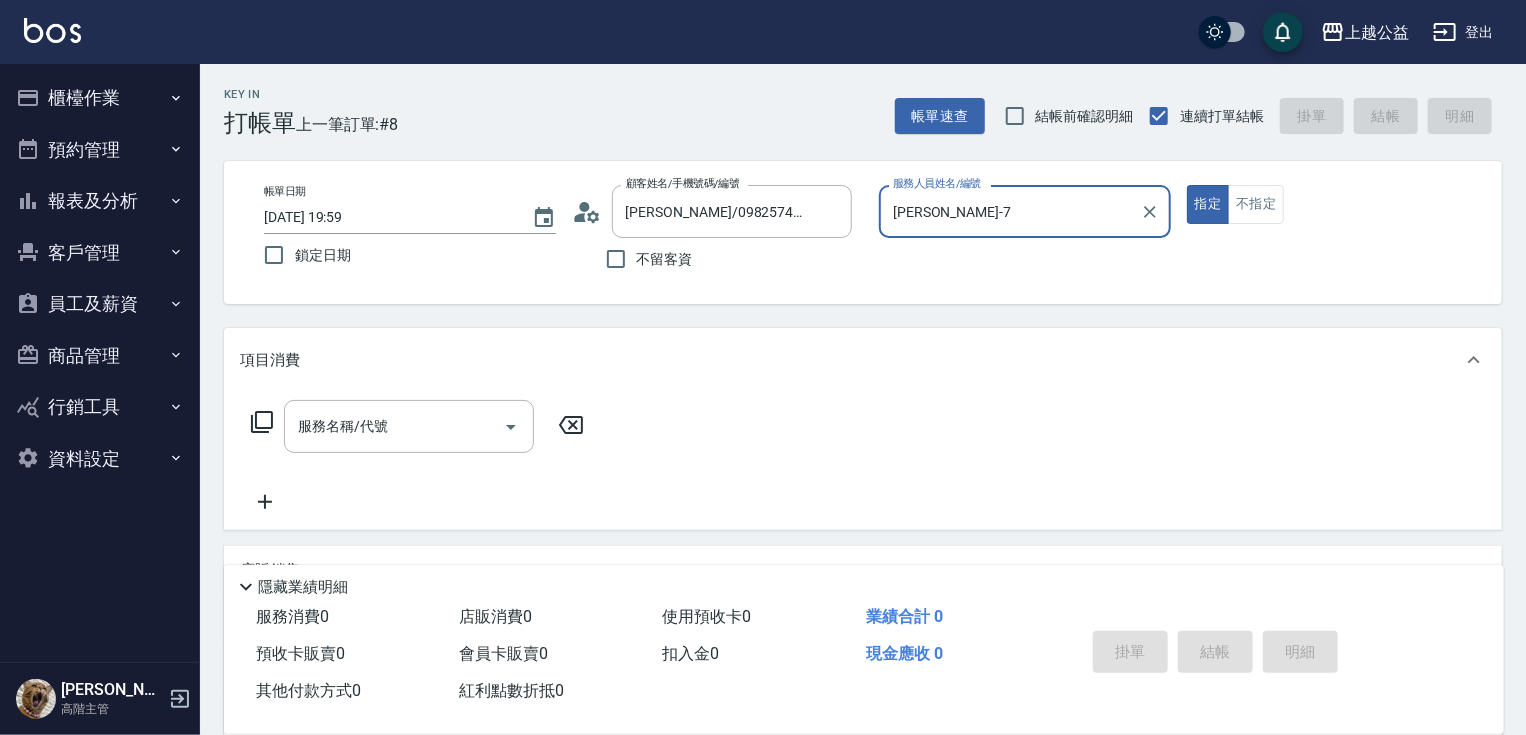 click on "指定" at bounding box center [1208, 204] 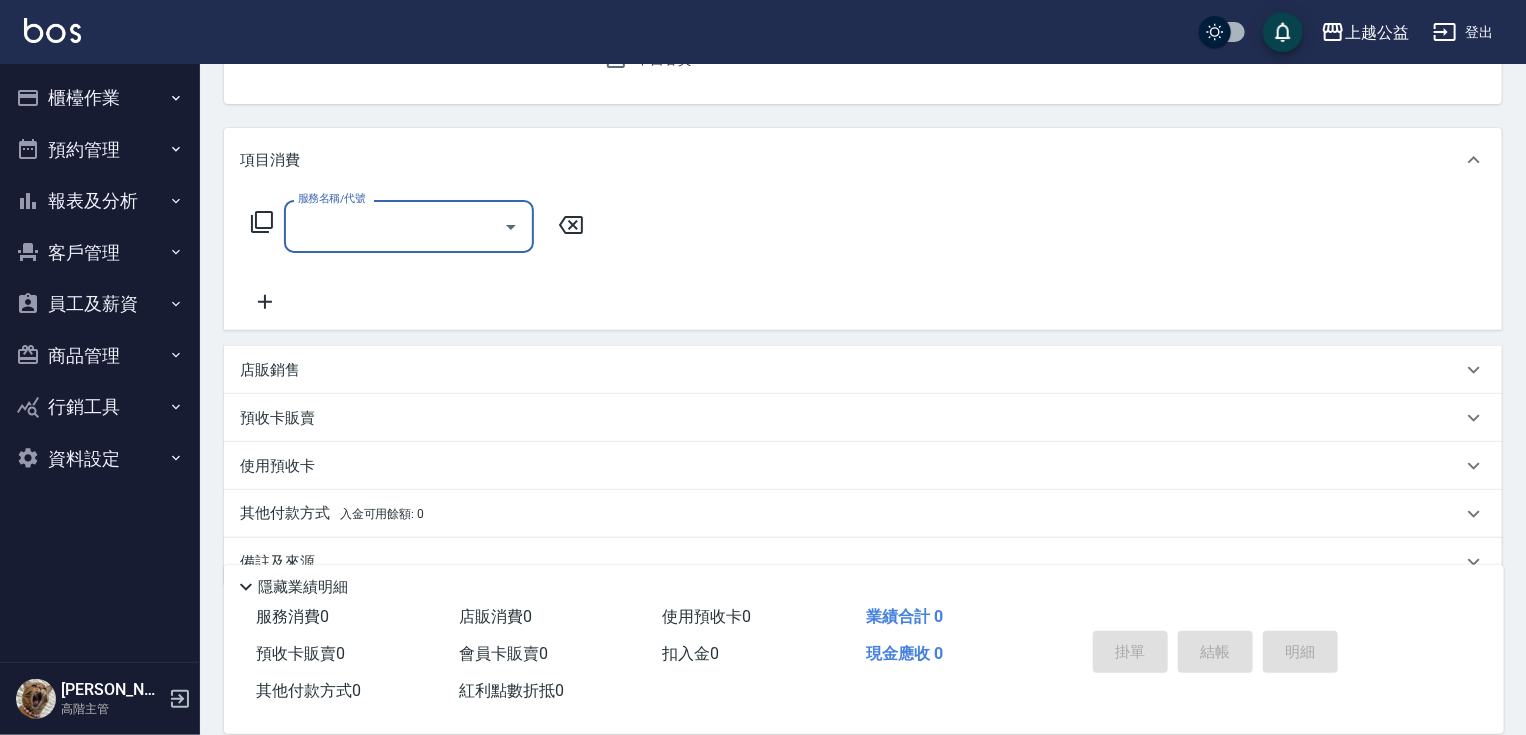 scroll, scrollTop: 240, scrollLeft: 0, axis: vertical 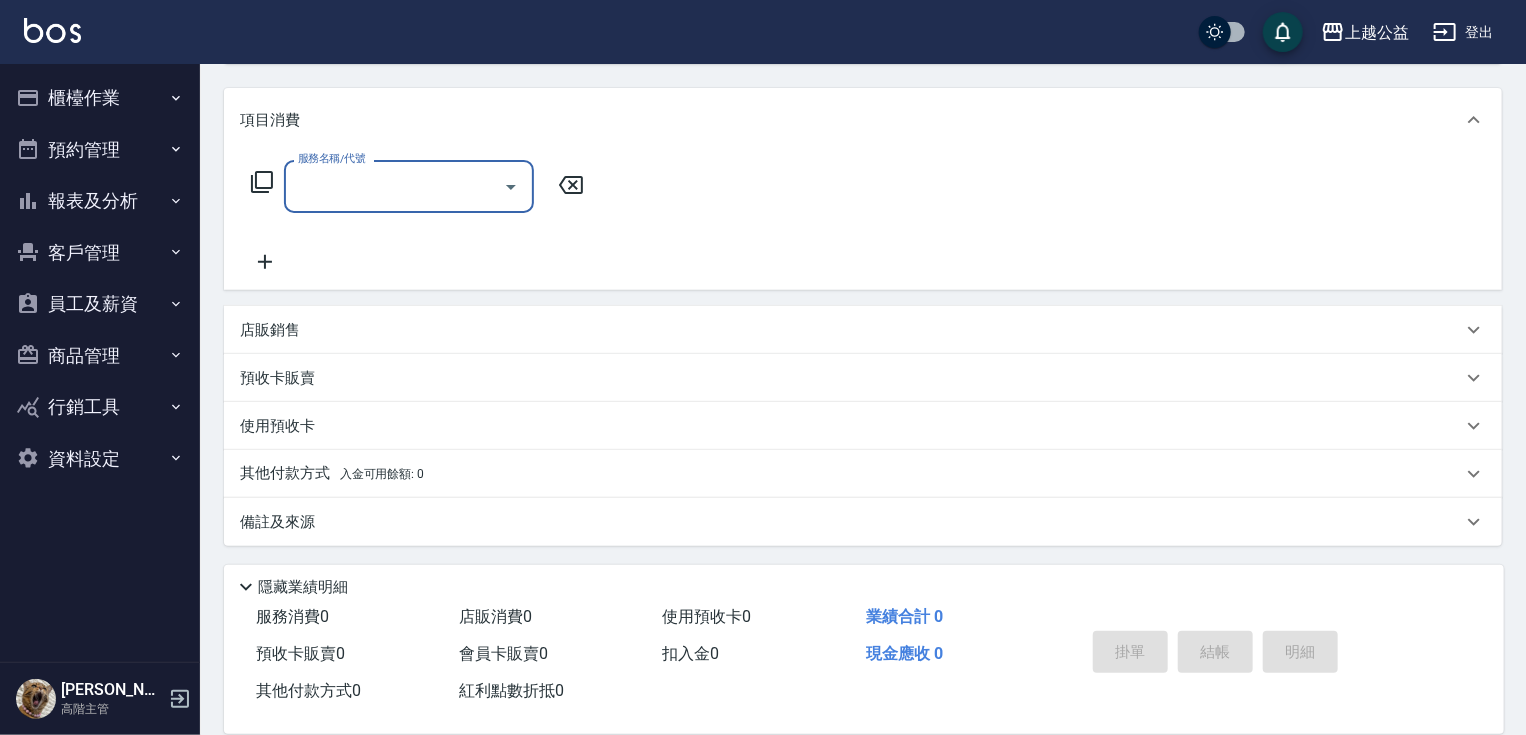 click on "預收卡販賣" at bounding box center [277, 378] 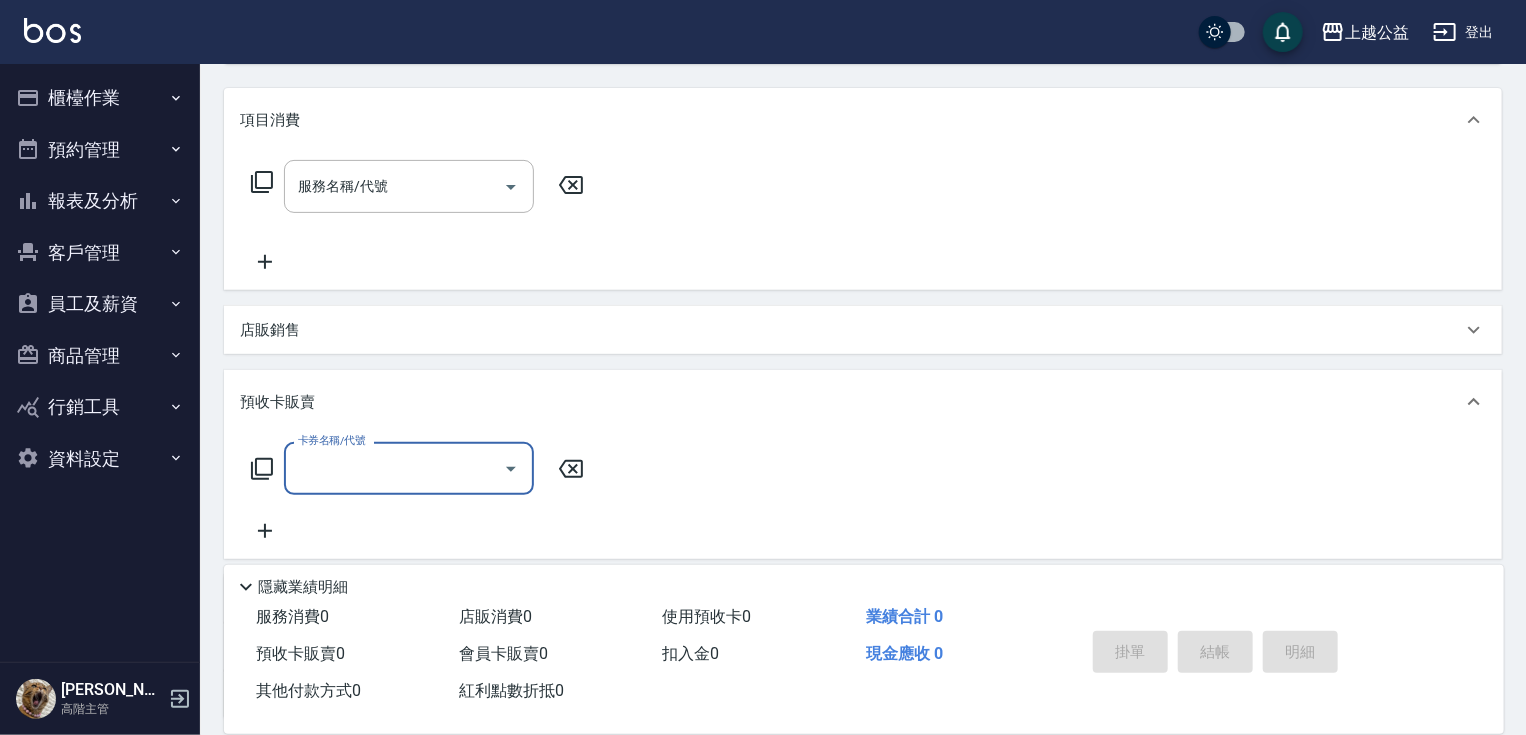 scroll, scrollTop: 0, scrollLeft: 0, axis: both 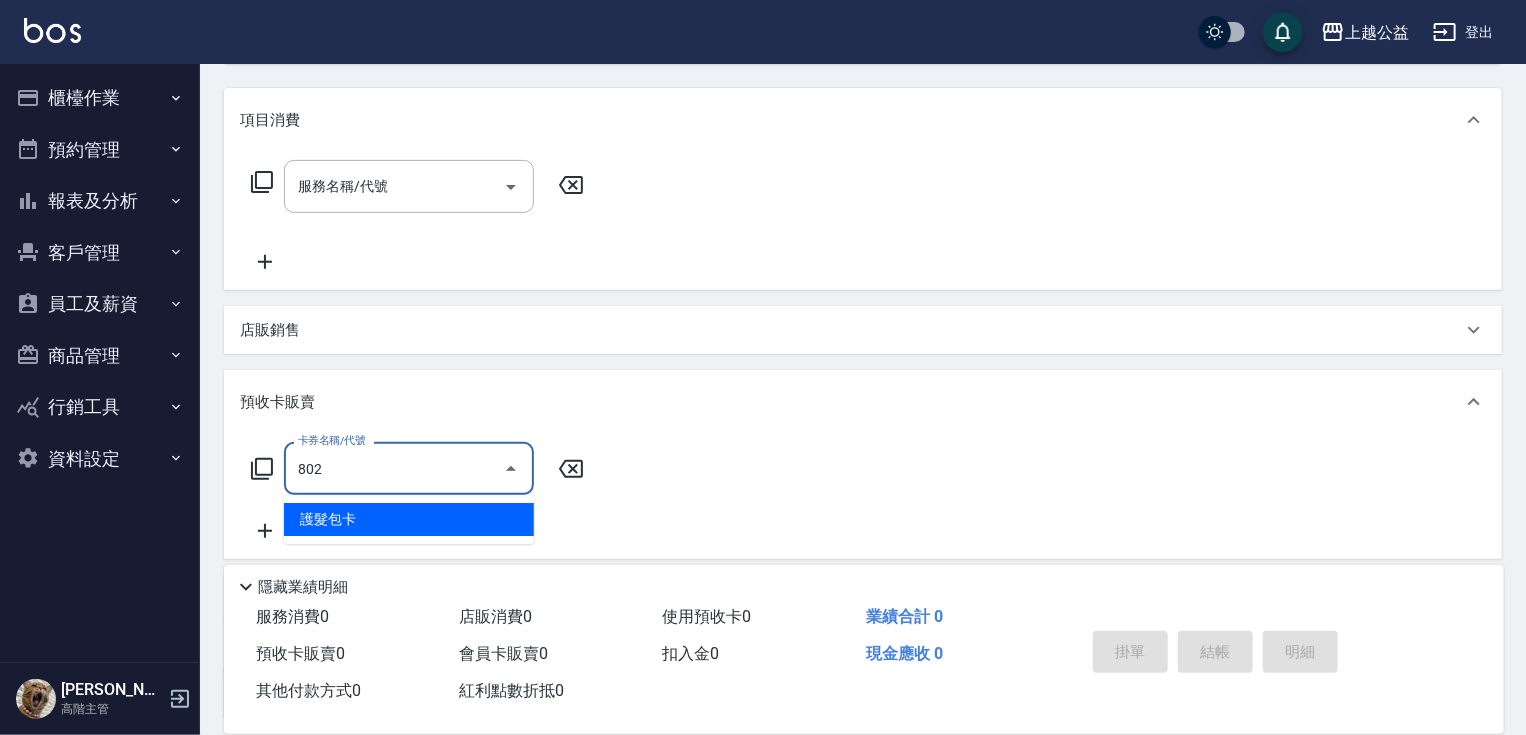 type on "護髮包卡(802)" 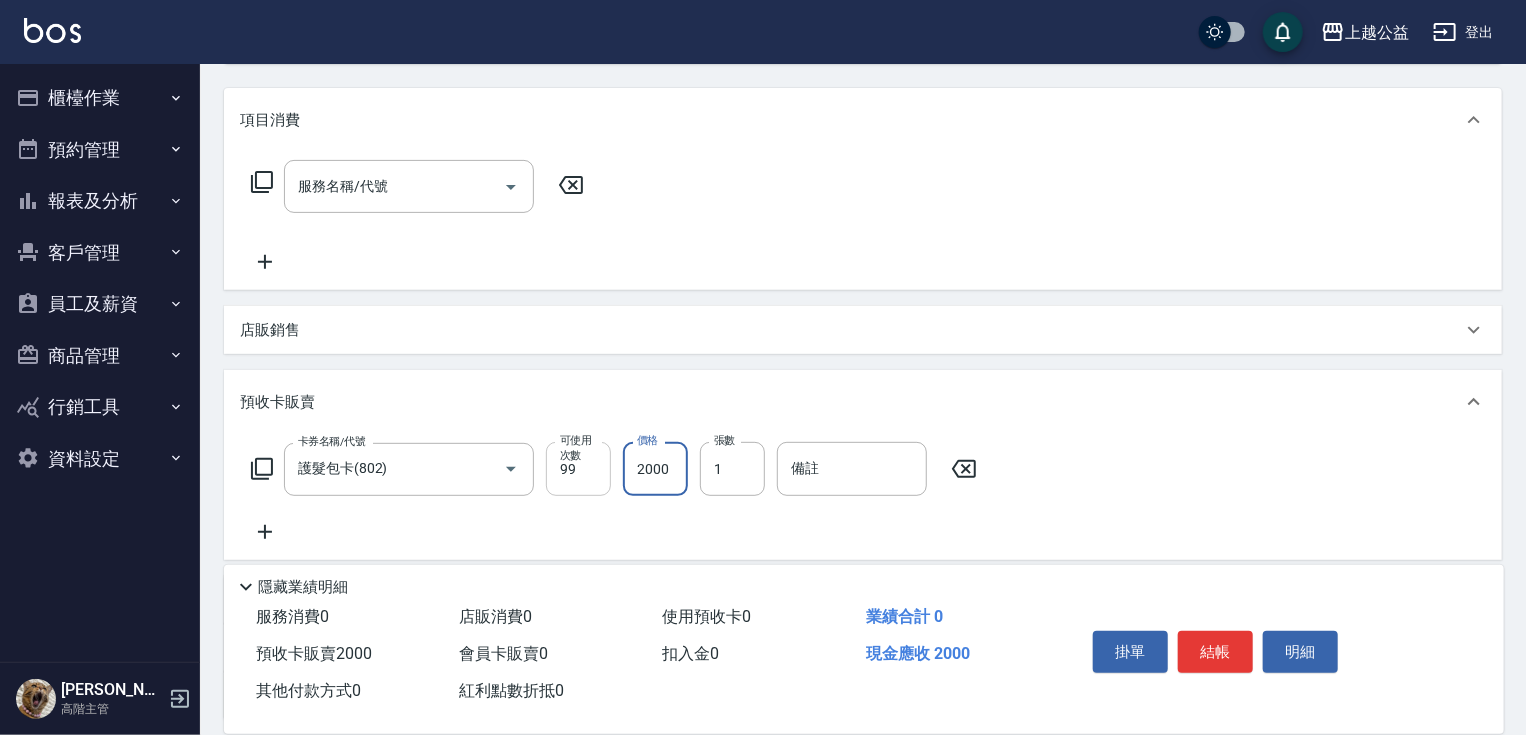 click on "99" at bounding box center (578, 469) 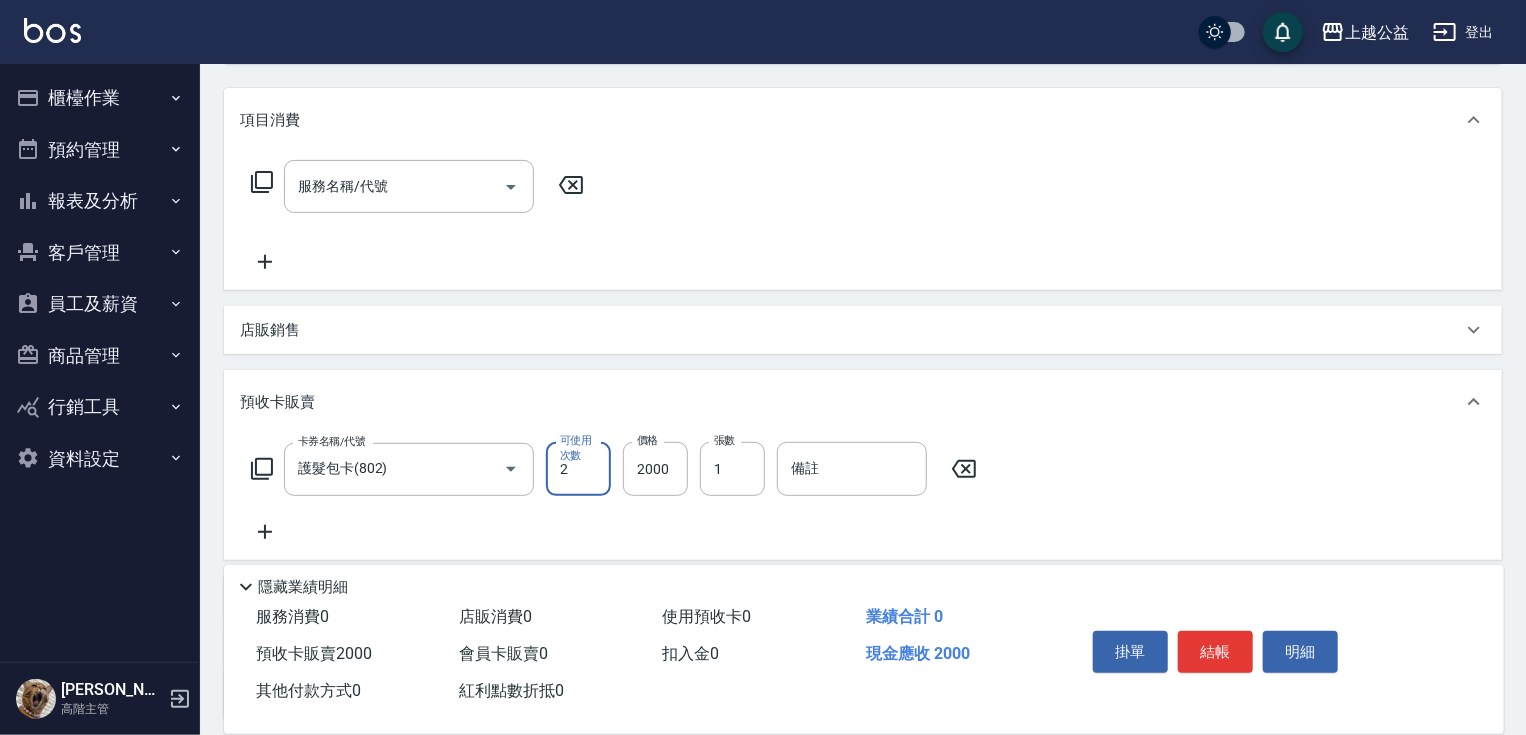 type on "2" 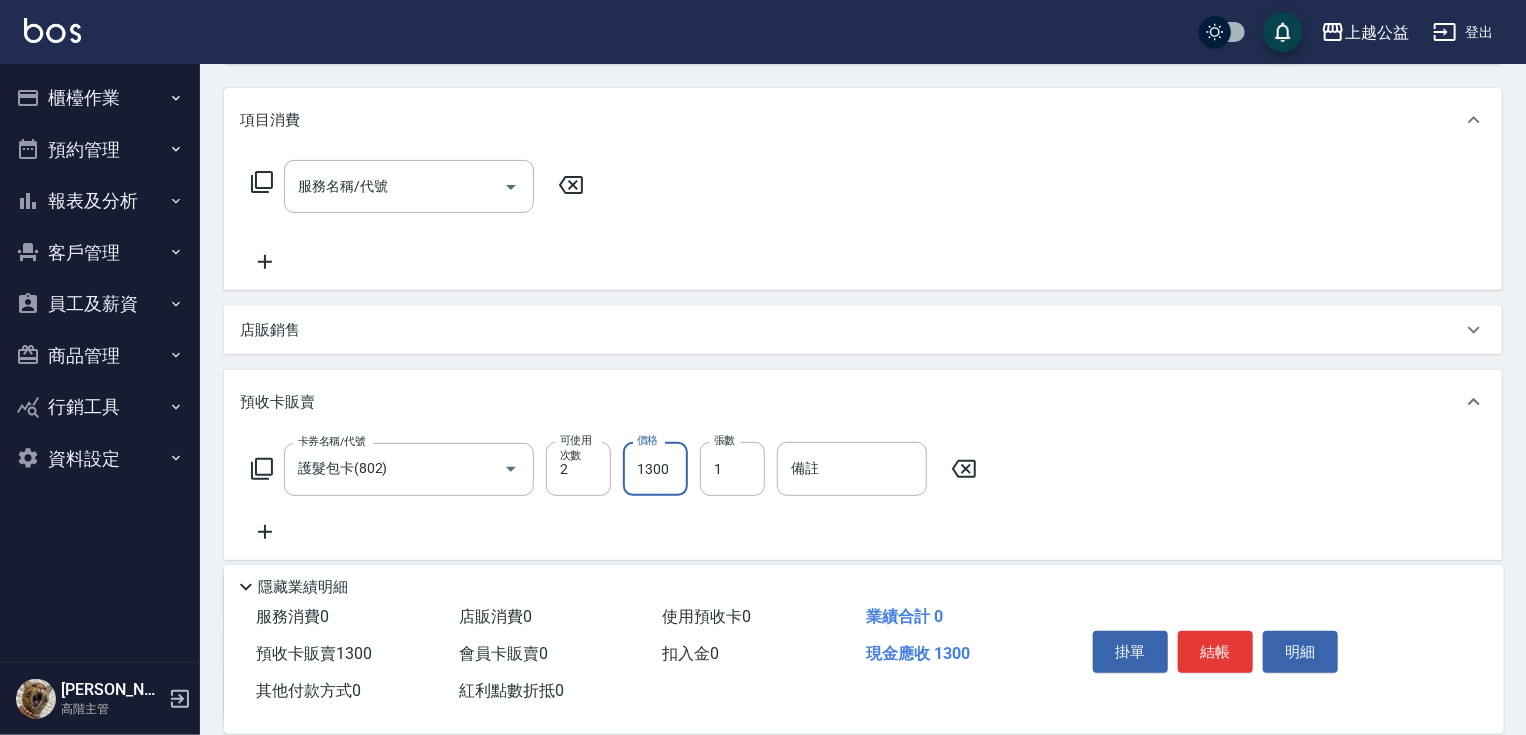 type on "1300" 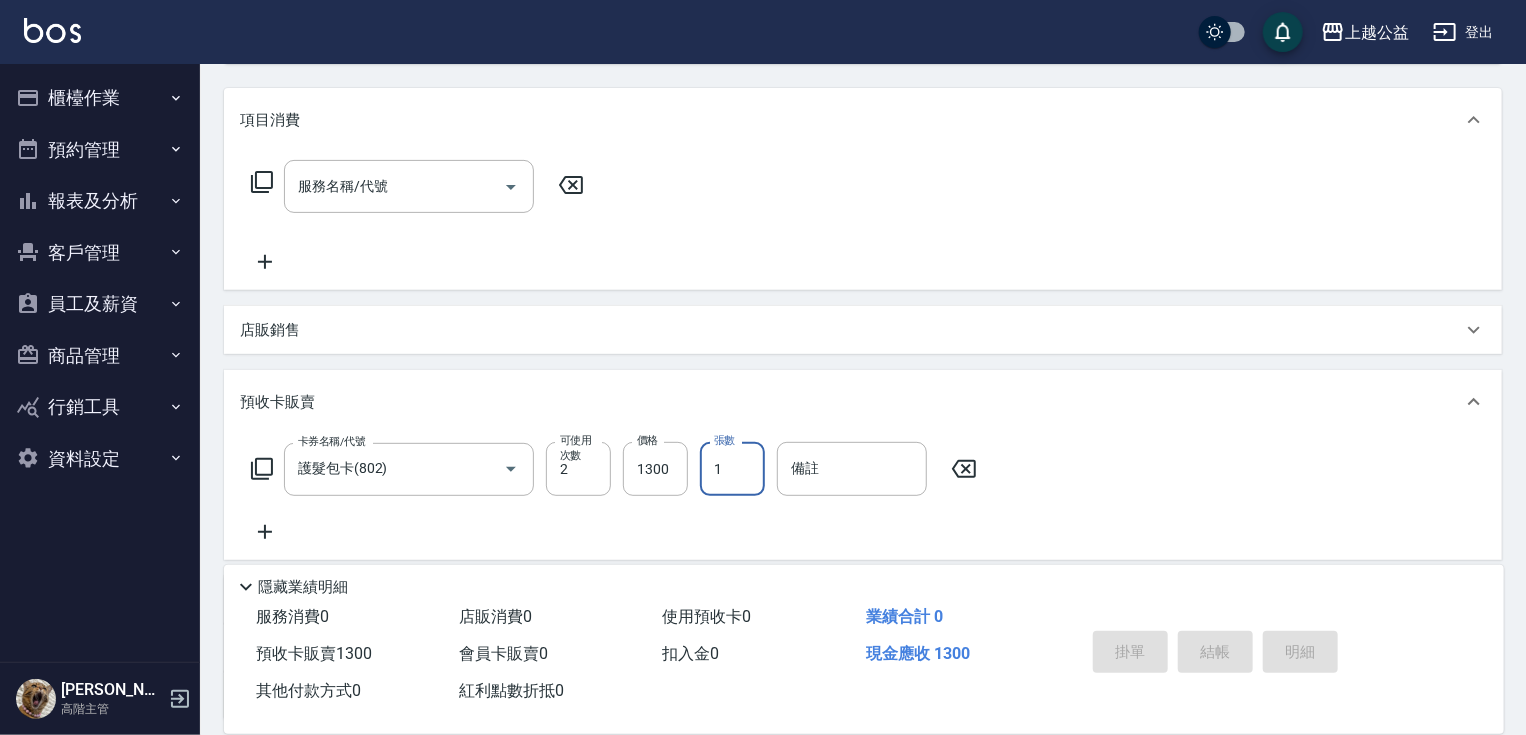 type on "[DATE] 20:00" 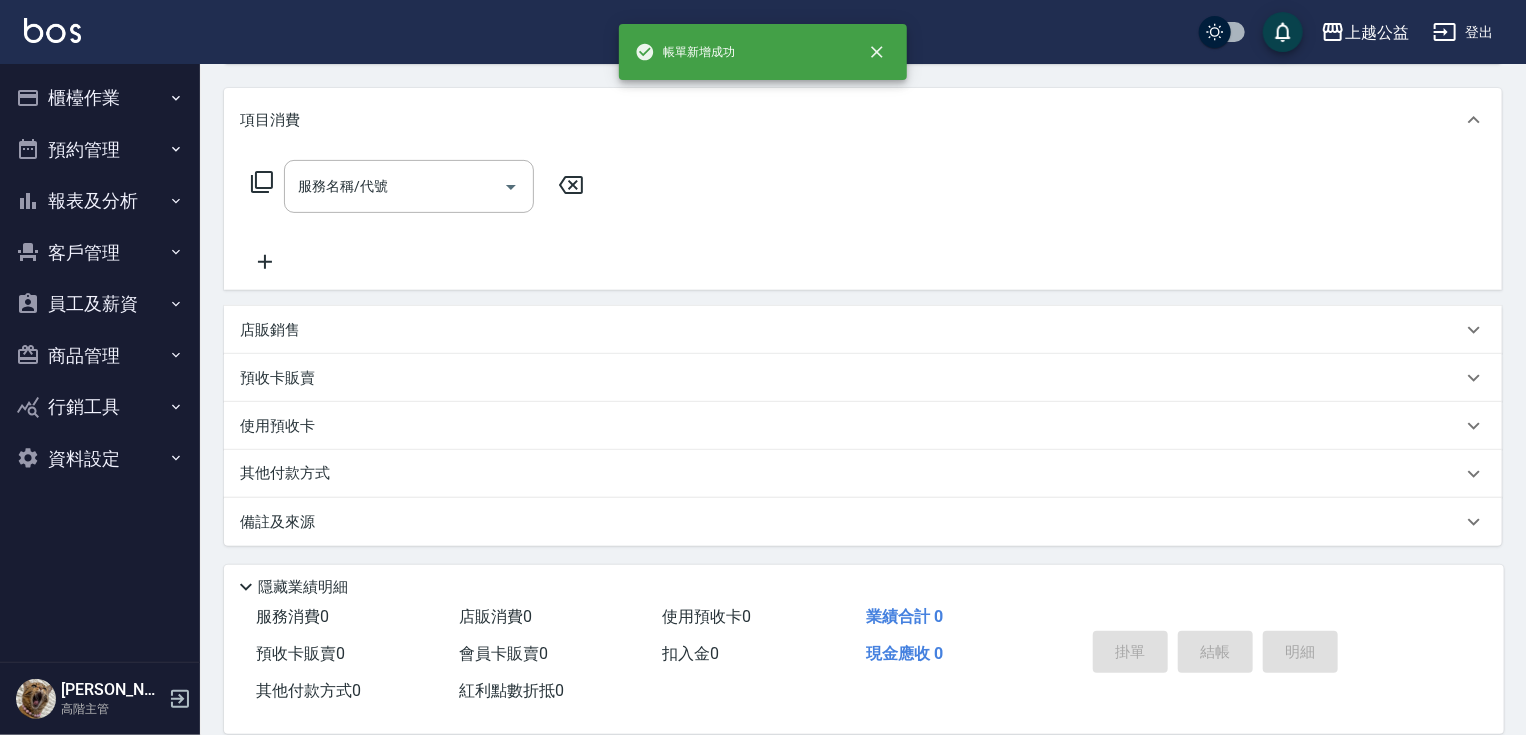 scroll, scrollTop: 0, scrollLeft: 0, axis: both 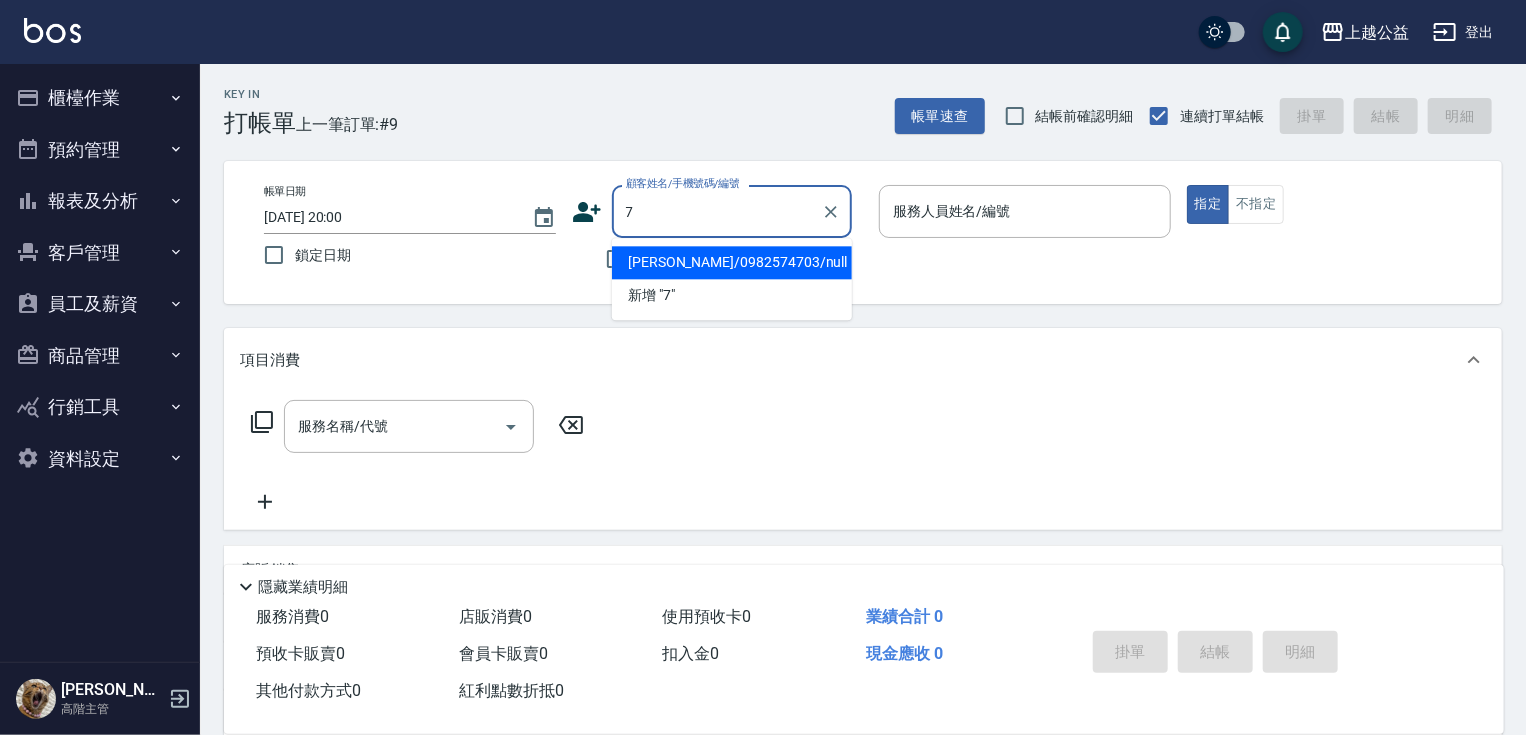 type on "[PERSON_NAME]/0982574703/null" 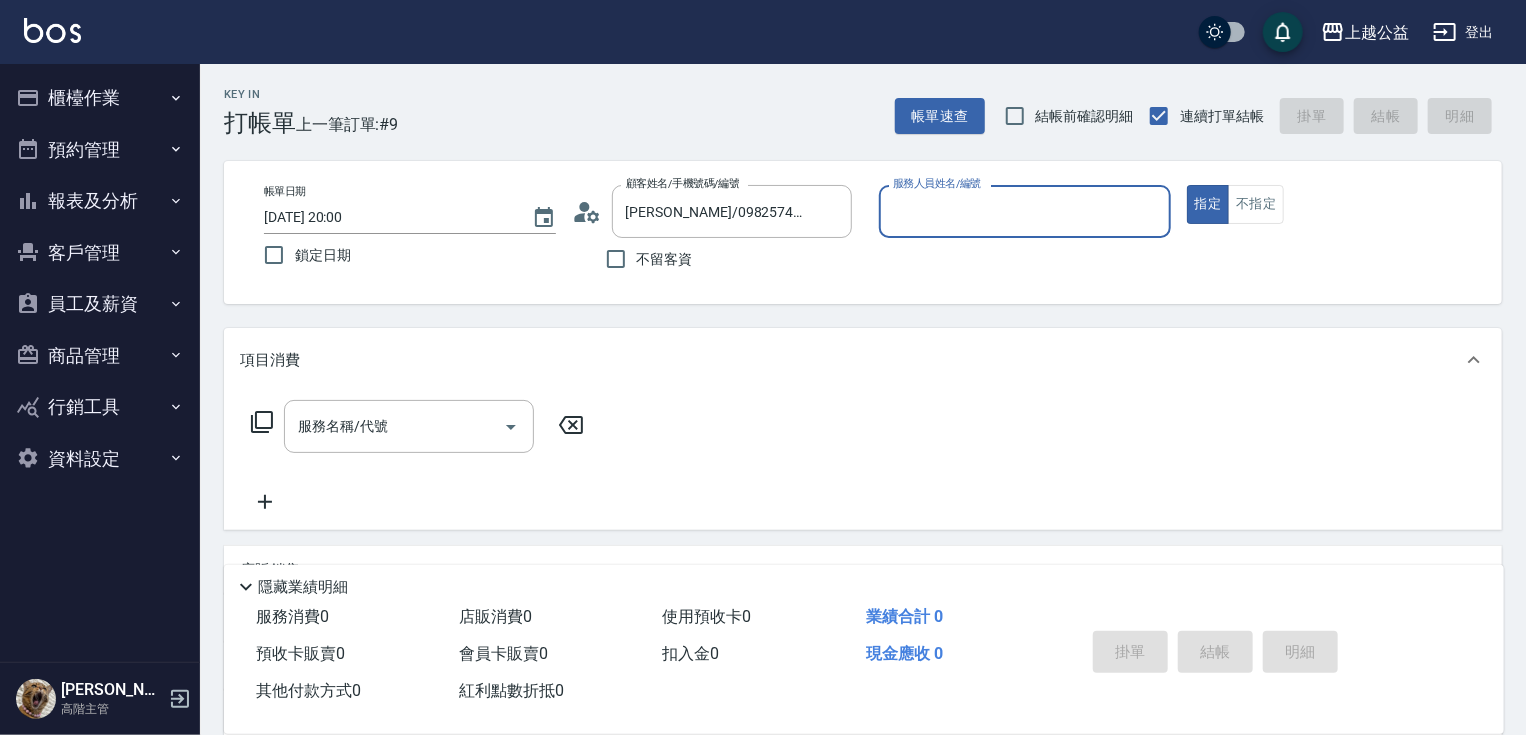 type on "[PERSON_NAME]-7" 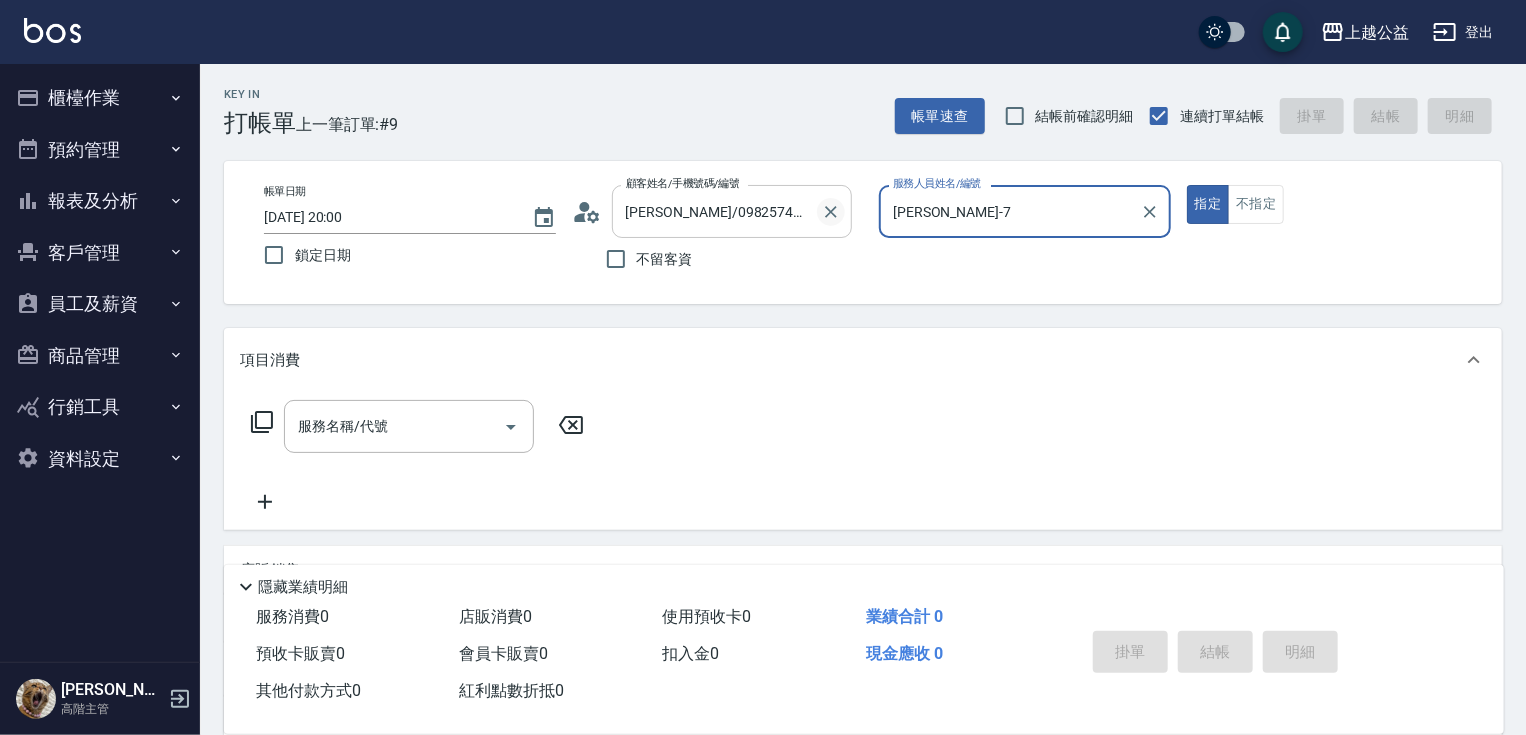 click 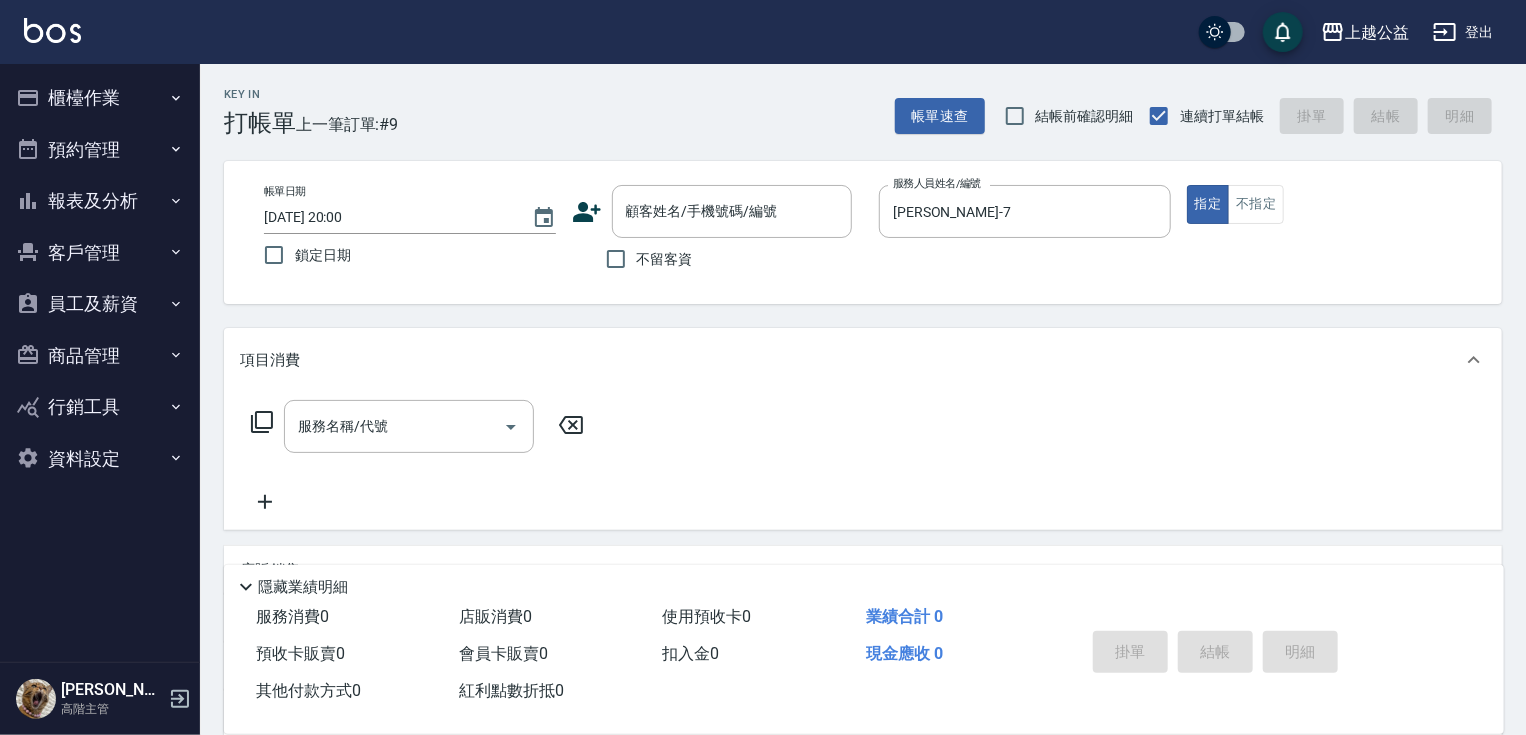 click on "不留客資" at bounding box center (665, 259) 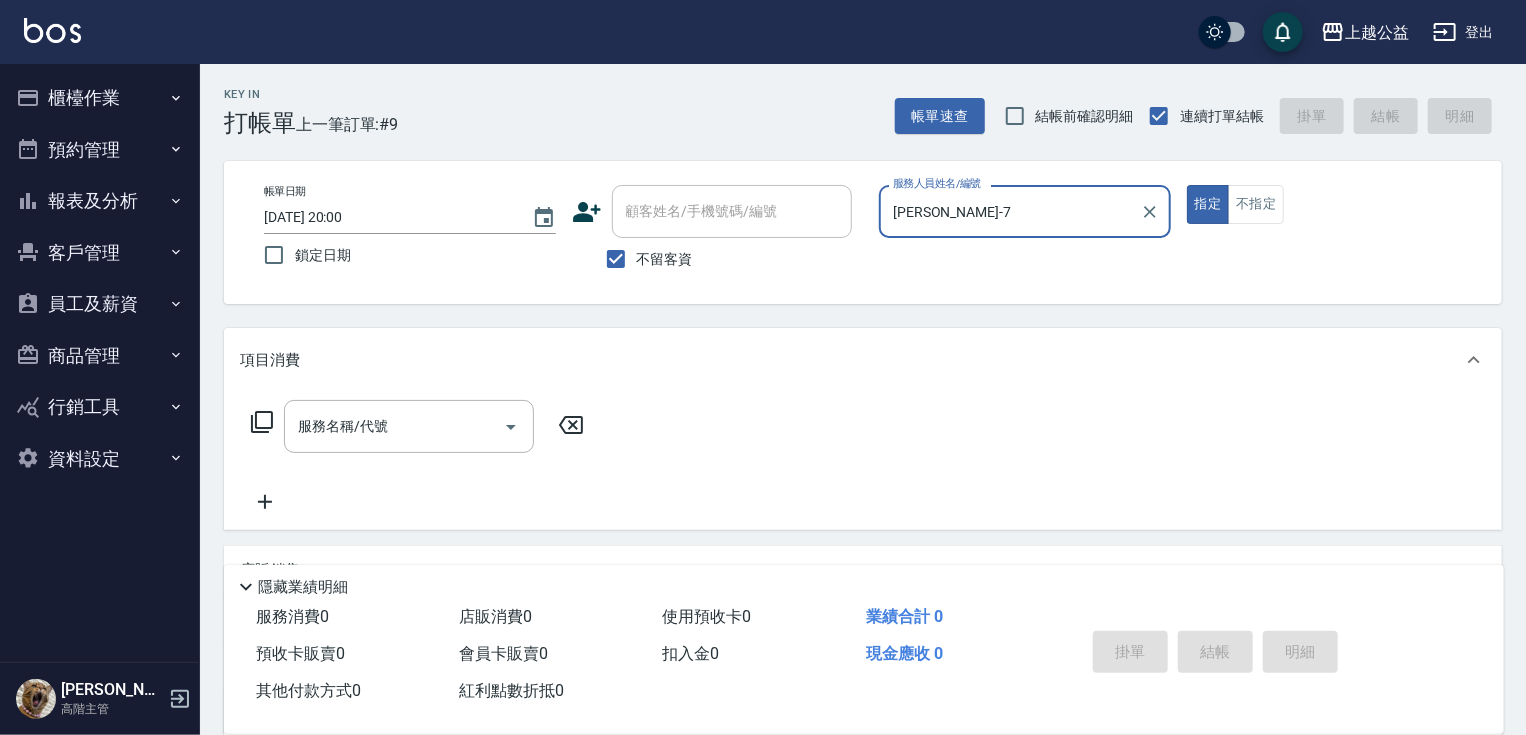 click on "指定" at bounding box center (1208, 204) 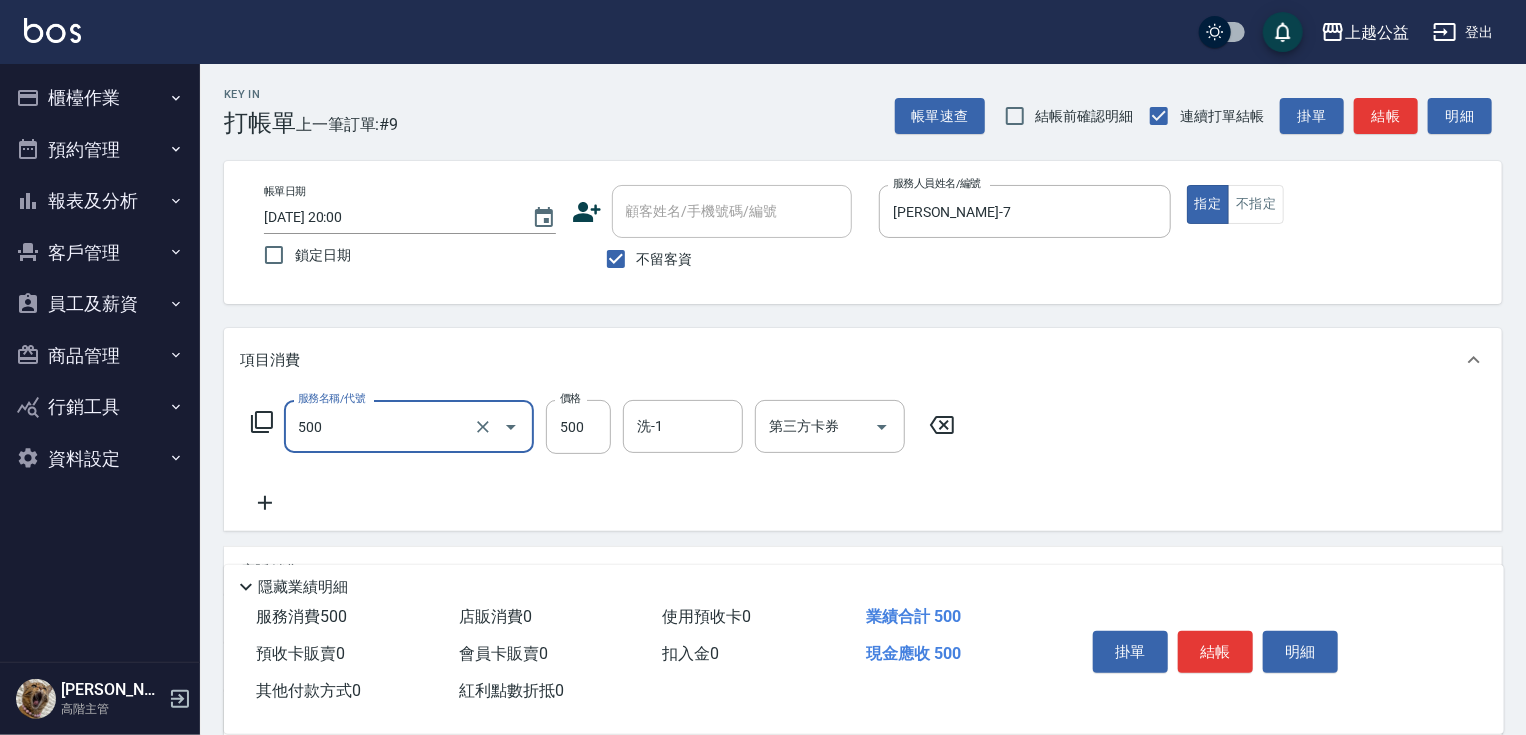 type on "洗剪500(500)" 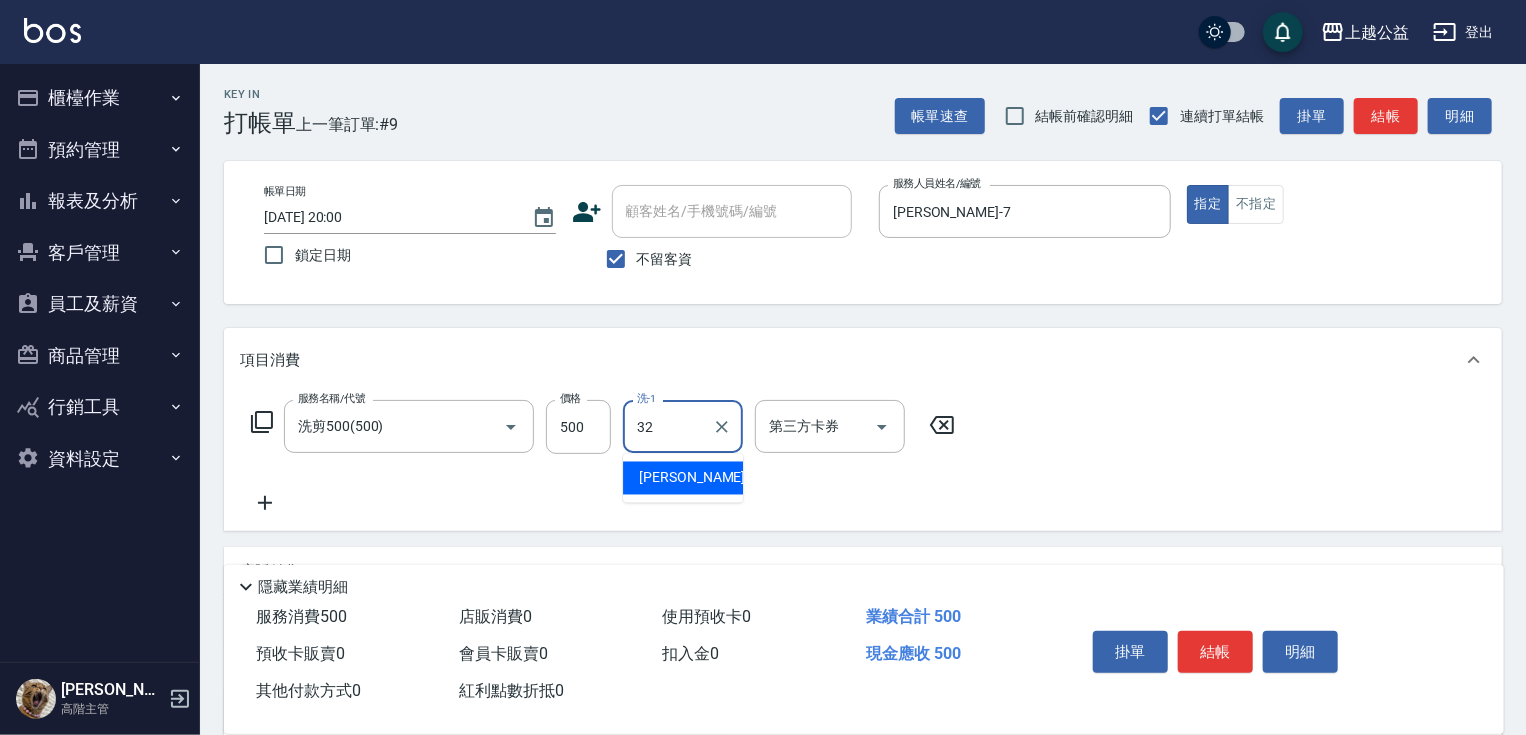 type on "[PERSON_NAME]-32" 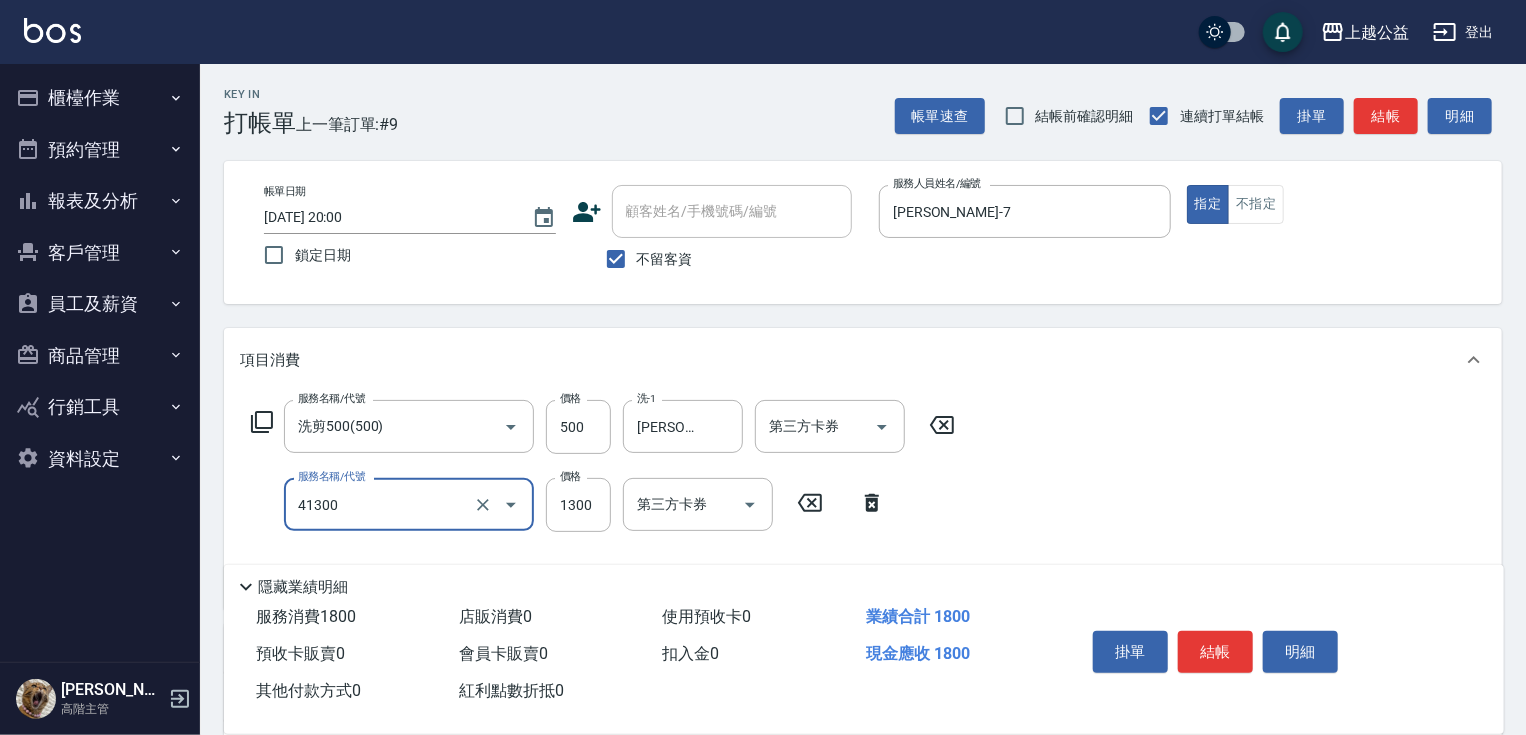 type on "鏡面1300(41300)" 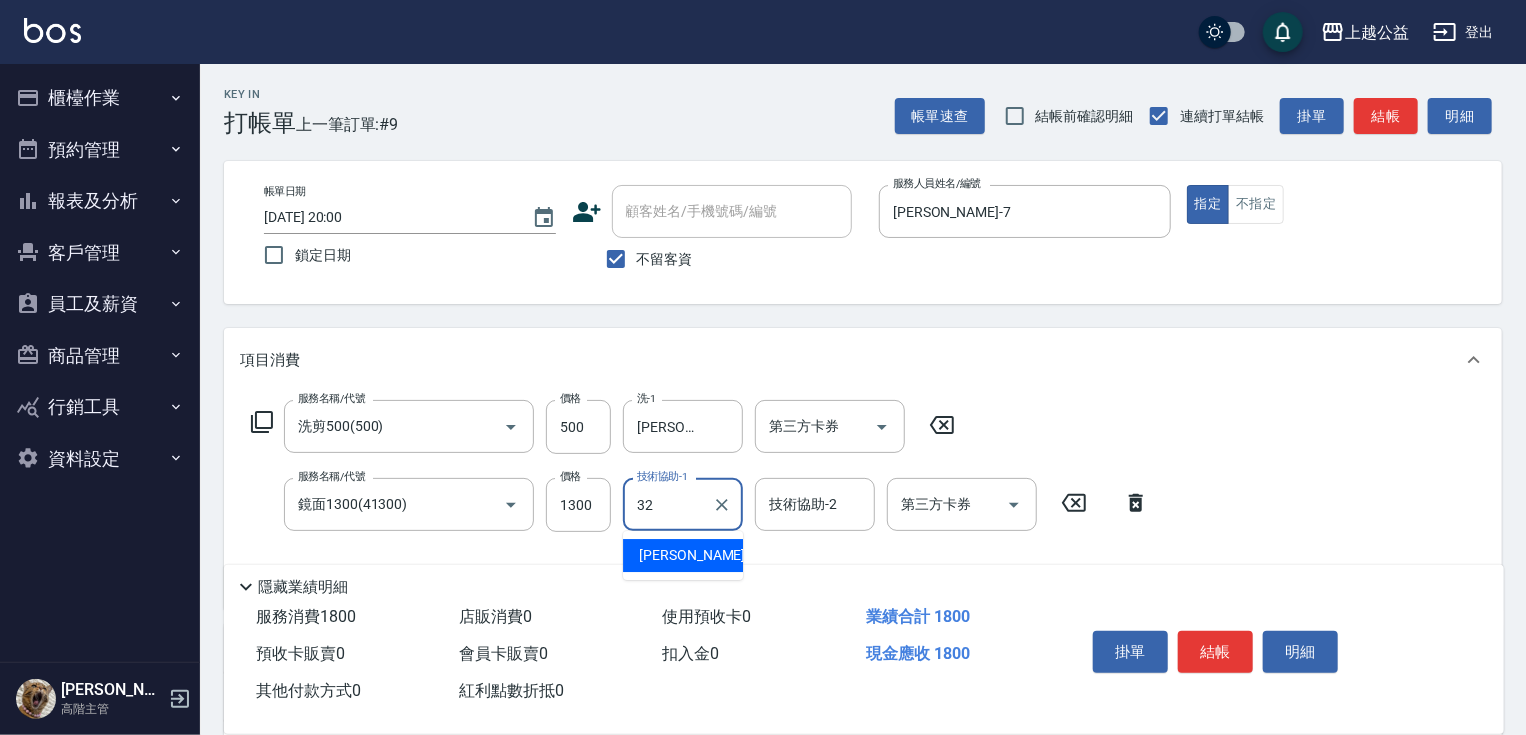 type on "[PERSON_NAME]-32" 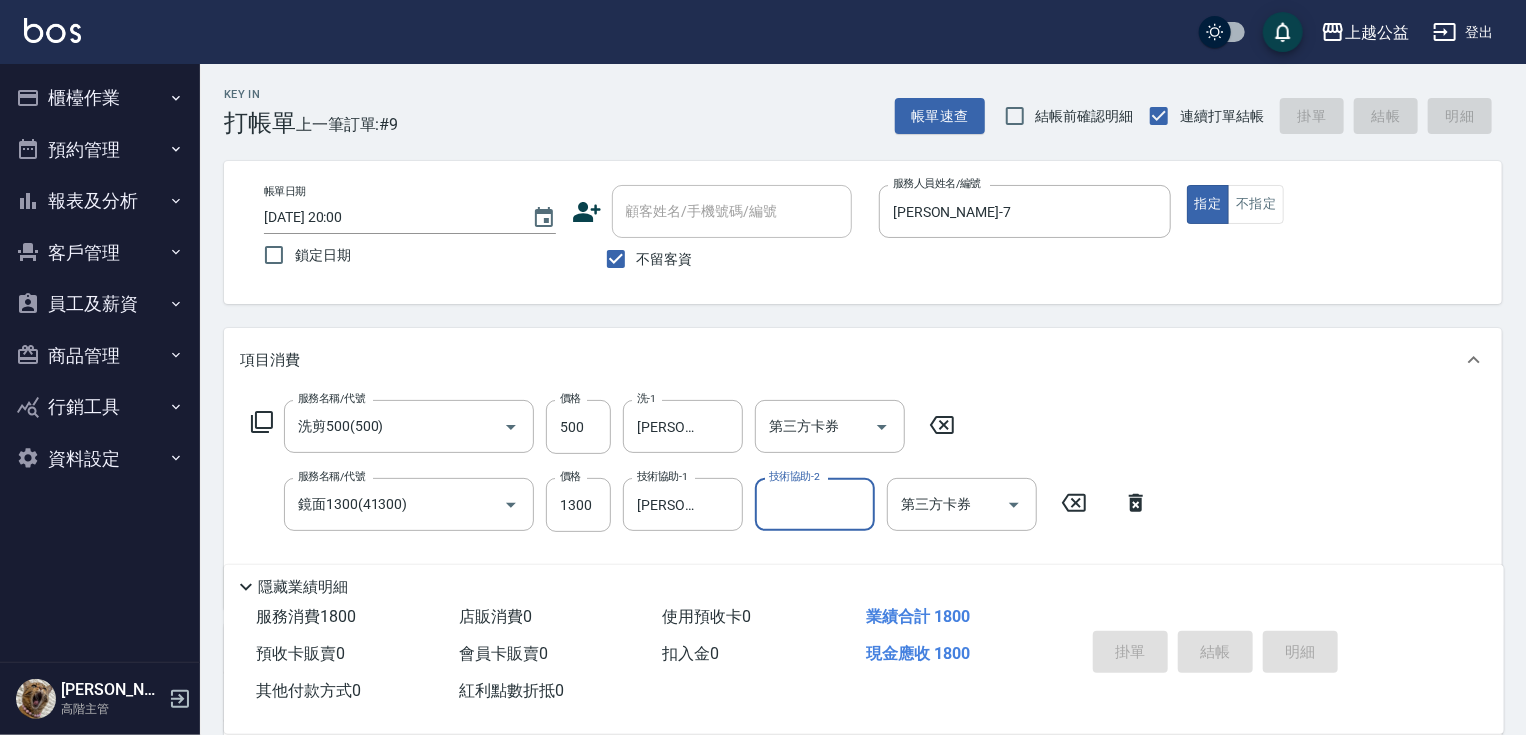 type 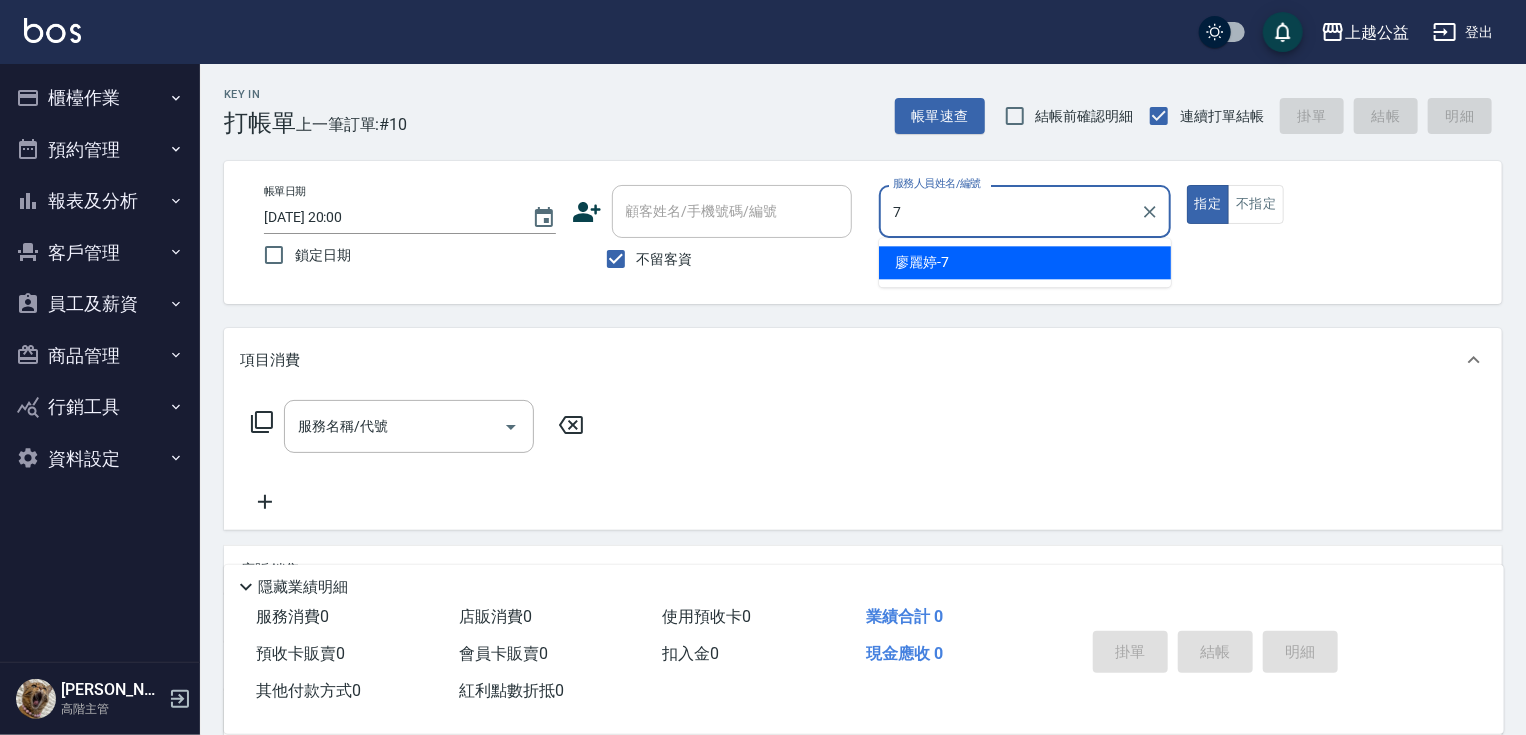type on "[PERSON_NAME]-7" 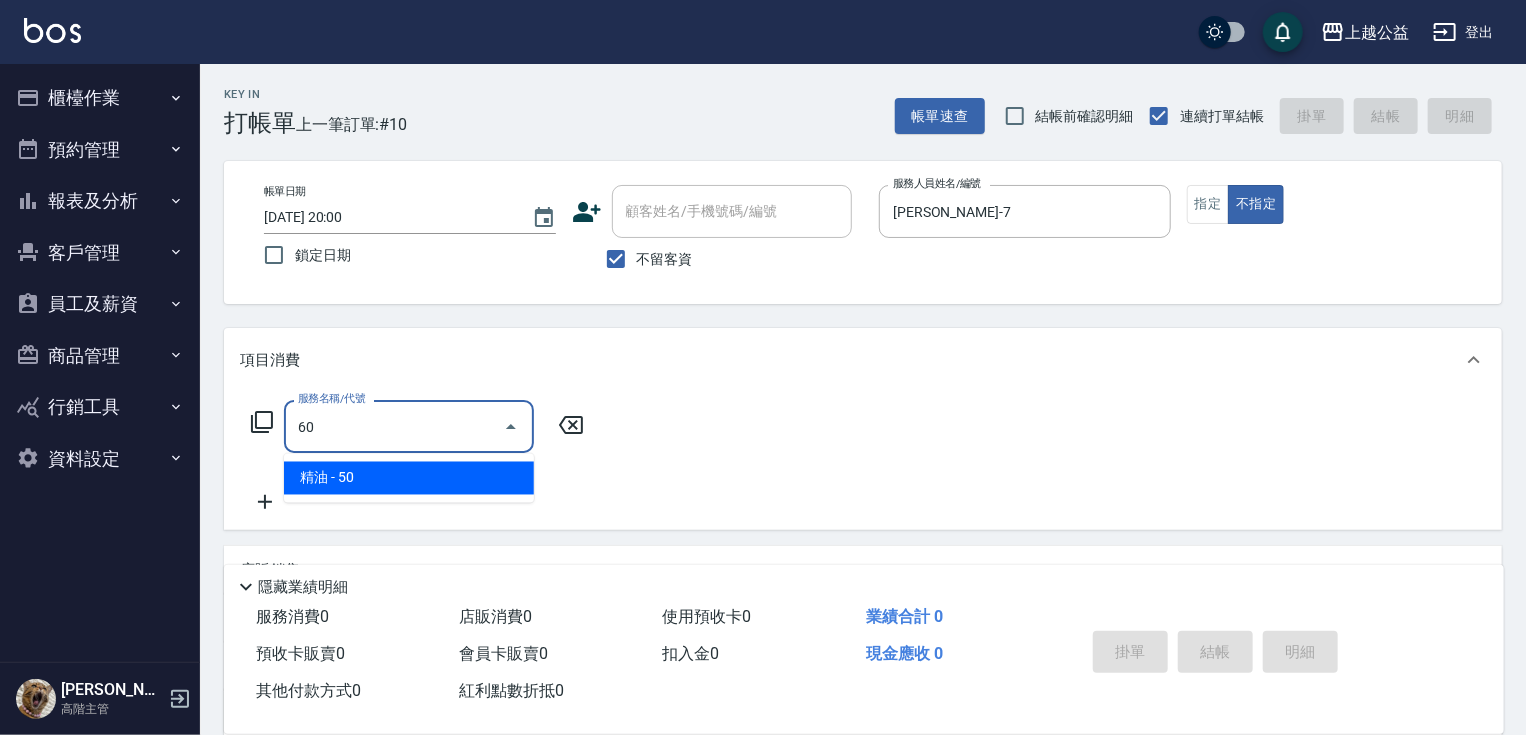 type on "6" 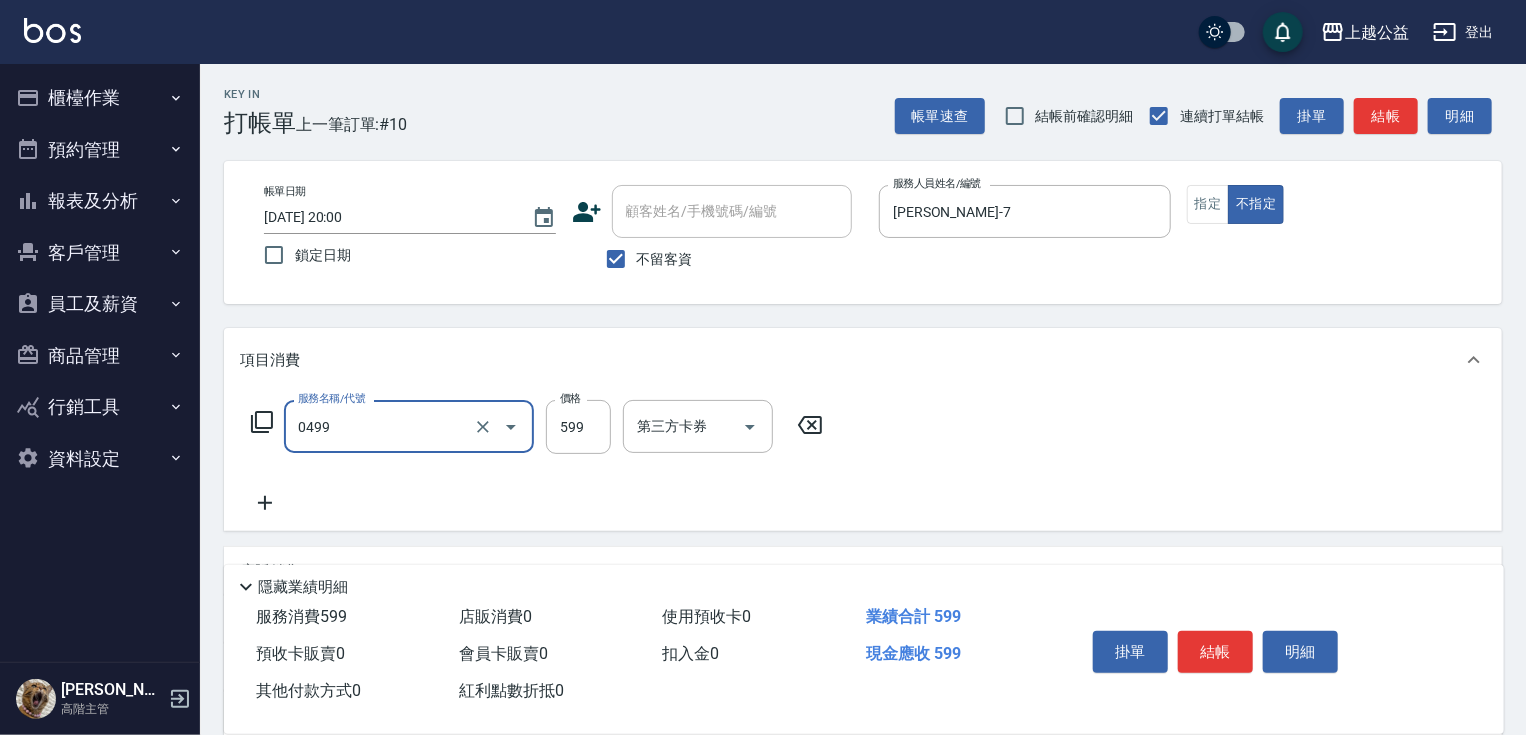 type on "頭皮去角質(0499)" 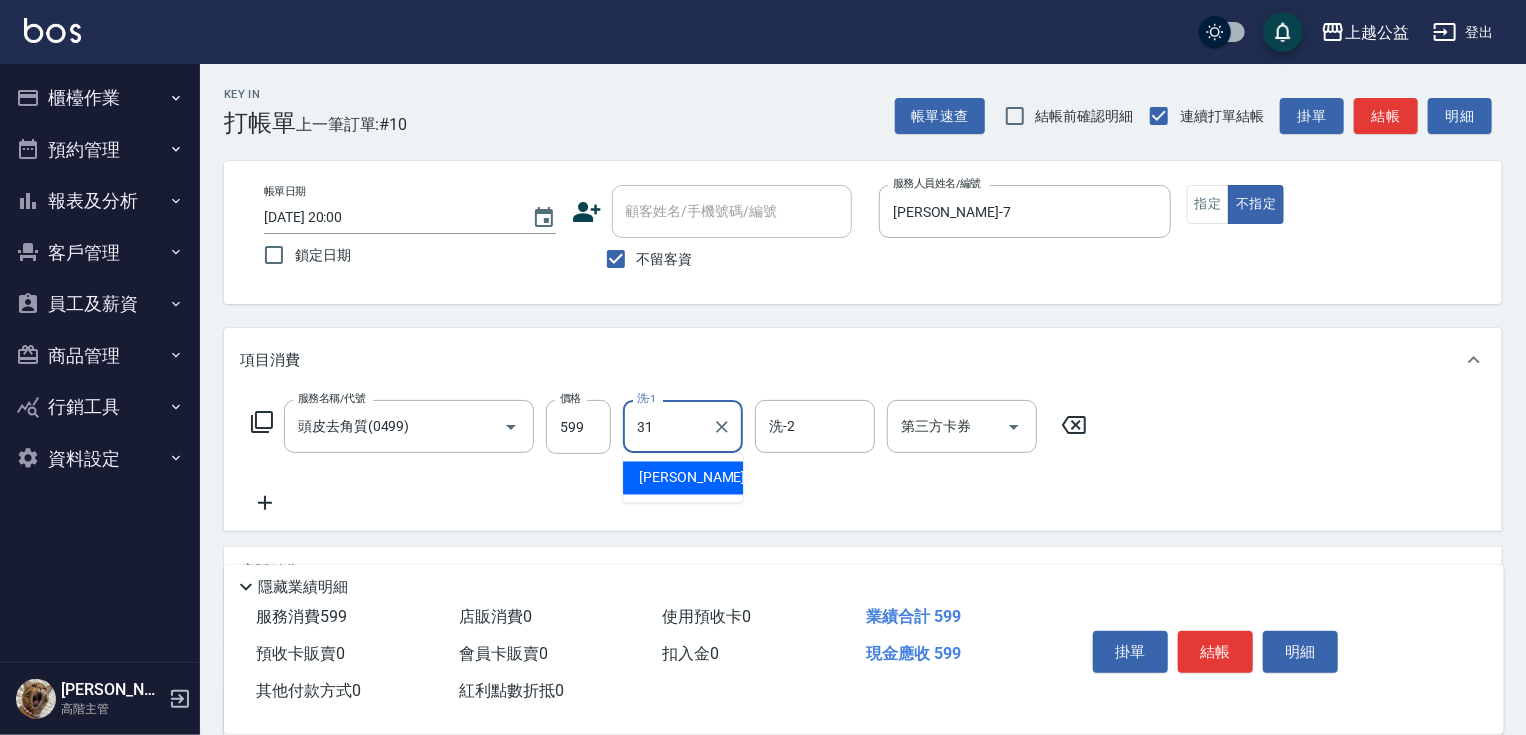 type on "[PERSON_NAME]-31" 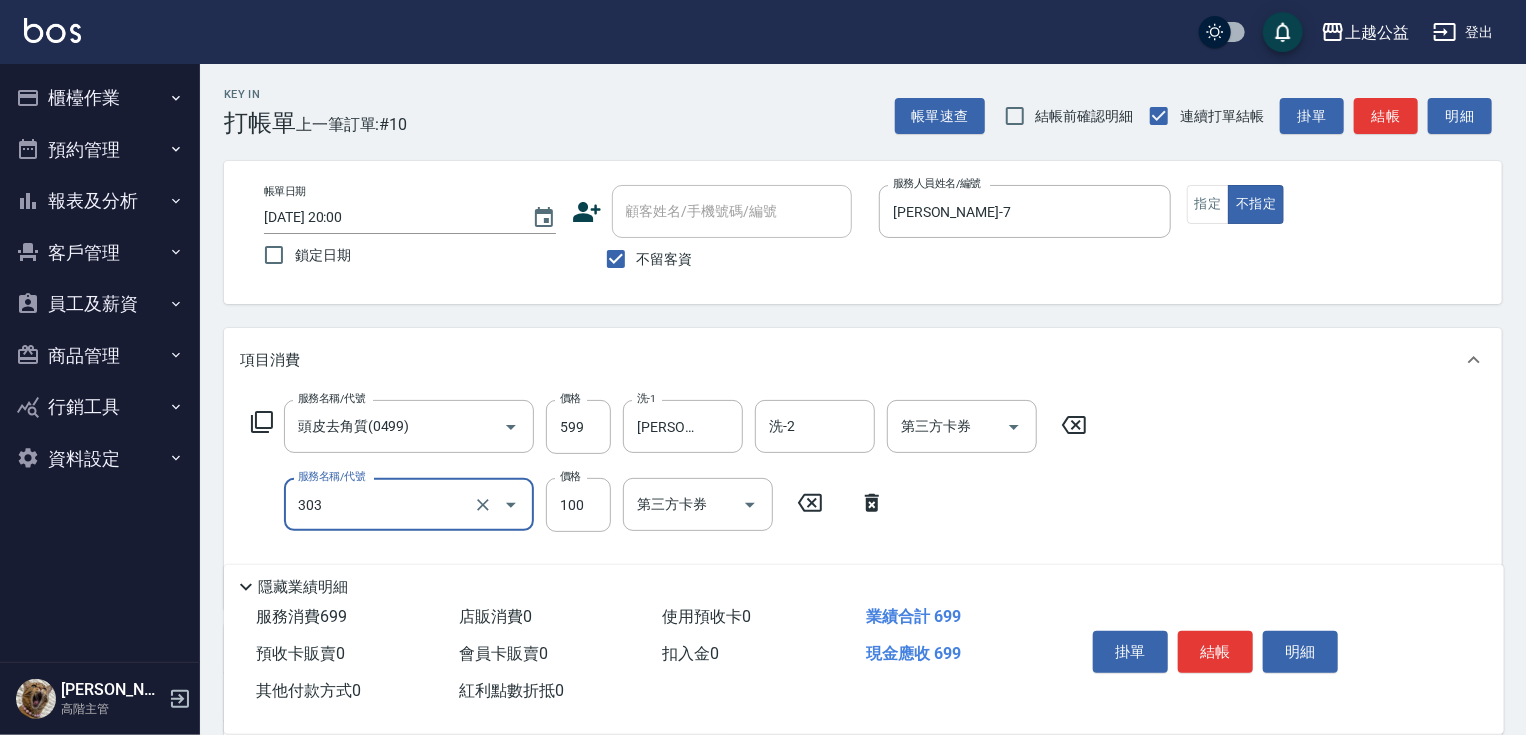 type on "剪髮(303)" 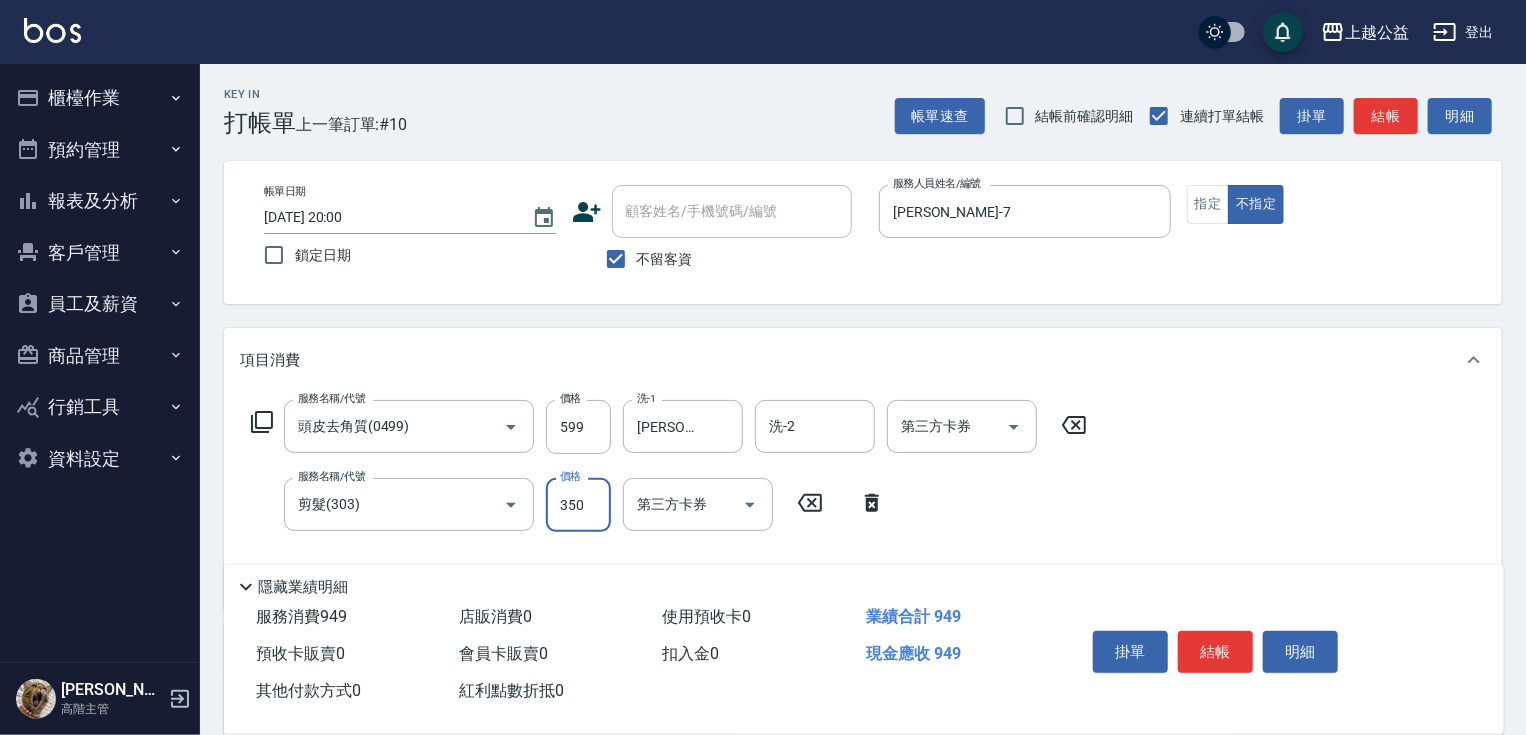 type on "350" 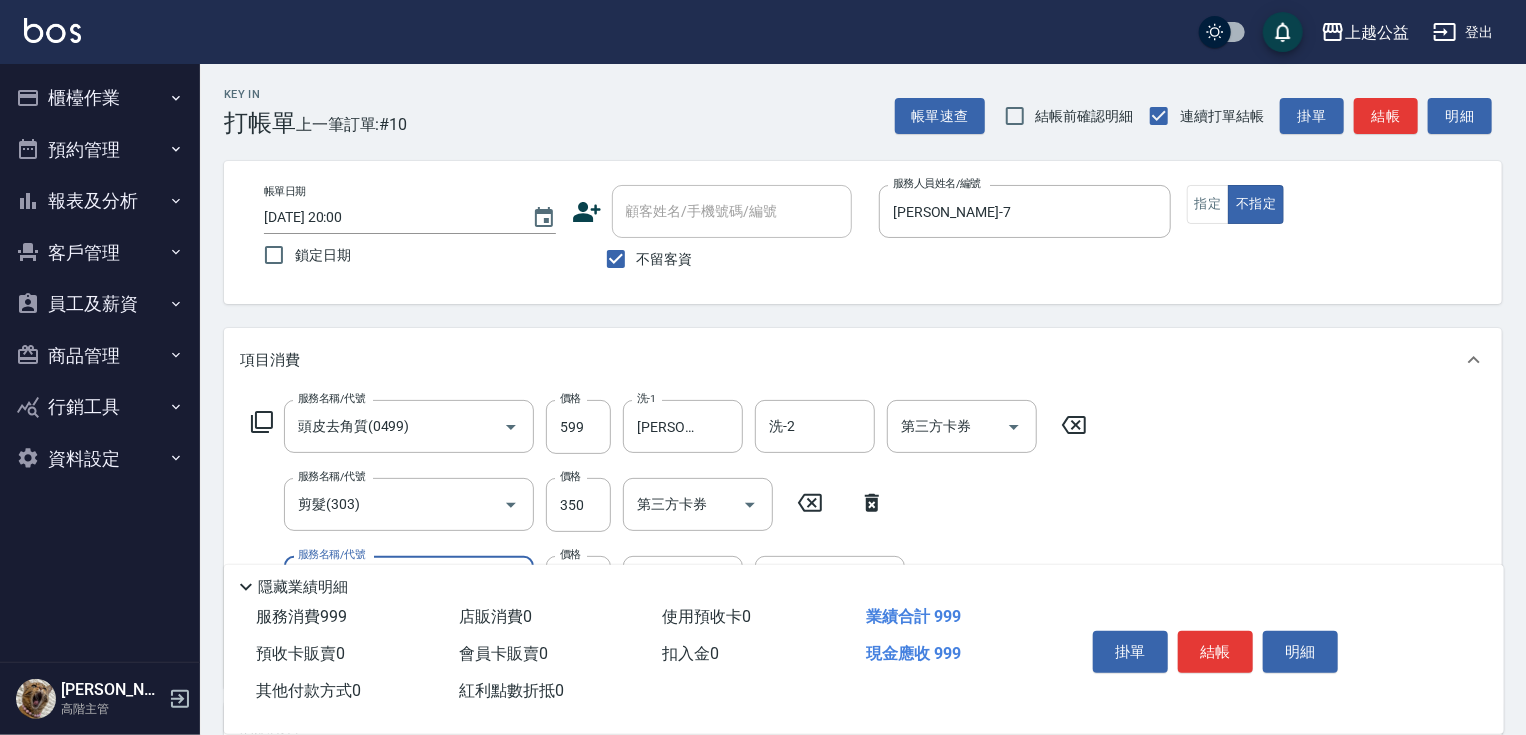 type on "精油(609)" 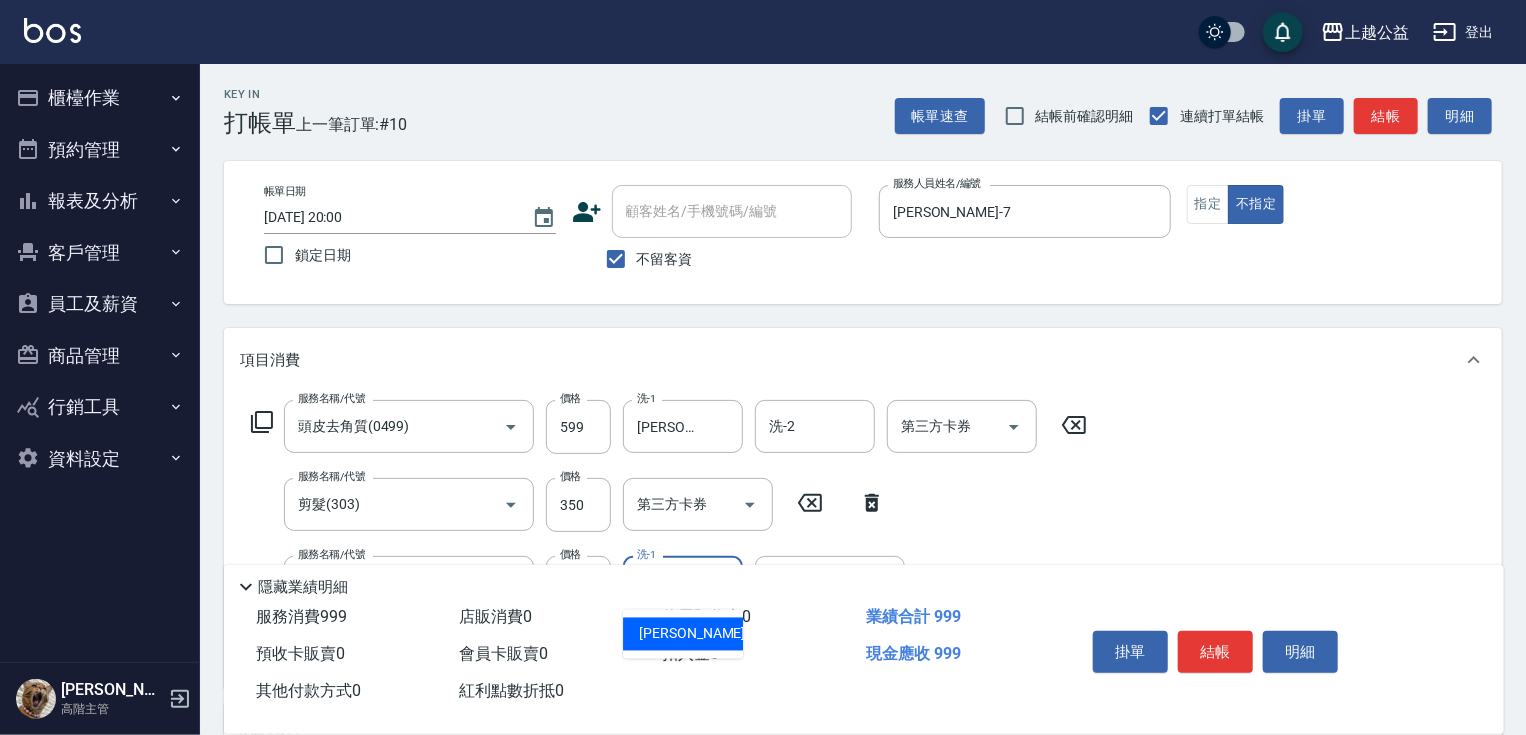 type on "[PERSON_NAME]-31" 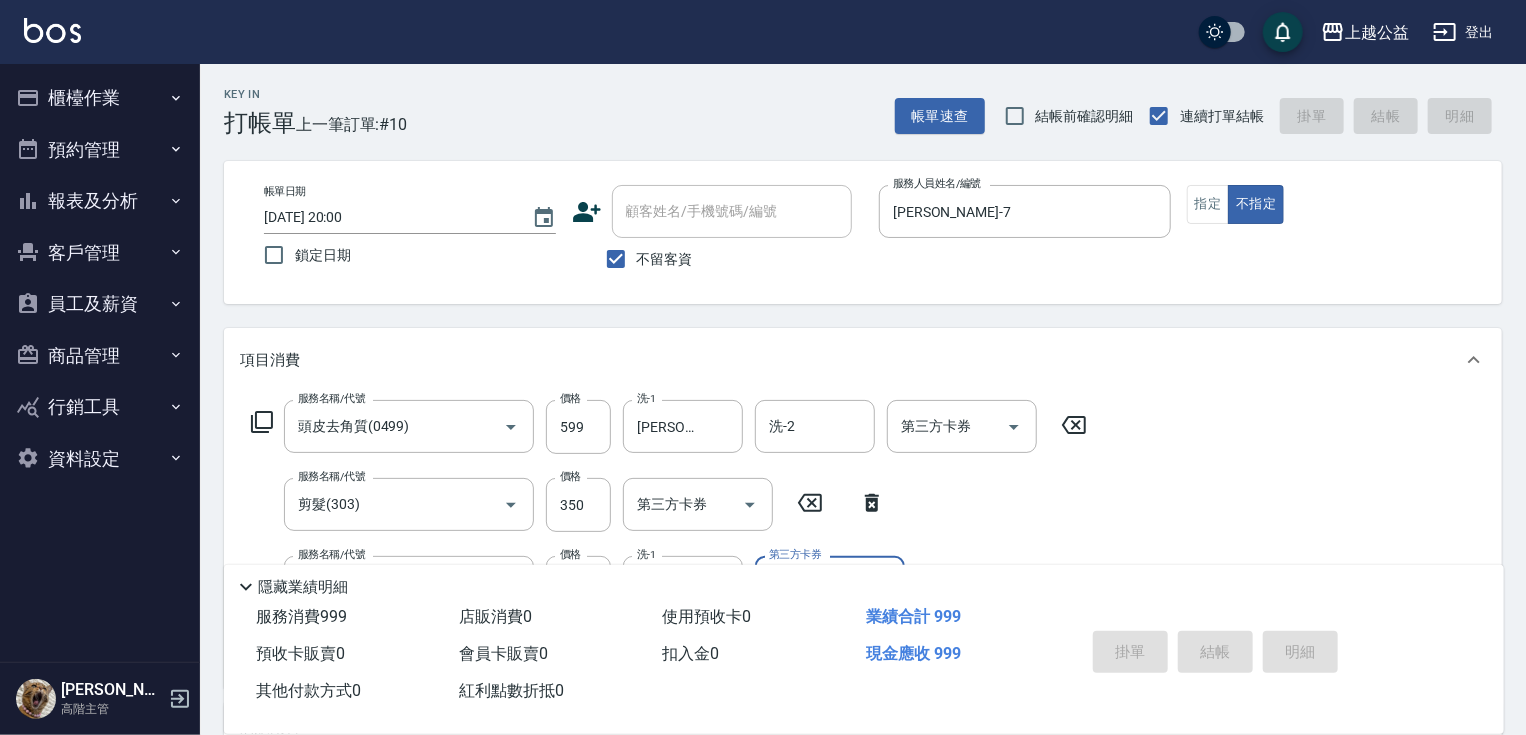 type on "[DATE] 20:01" 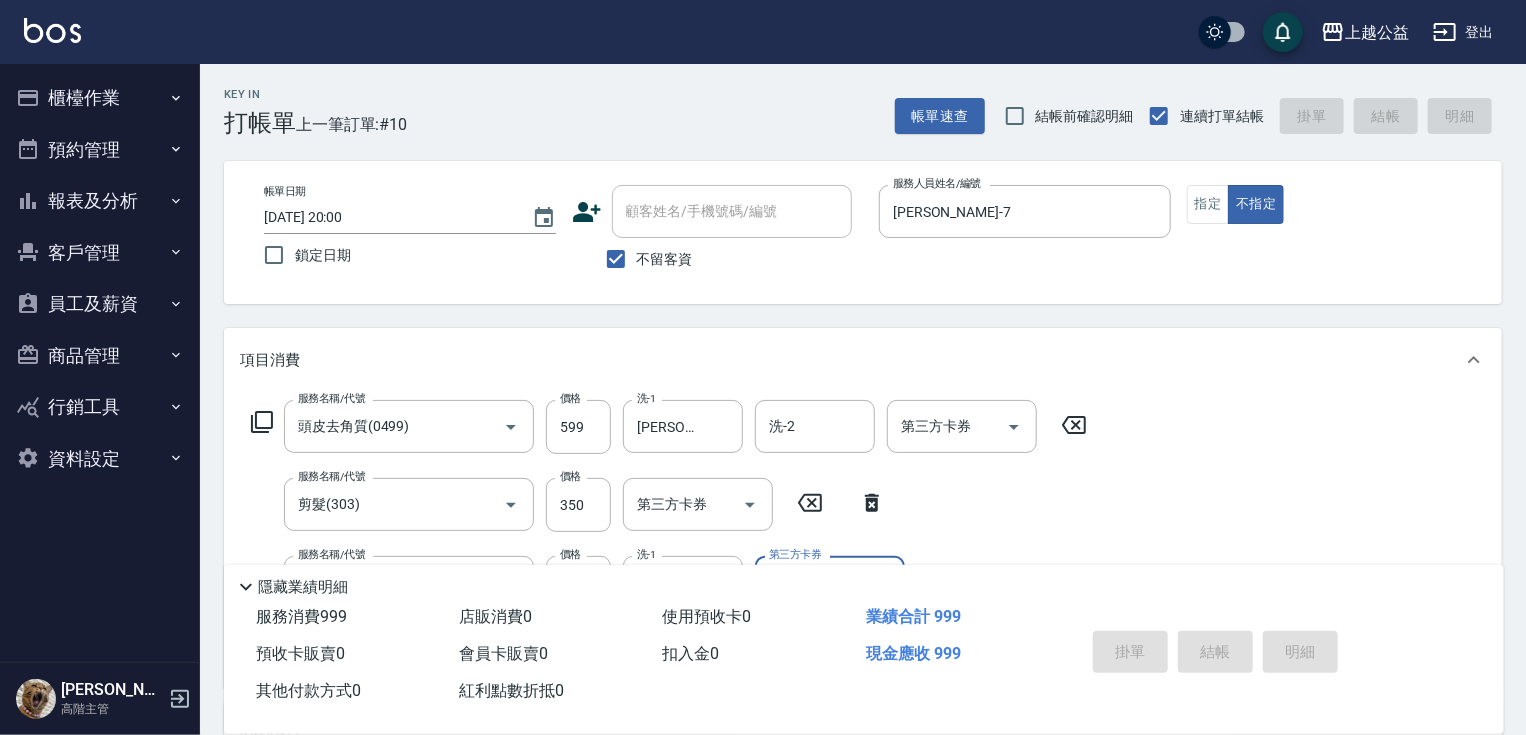 type 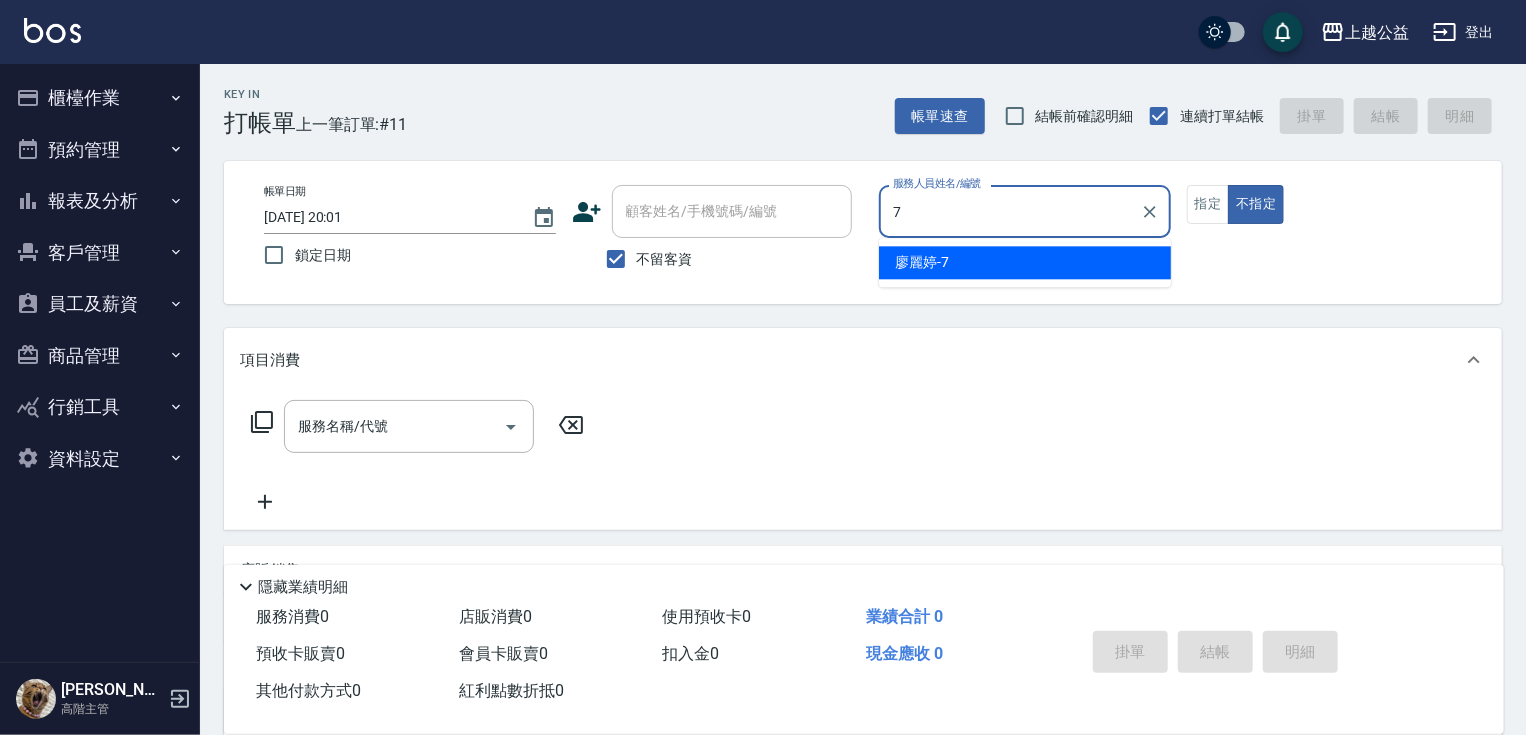 type on "[PERSON_NAME]-7" 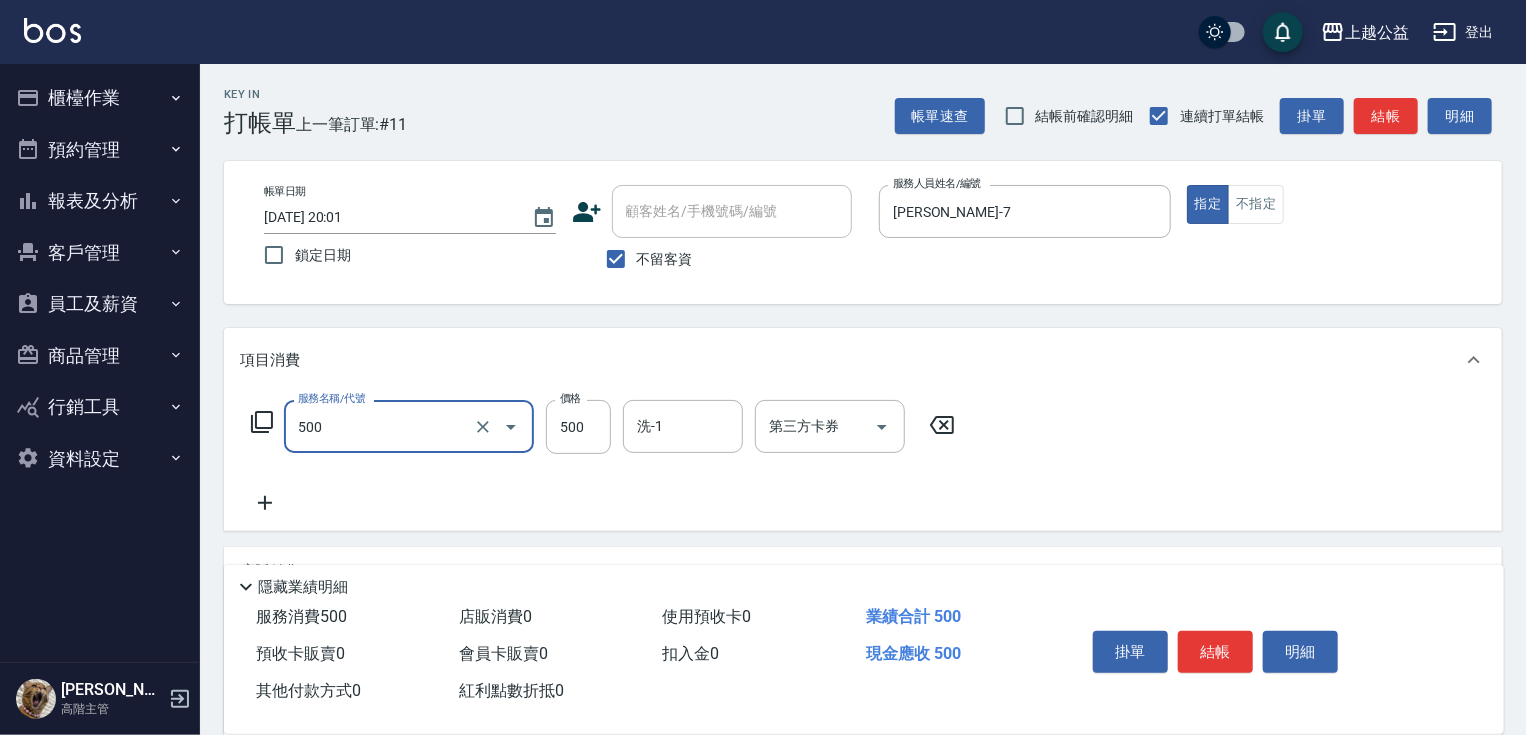 type on "洗剪500(500)" 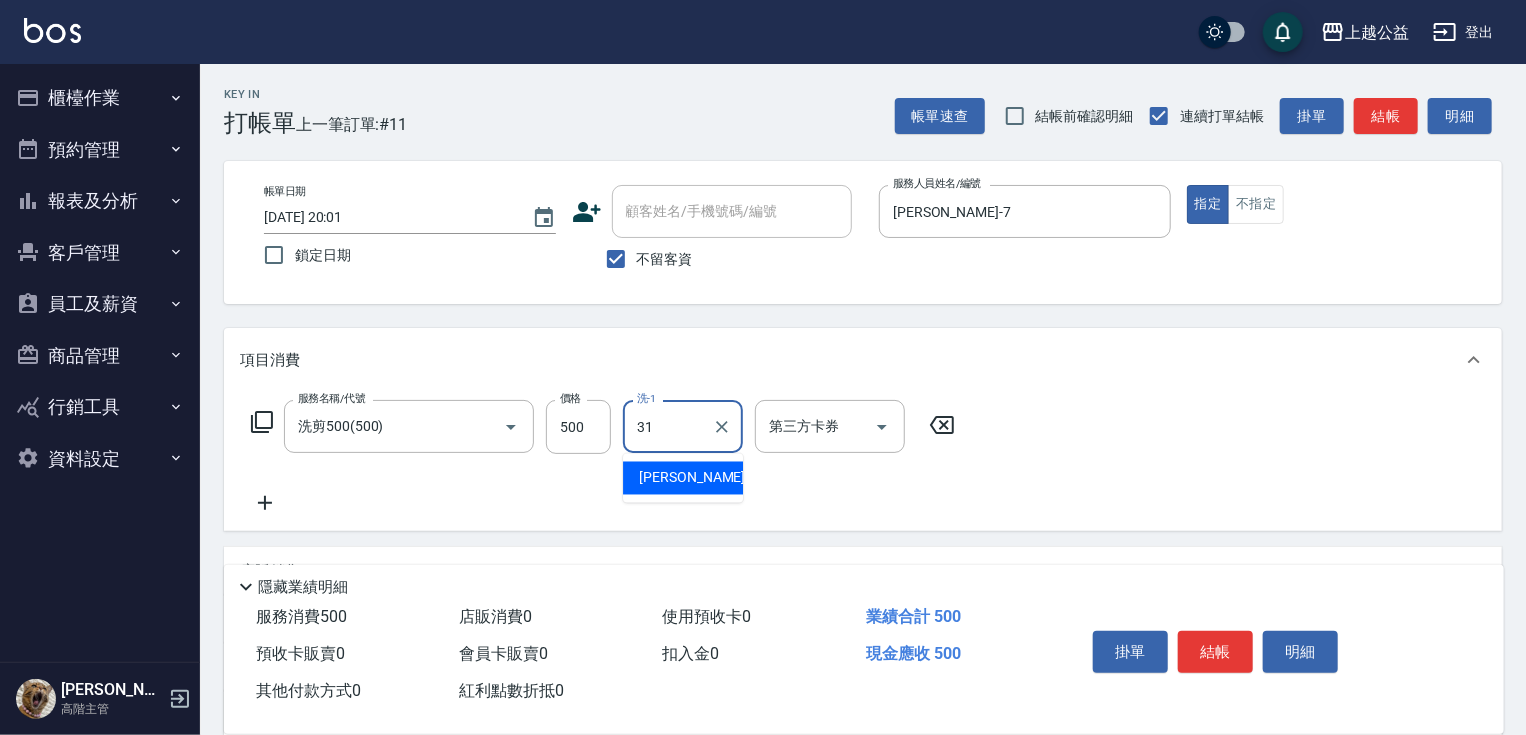 type on "[PERSON_NAME]-31" 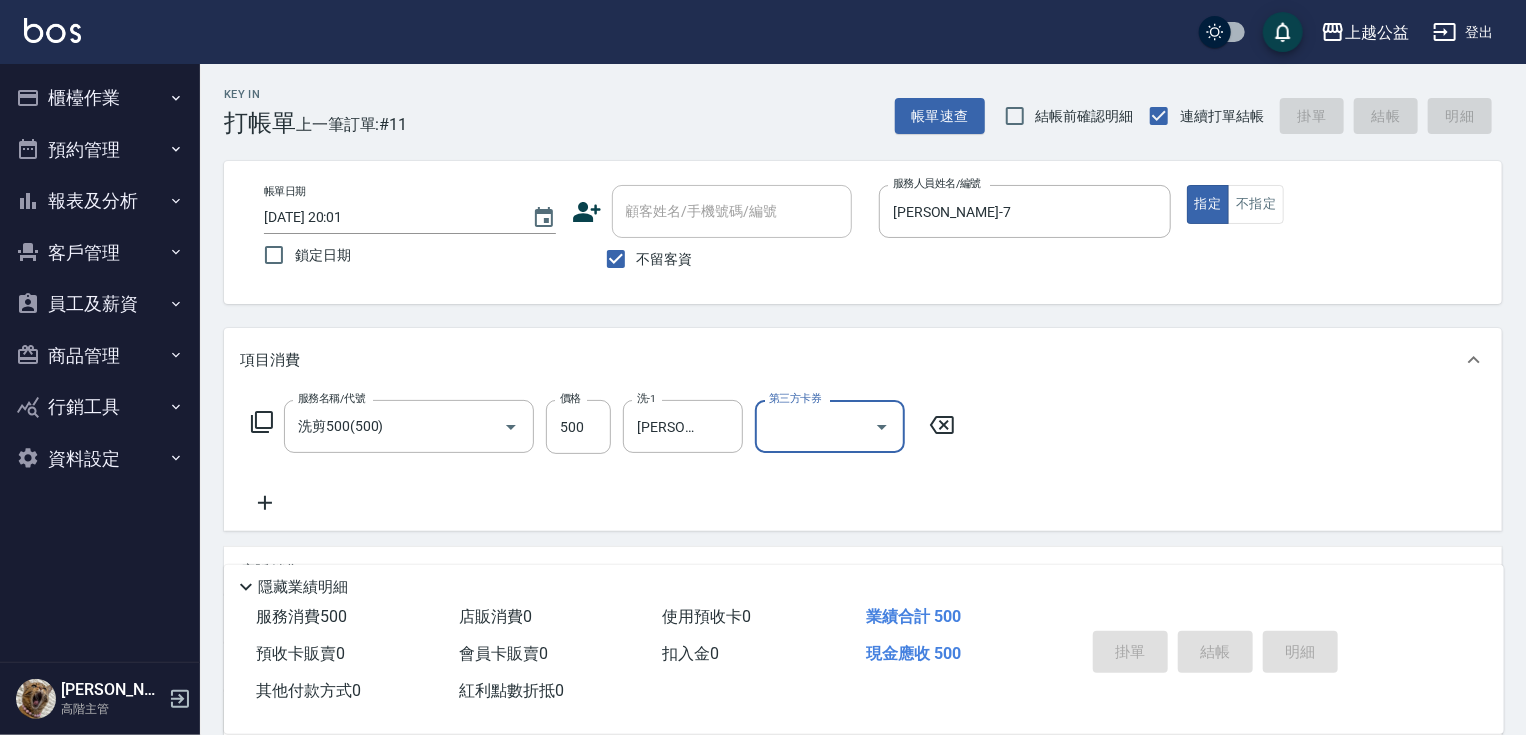 type 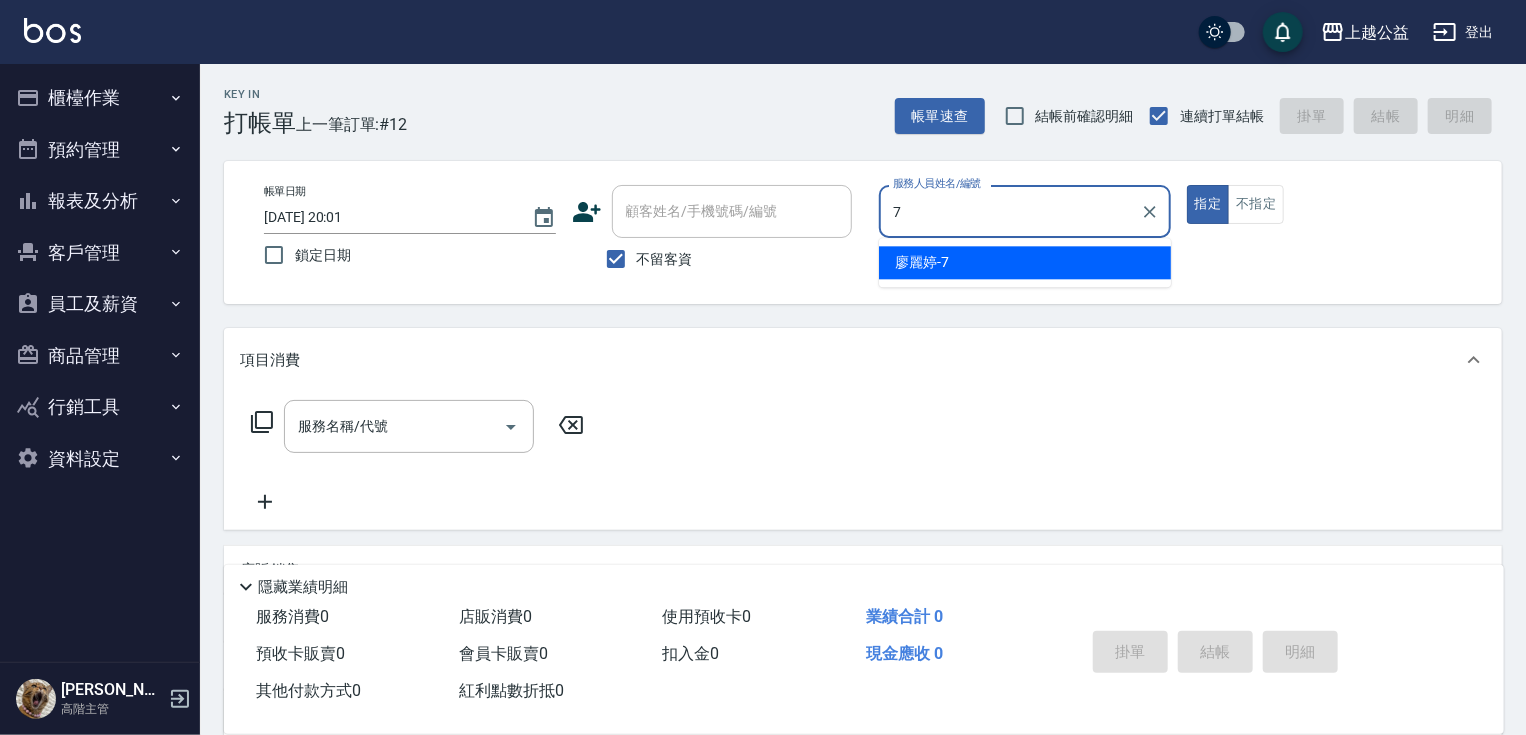 type on "[PERSON_NAME]-7" 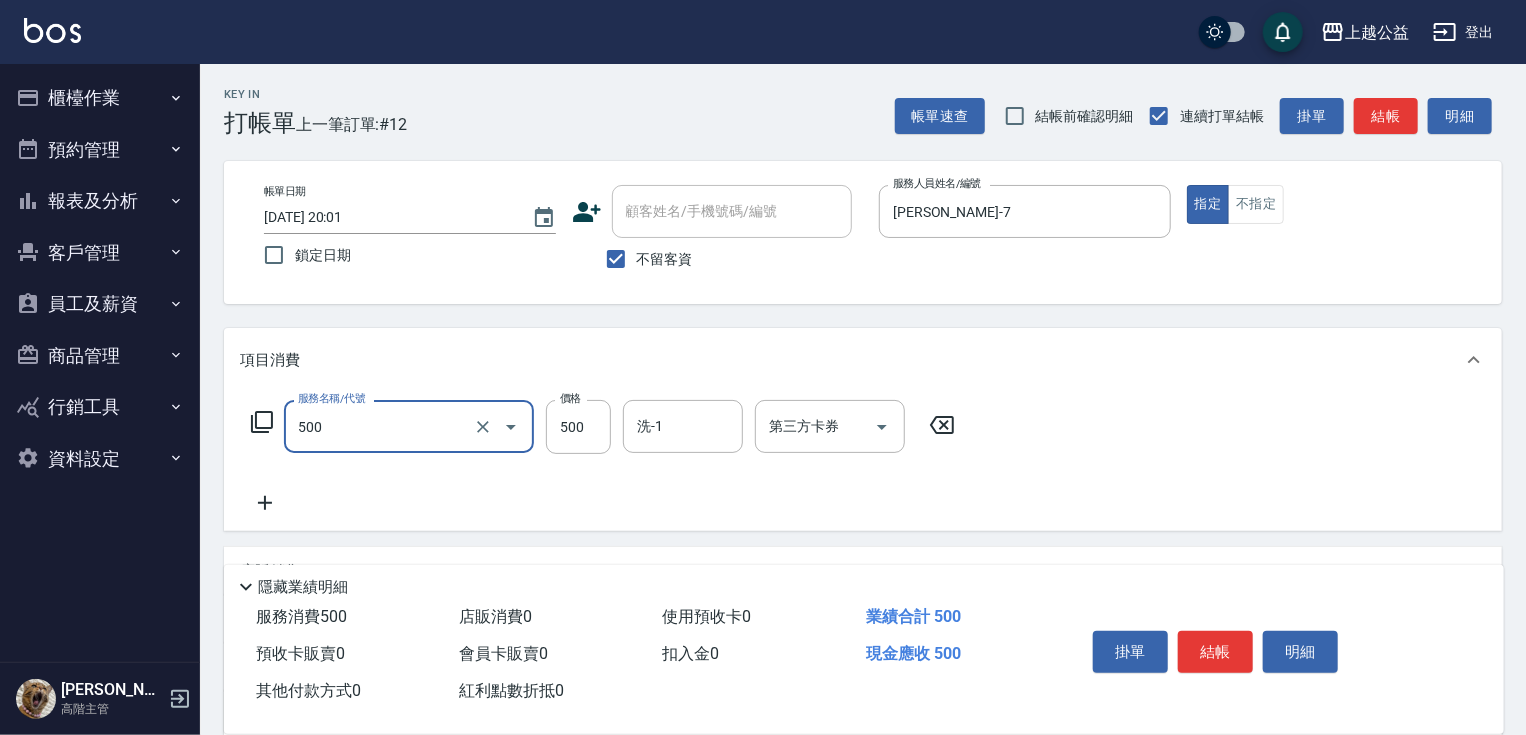 type on "洗剪500(500)" 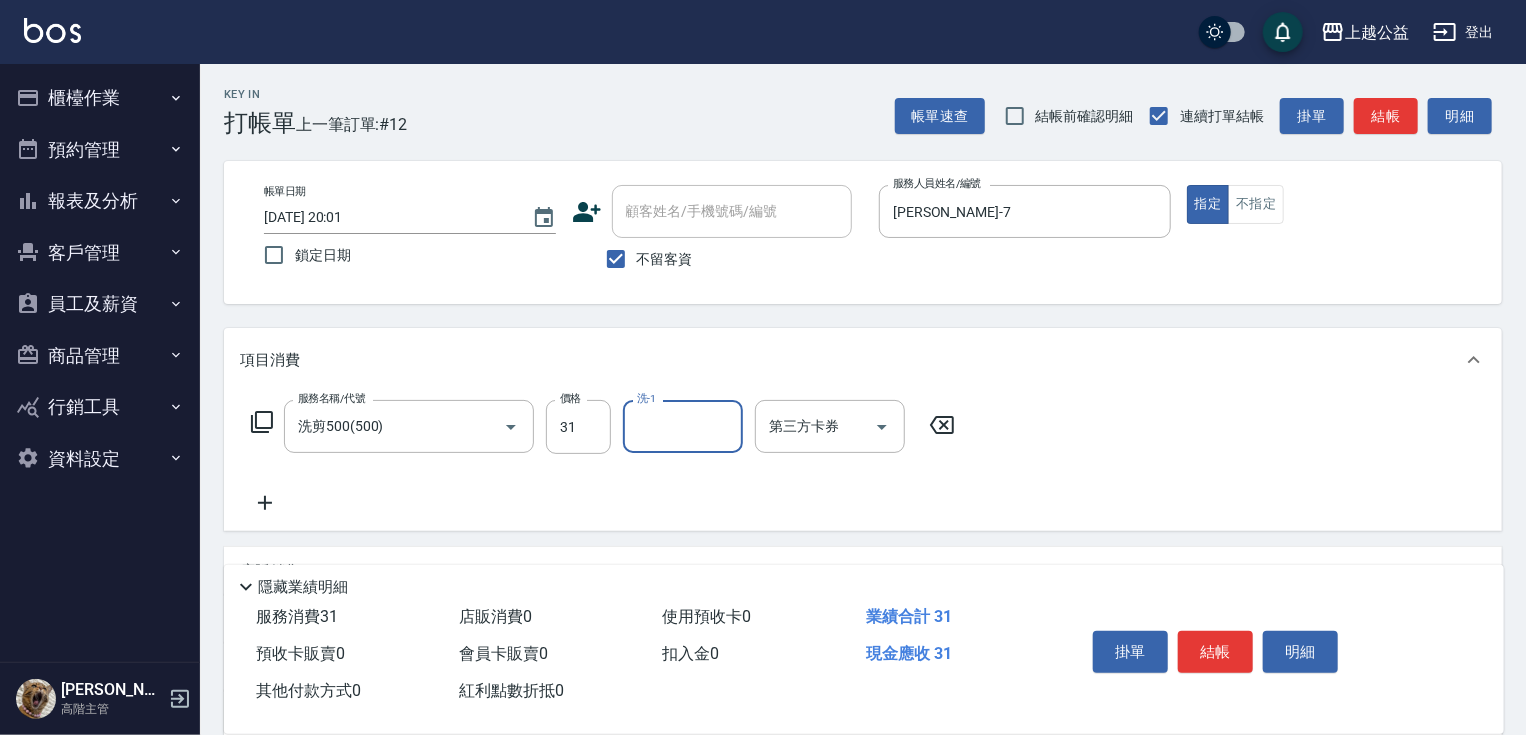drag, startPoint x: 593, startPoint y: 407, endPoint x: 655, endPoint y: 339, distance: 92.021736 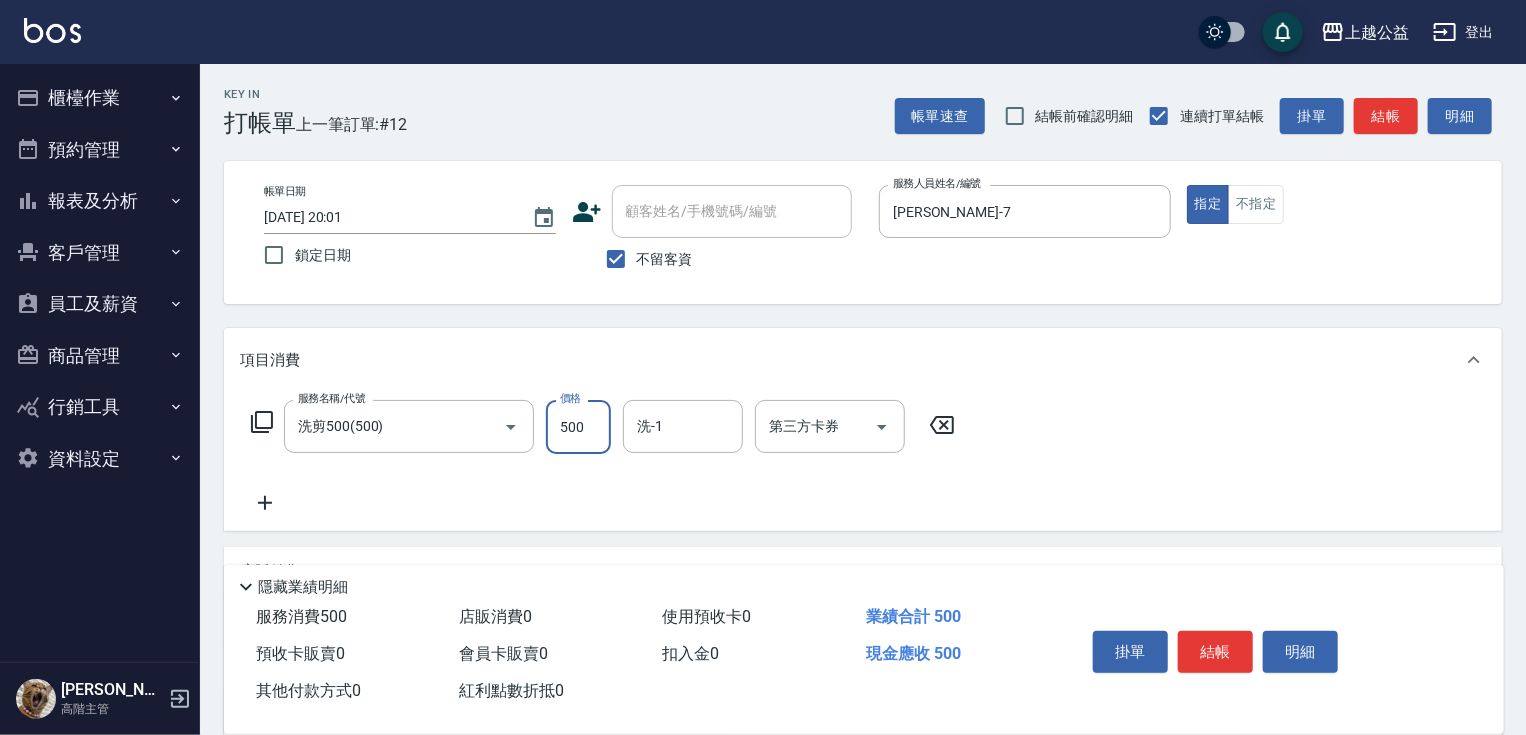 type on "500" 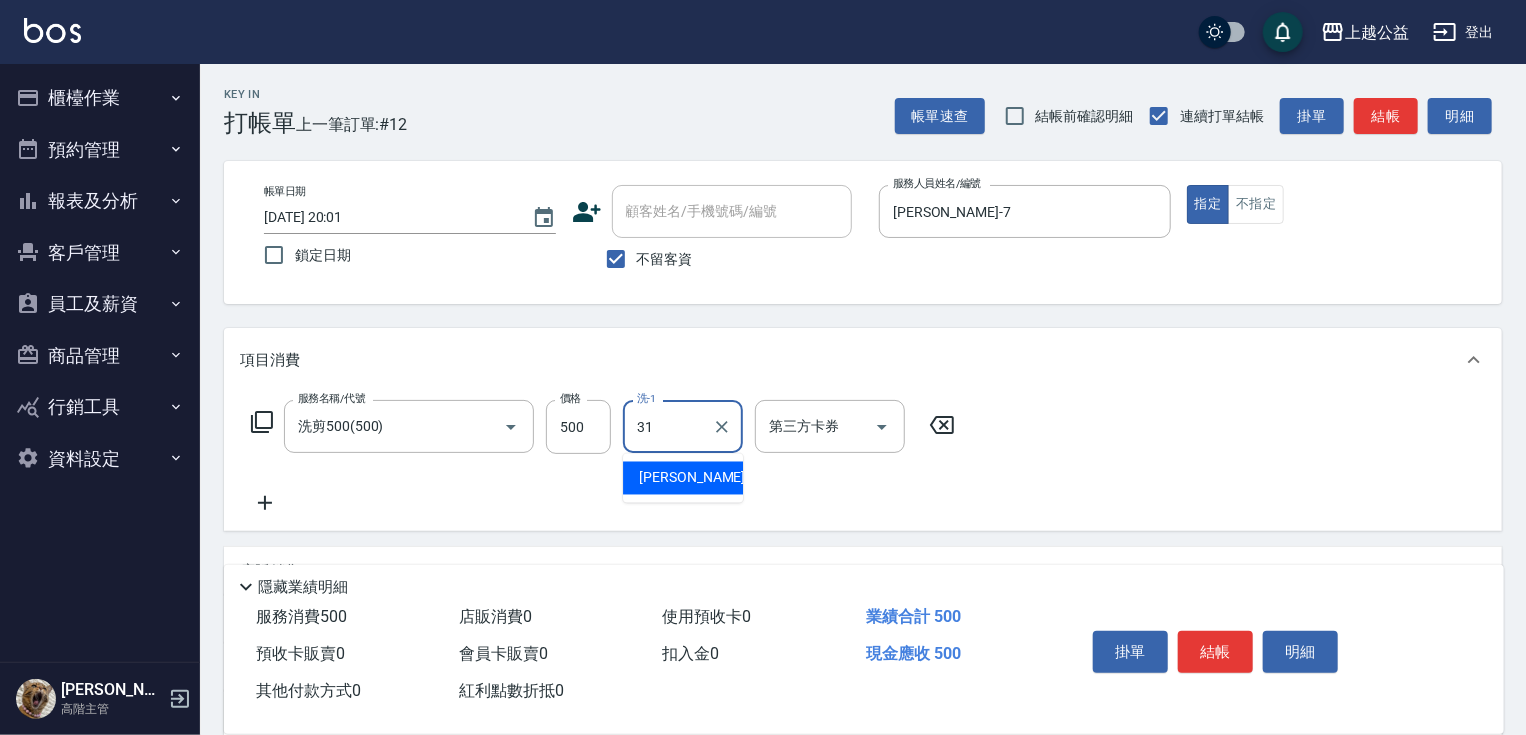 type on "[PERSON_NAME]-31" 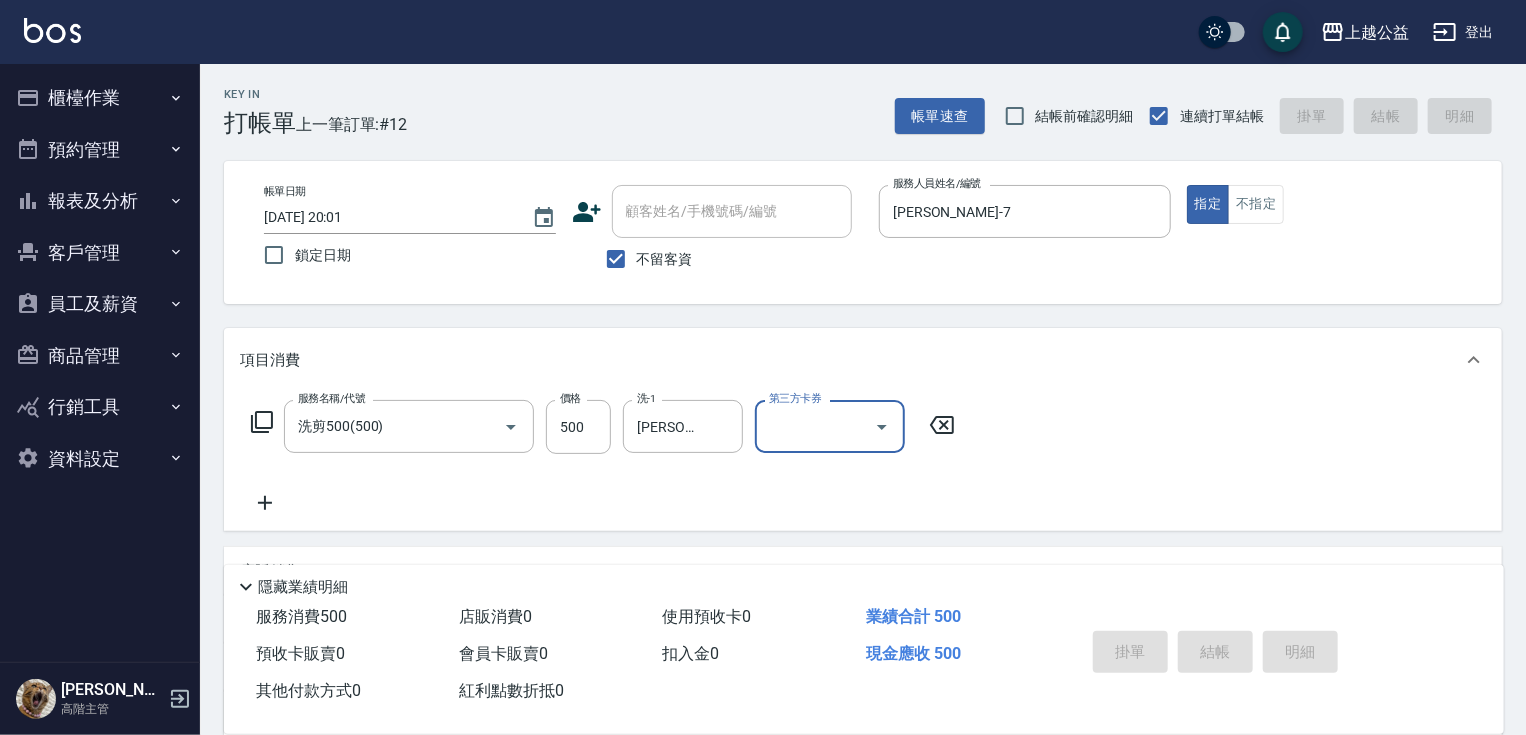 type on "[DATE] 20:02" 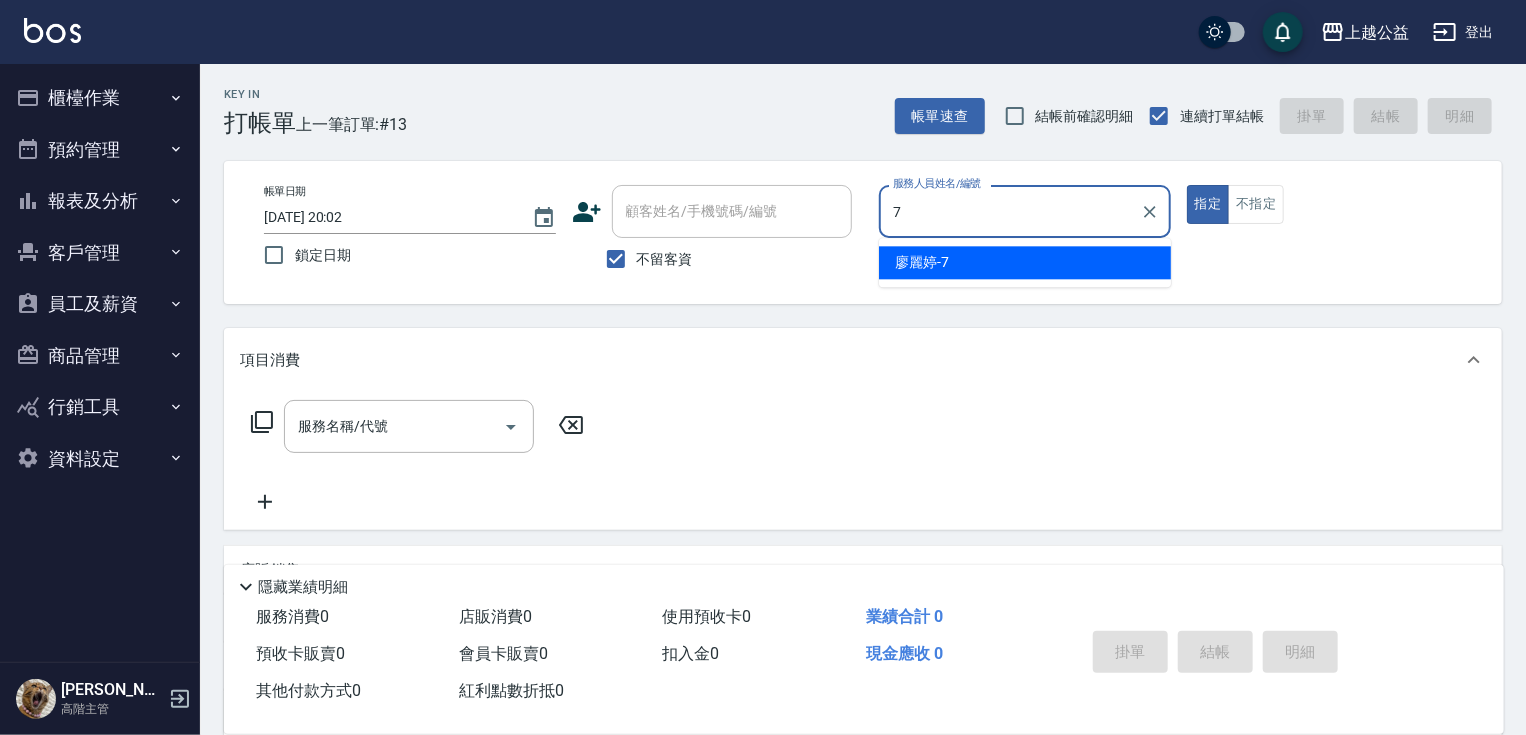 type on "[PERSON_NAME]-7" 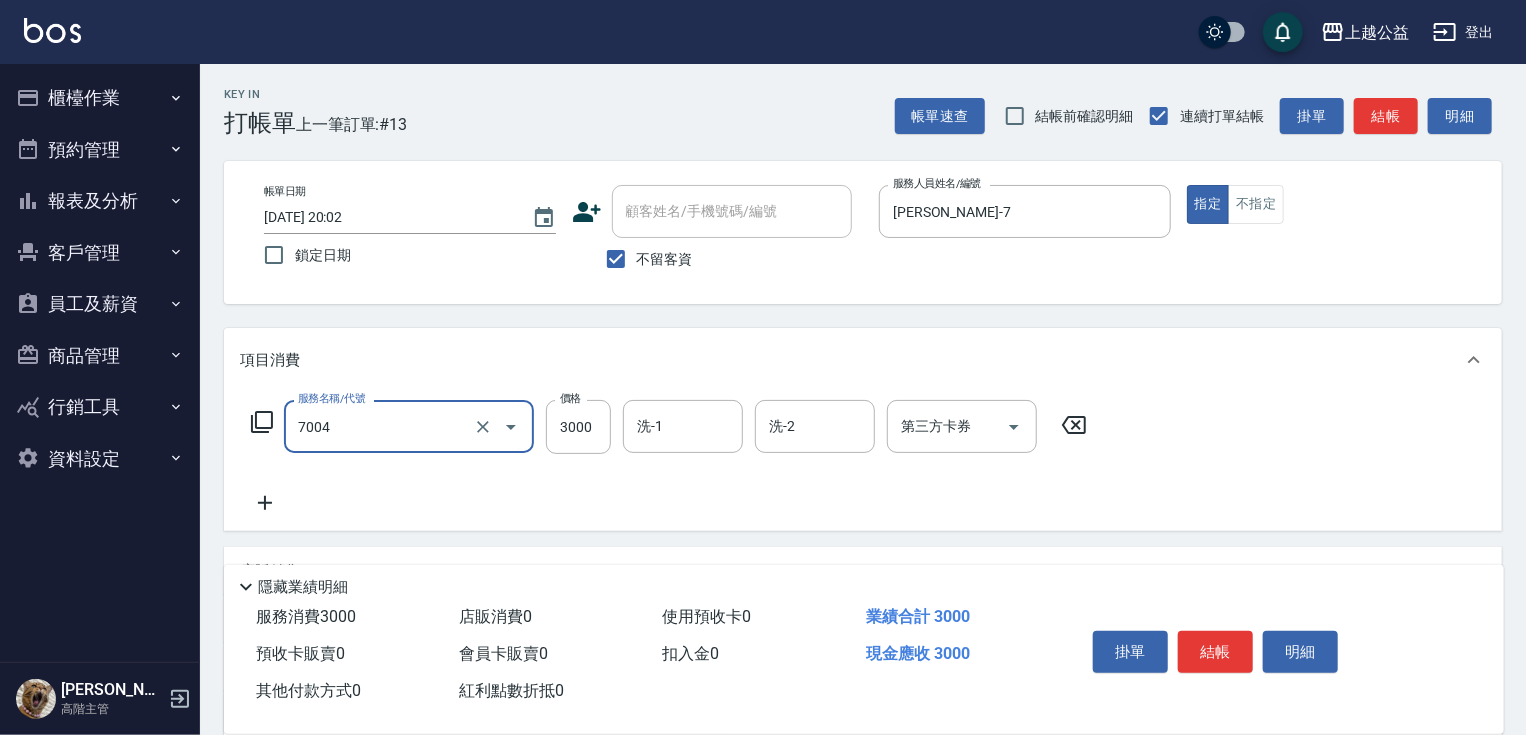 type on "重整3包(7004)" 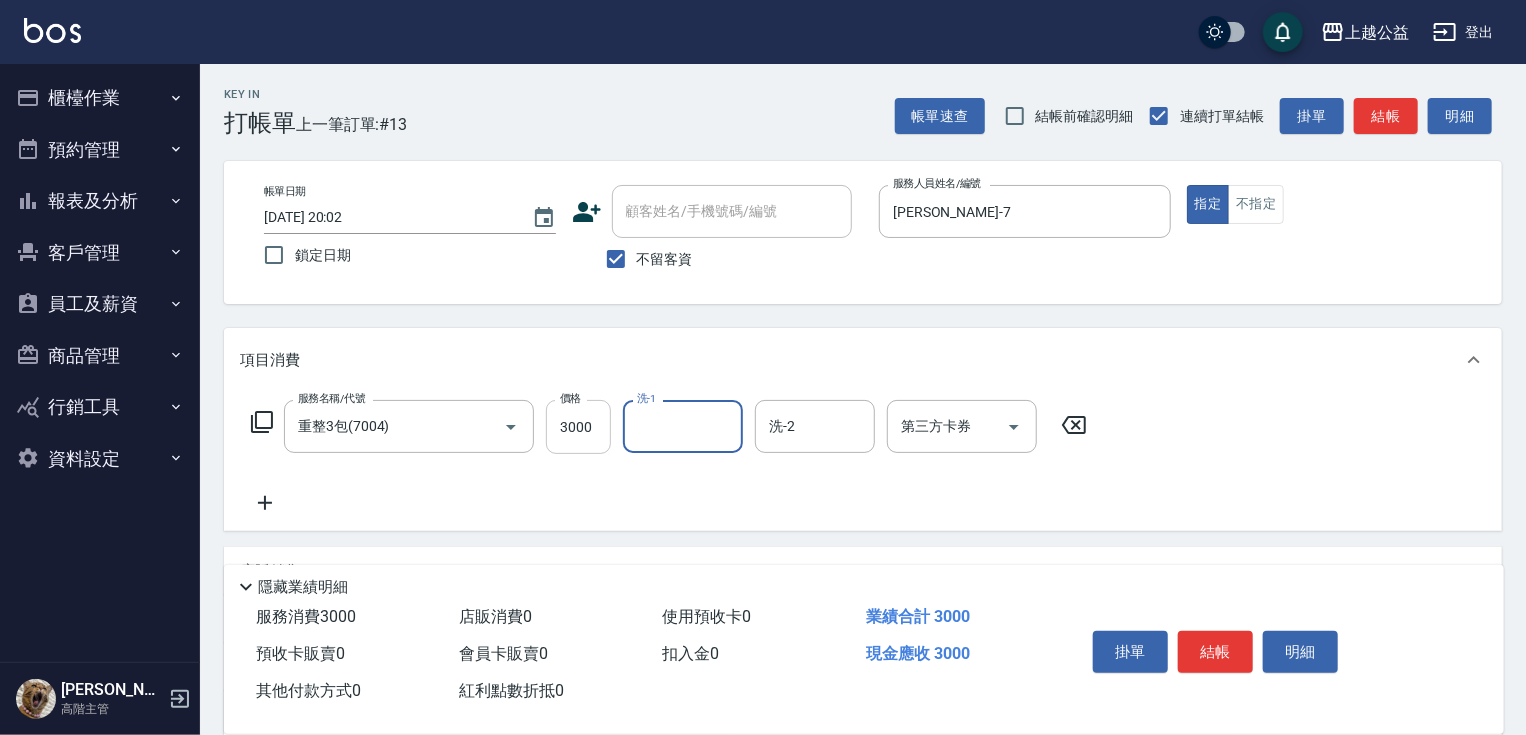 click on "3000" at bounding box center (578, 427) 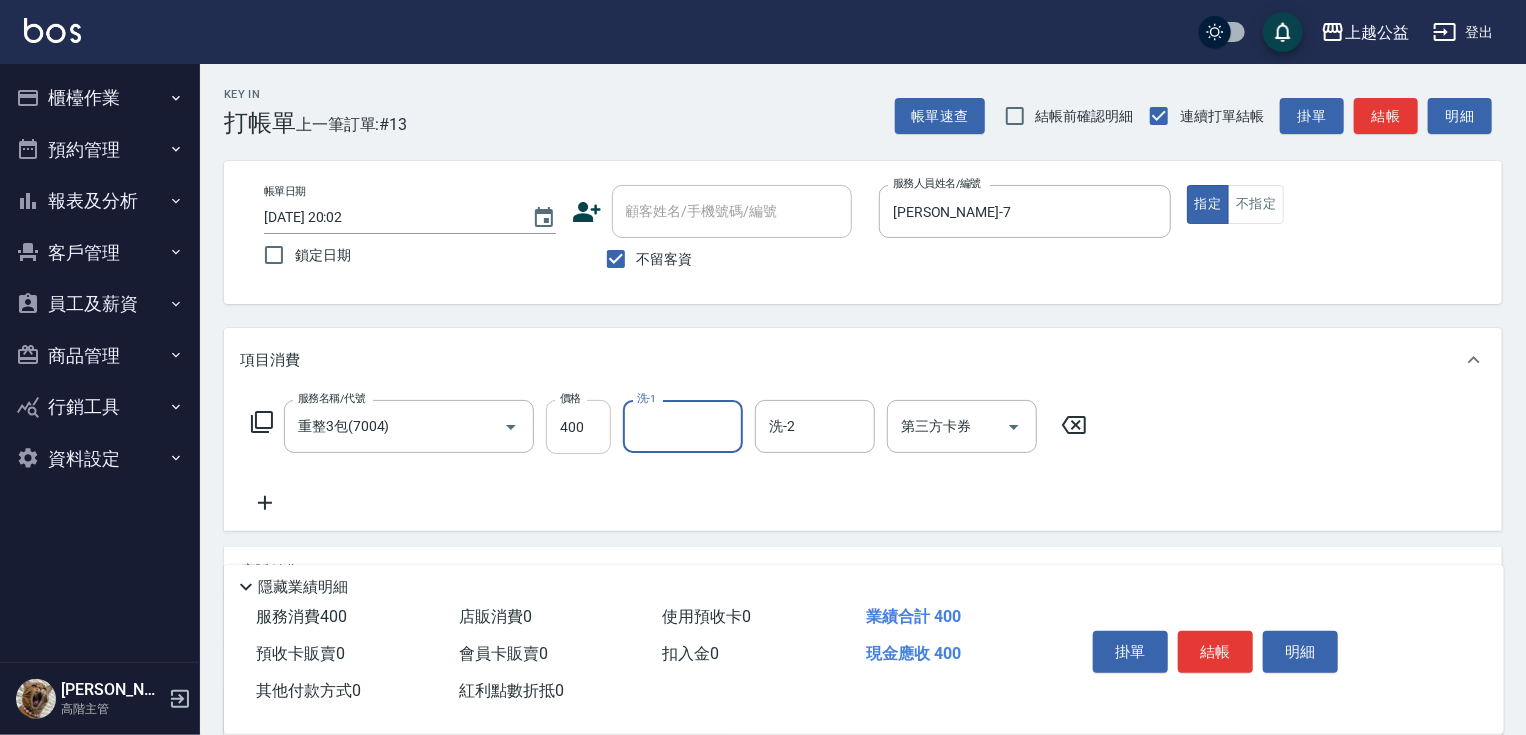 click on "400" at bounding box center (578, 427) 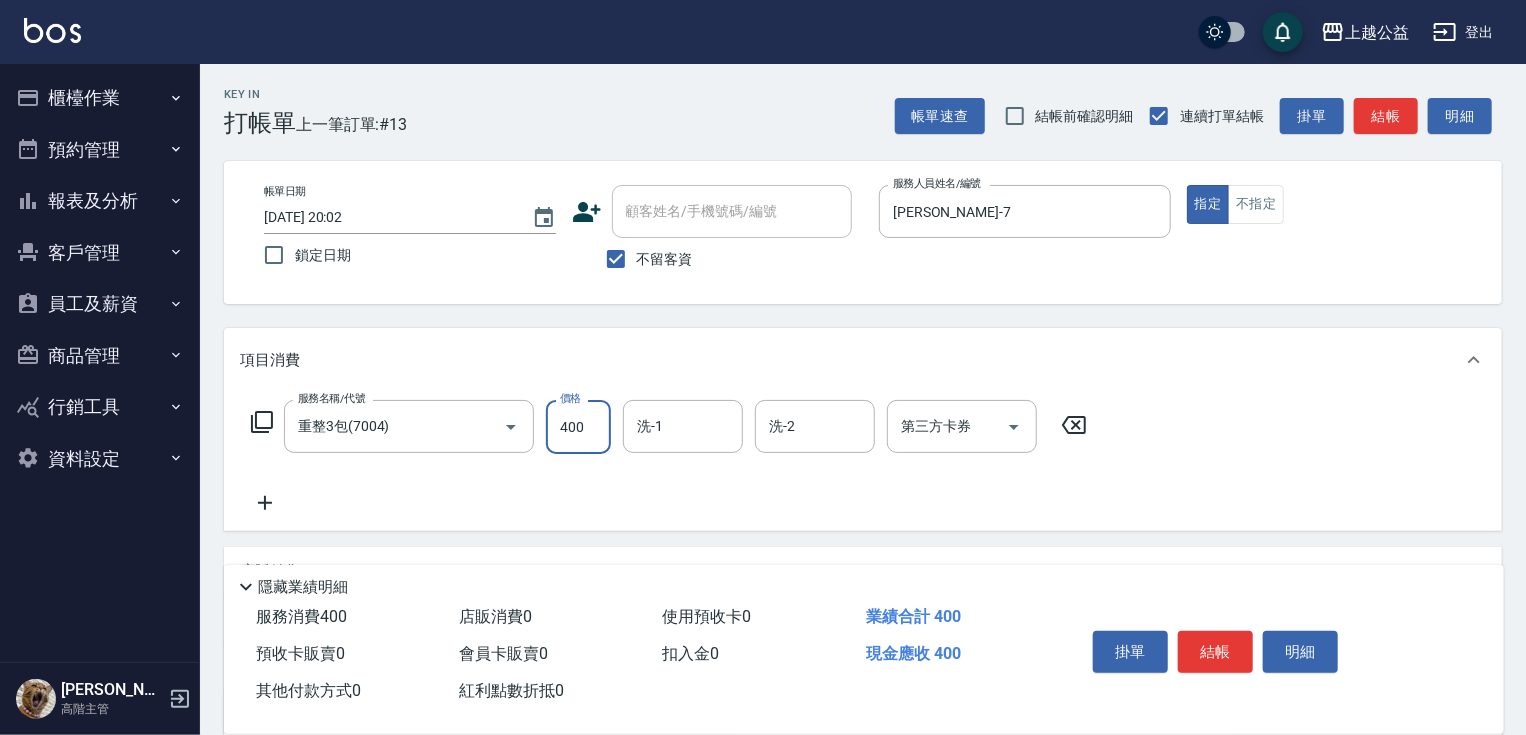 click on "400" at bounding box center (578, 427) 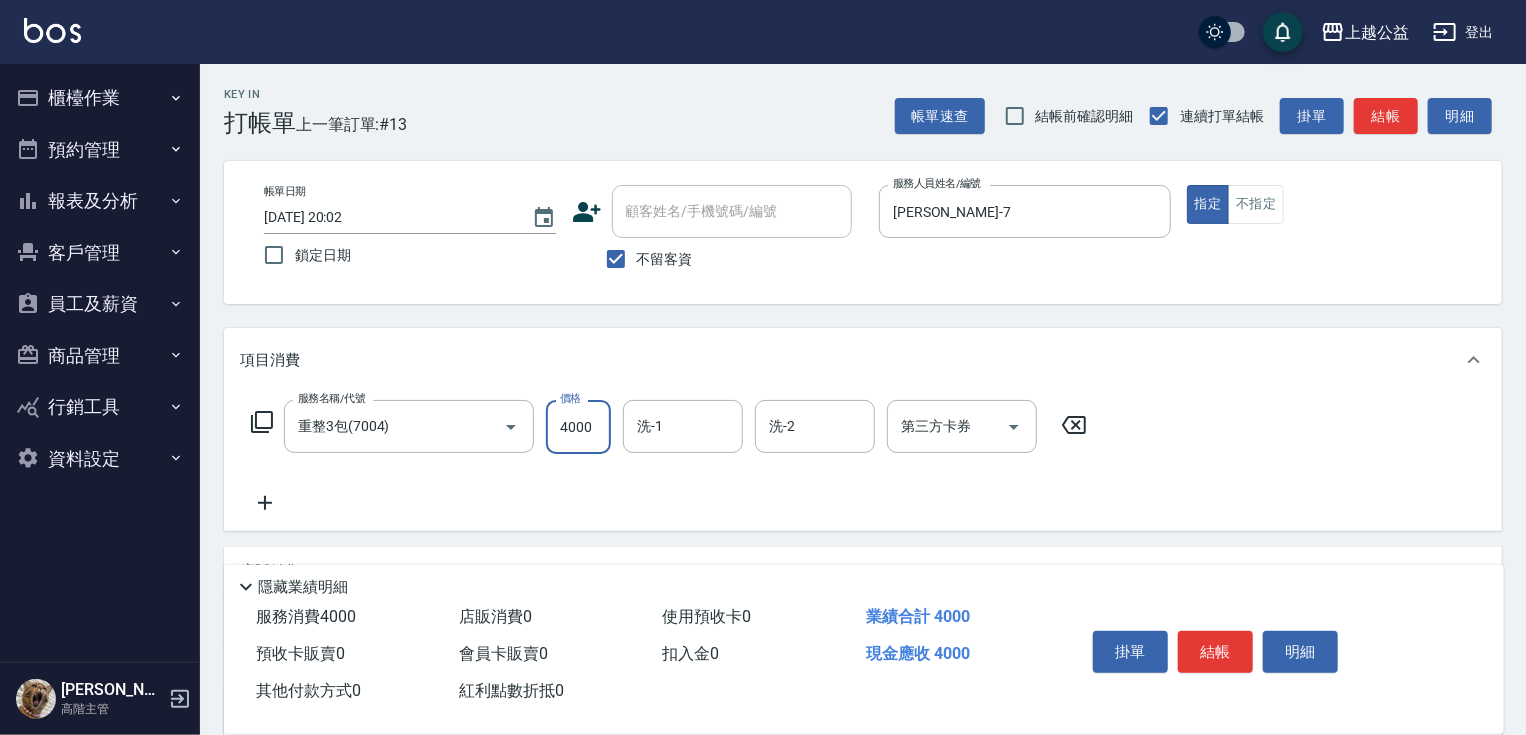type on "4000" 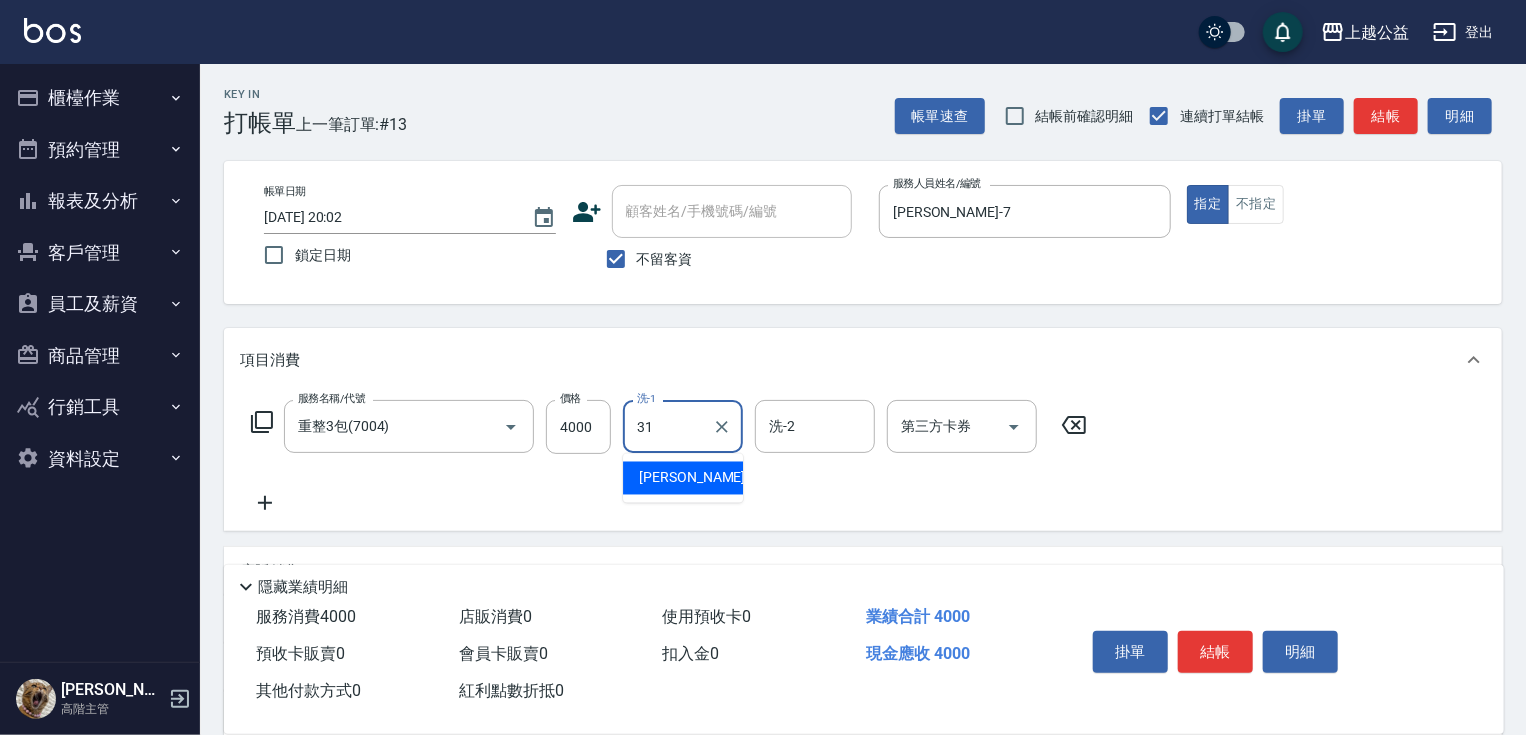 type on "[PERSON_NAME]-31" 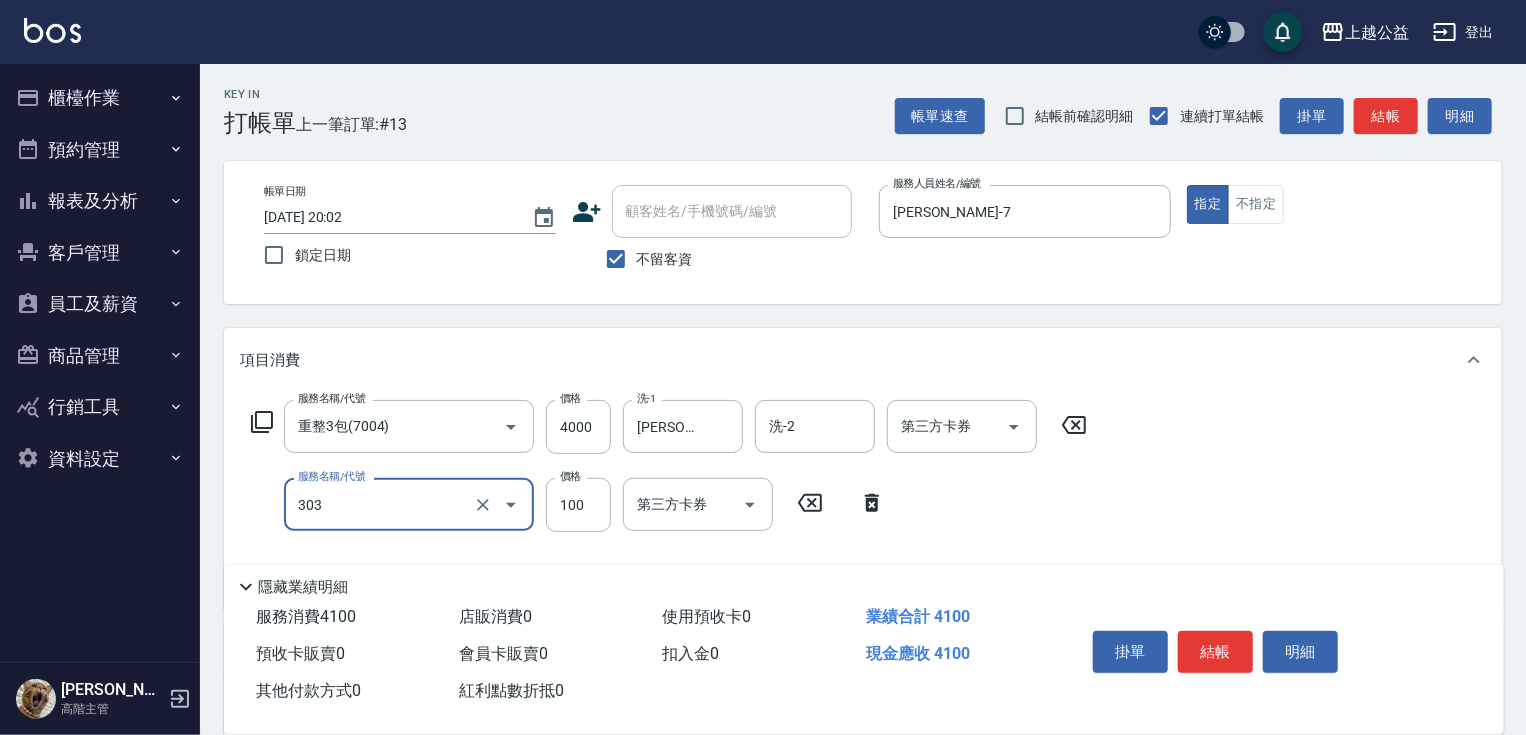 type on "剪髮(303)" 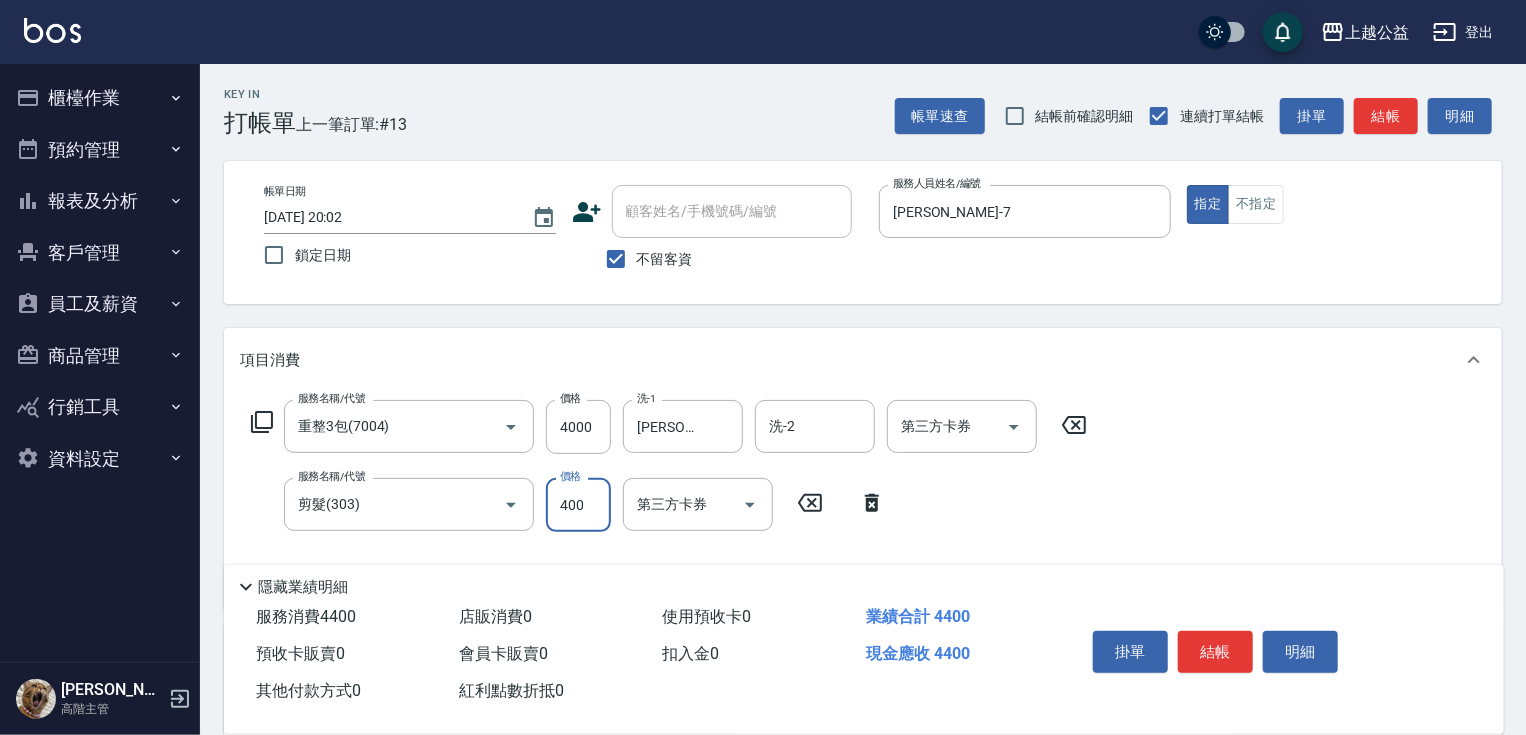 type on "400" 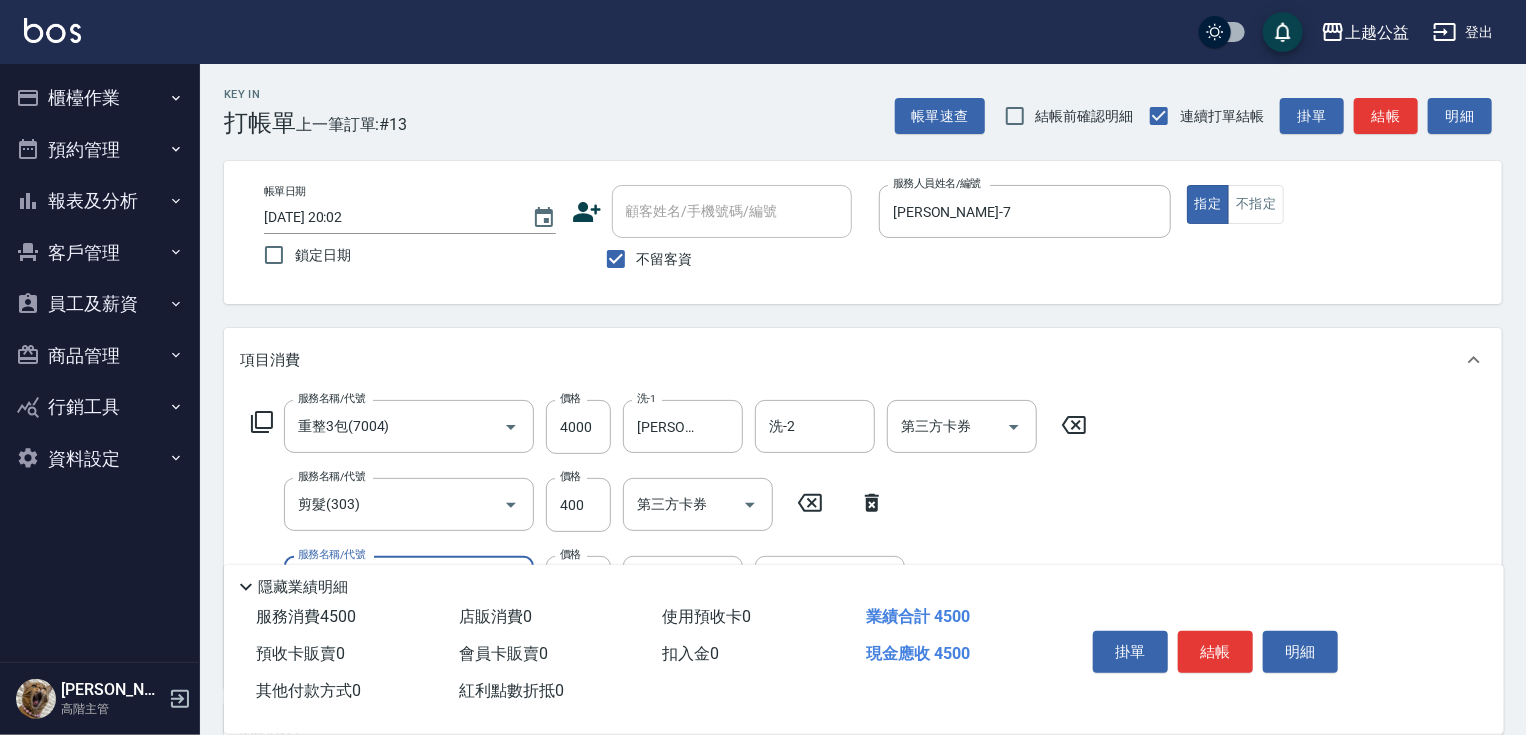 type on "精油長髮(608)" 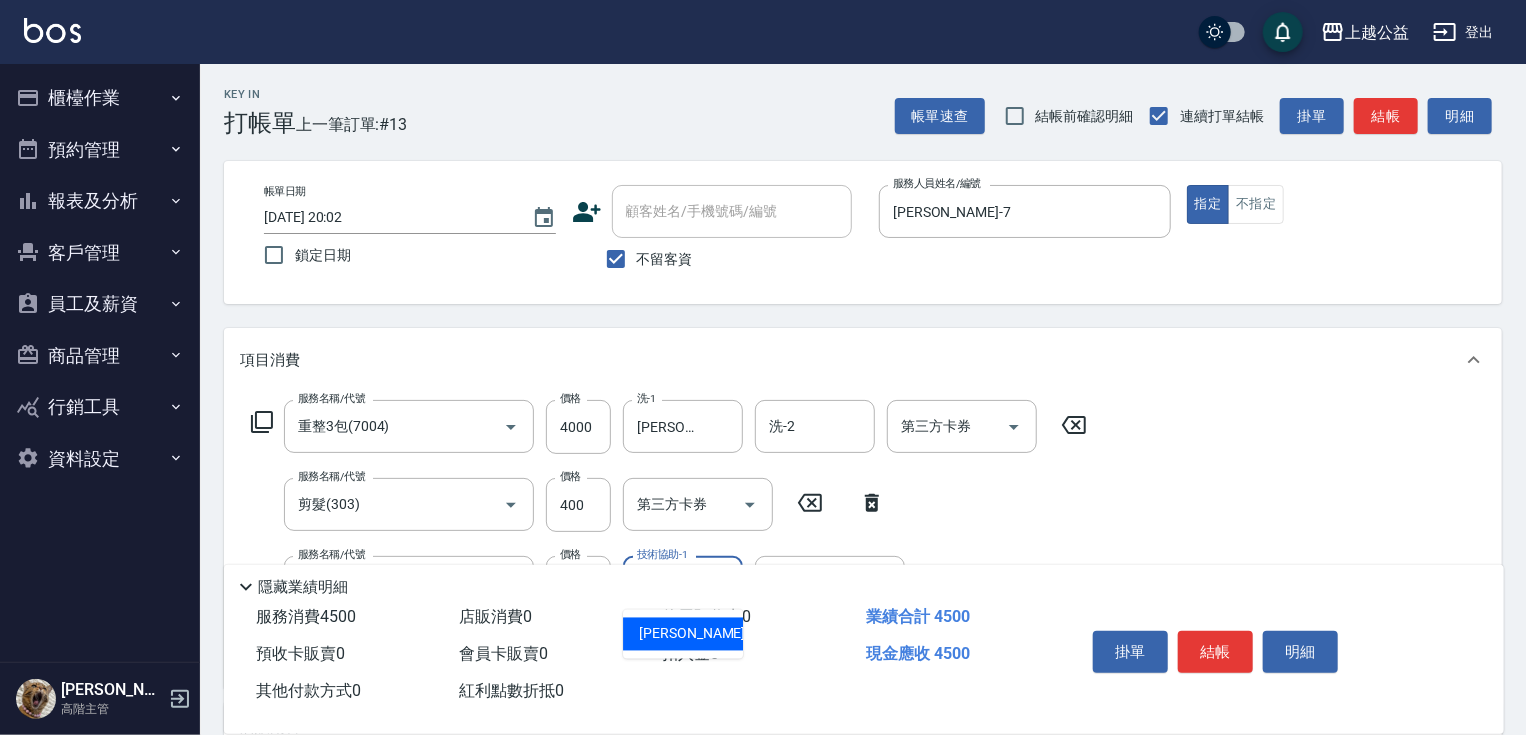 type on "[PERSON_NAME]-31" 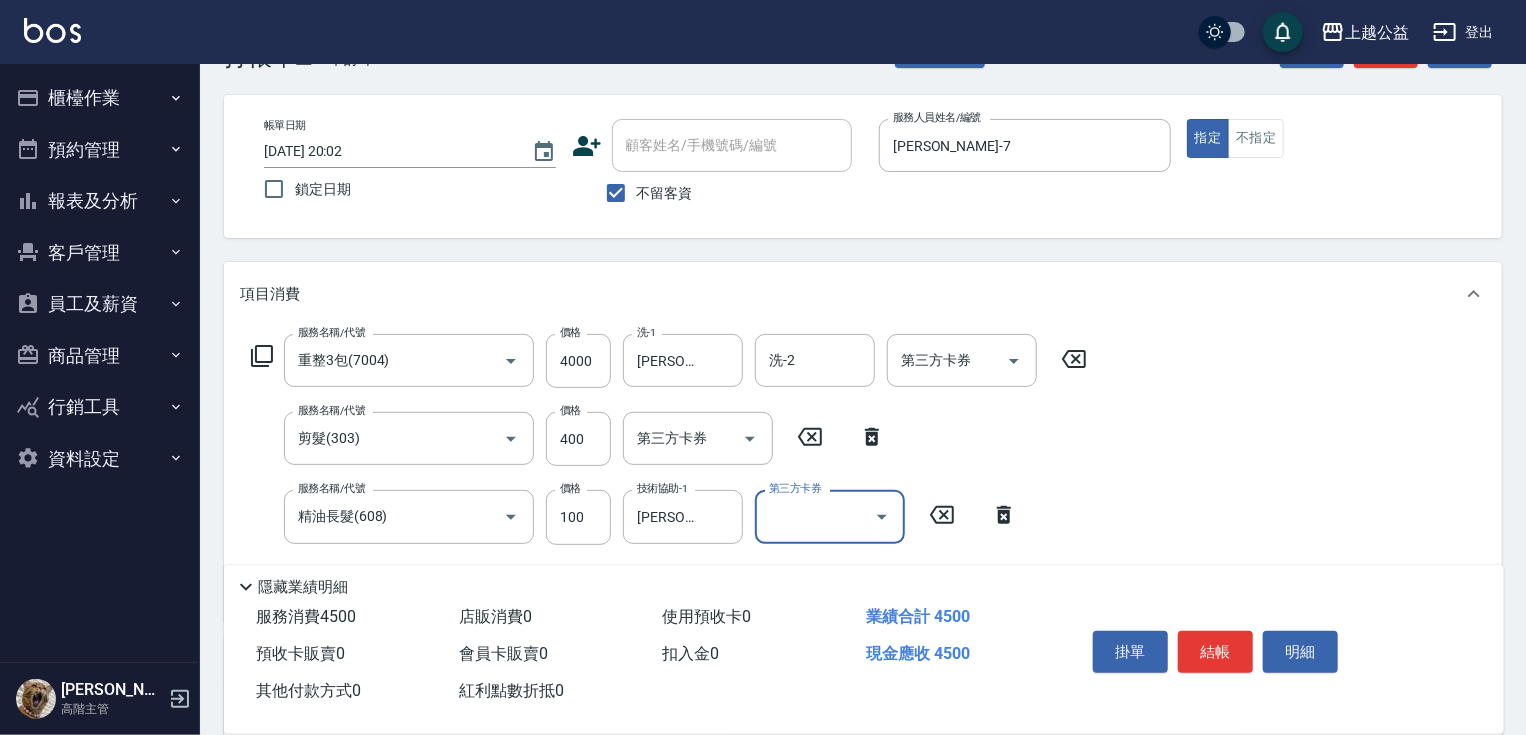 scroll, scrollTop: 73, scrollLeft: 0, axis: vertical 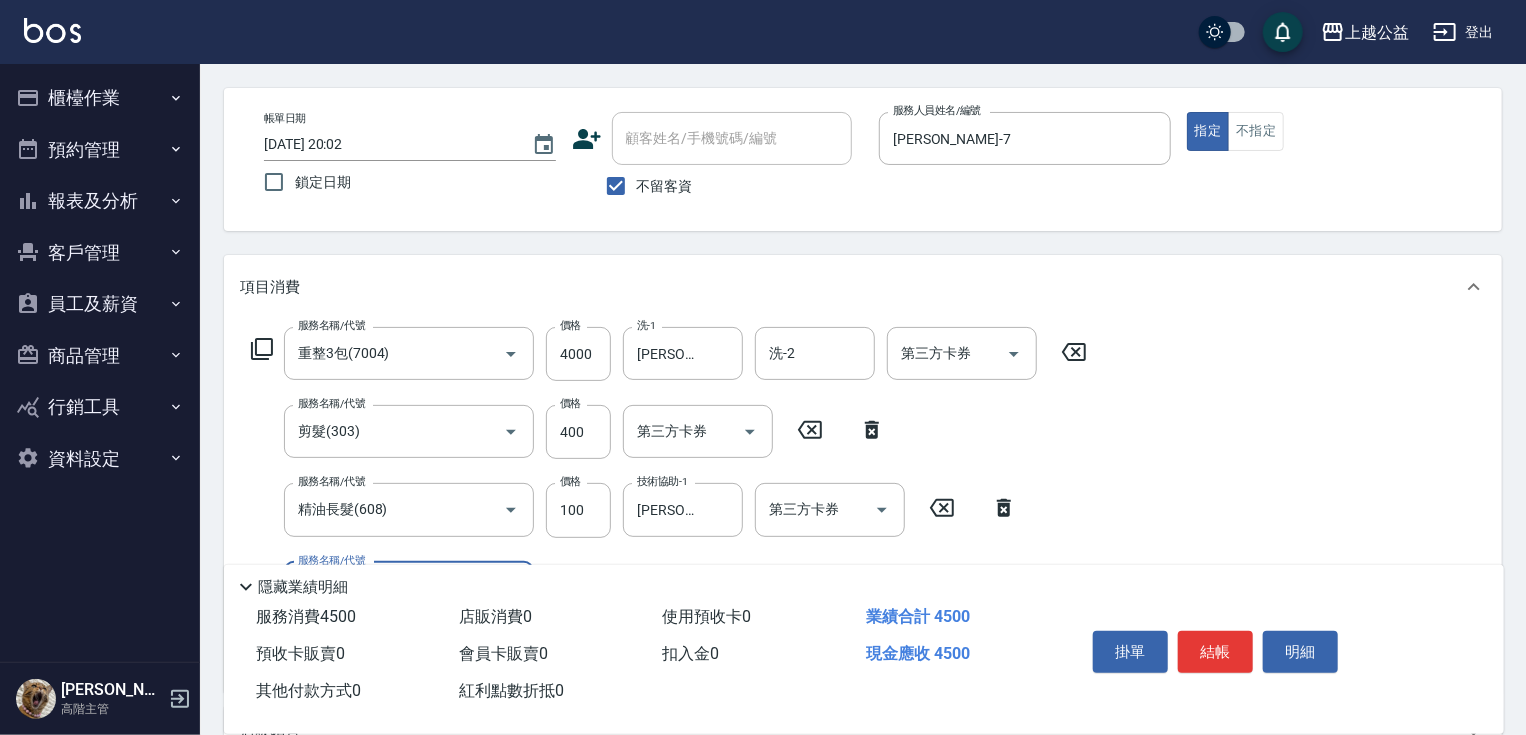 type on "6" 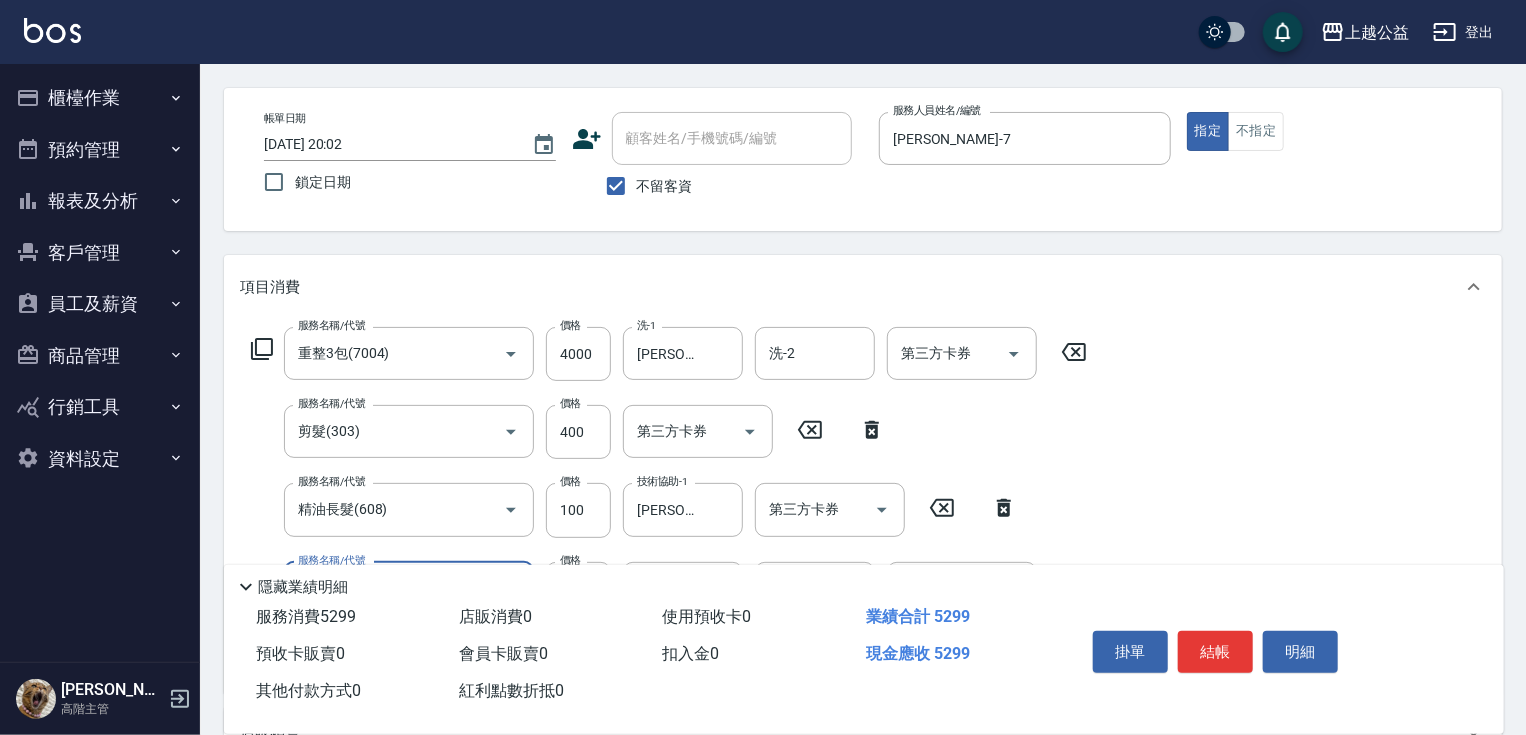type on "精油SPA(0599)" 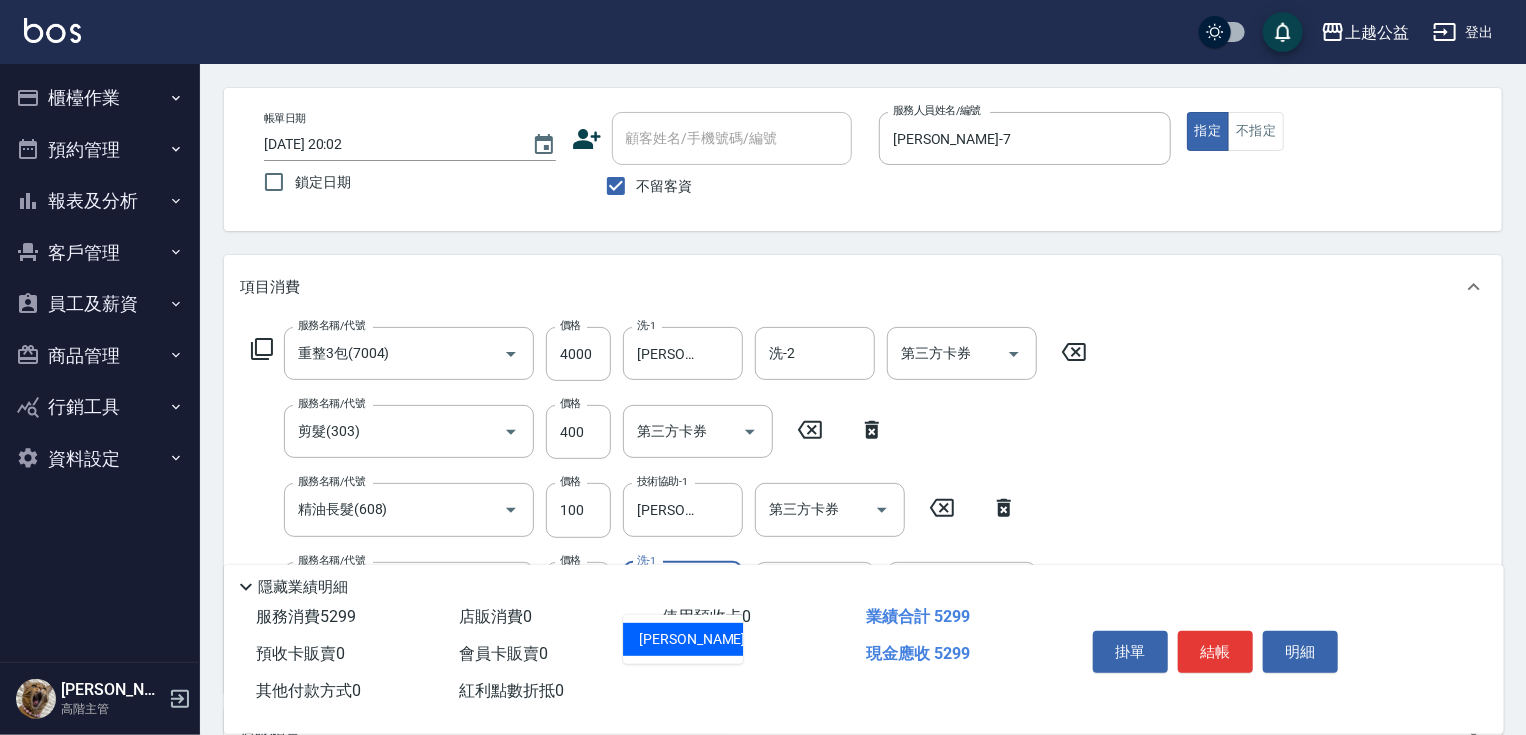 type on "[PERSON_NAME]-31" 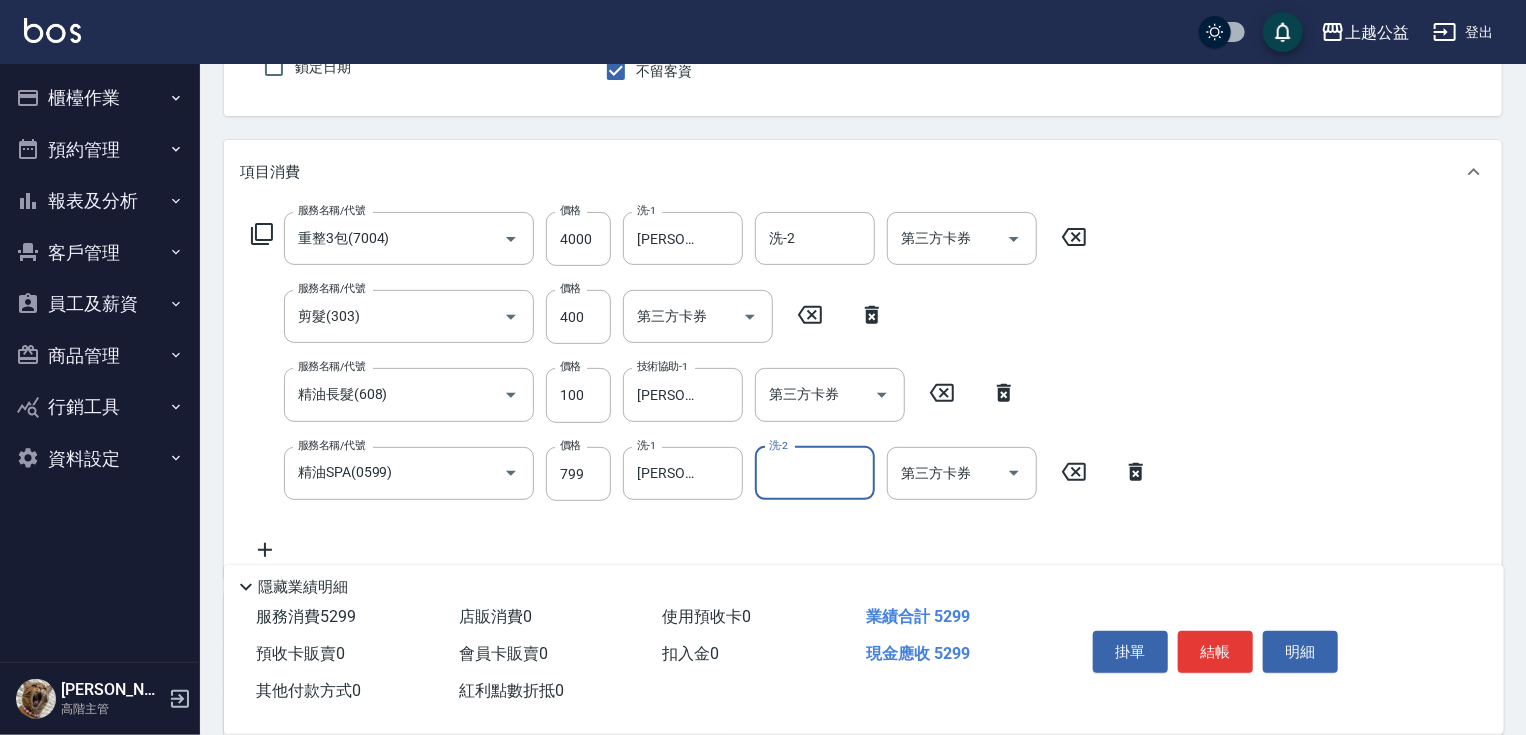 scroll, scrollTop: 191, scrollLeft: 0, axis: vertical 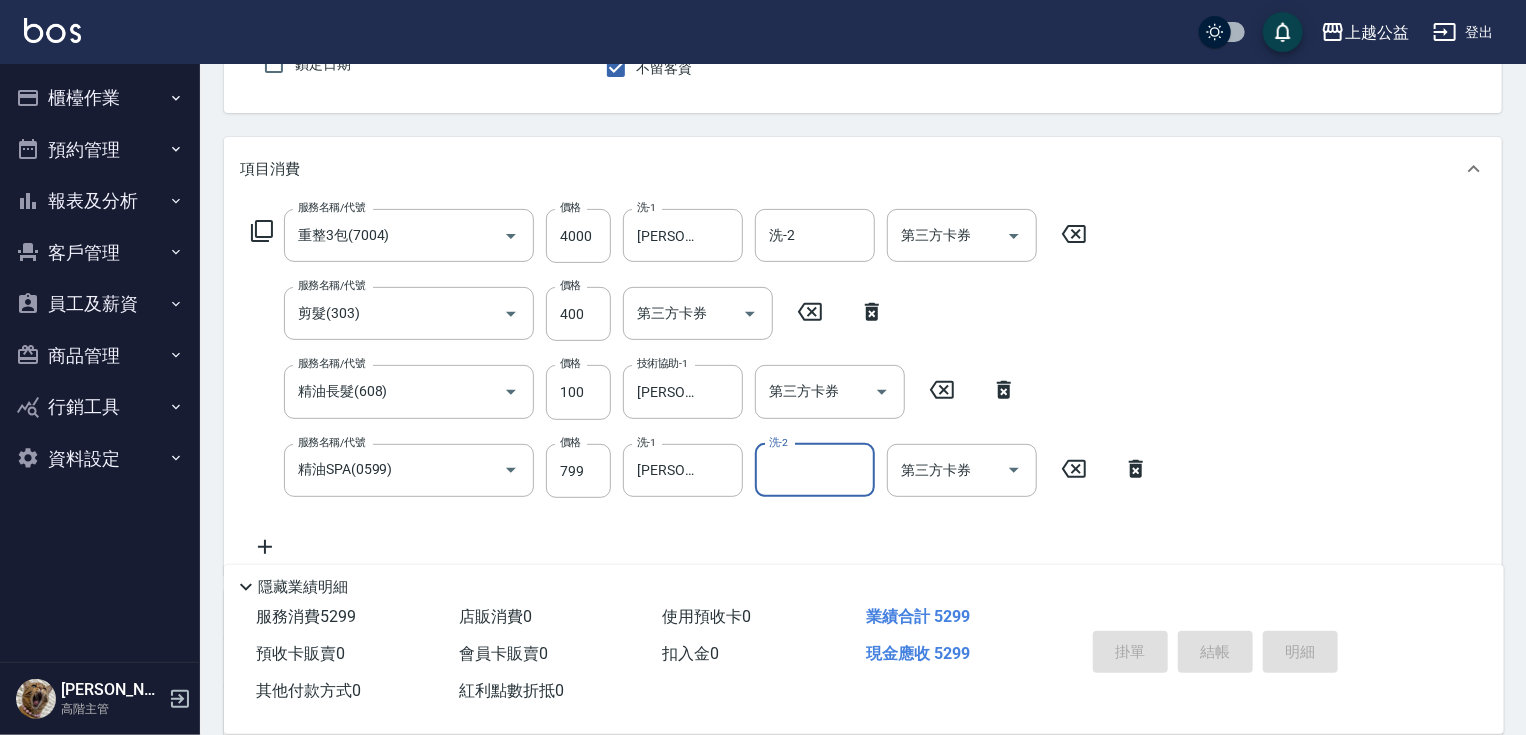 type on "[DATE] 20:03" 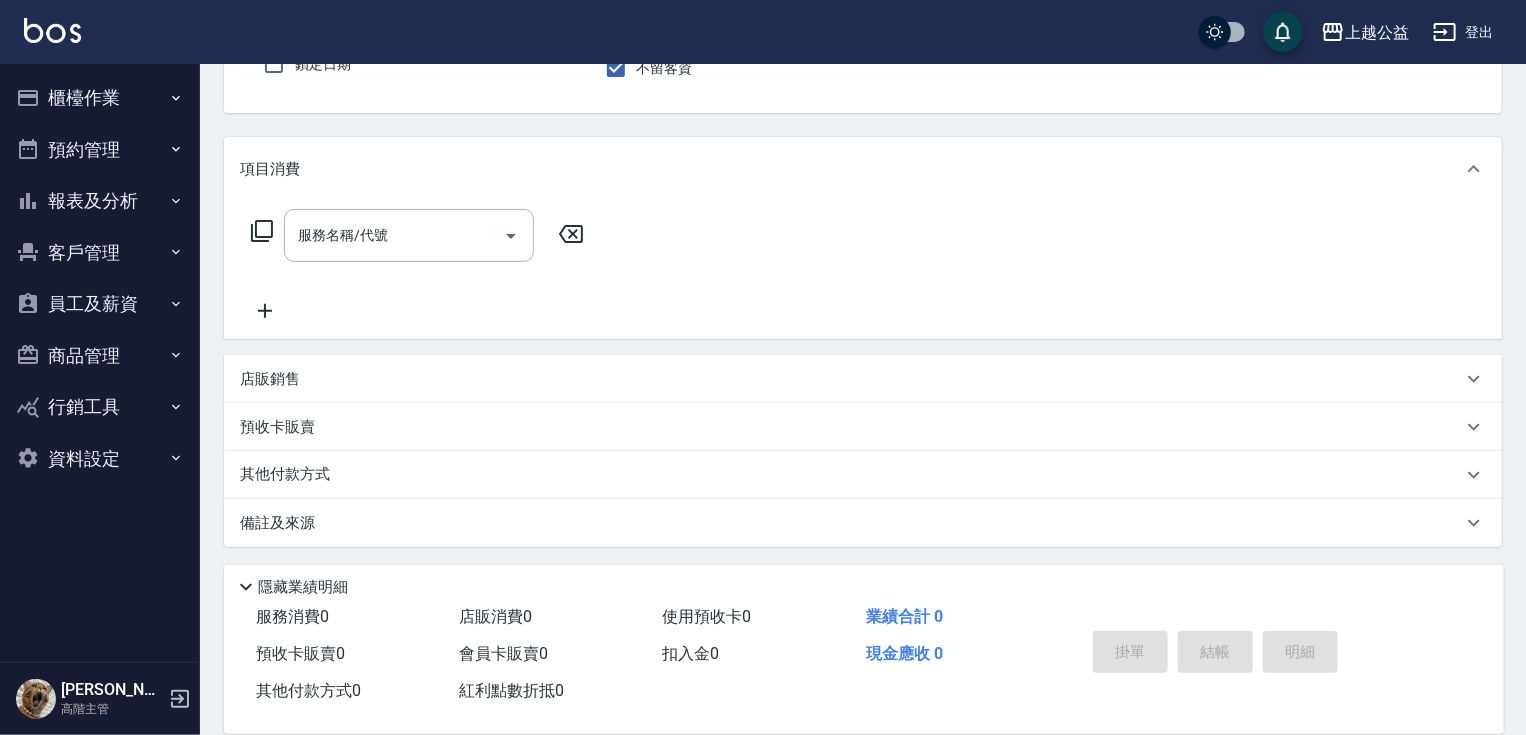 click on "服務名稱/代號 服務名稱/代號" at bounding box center [863, 270] 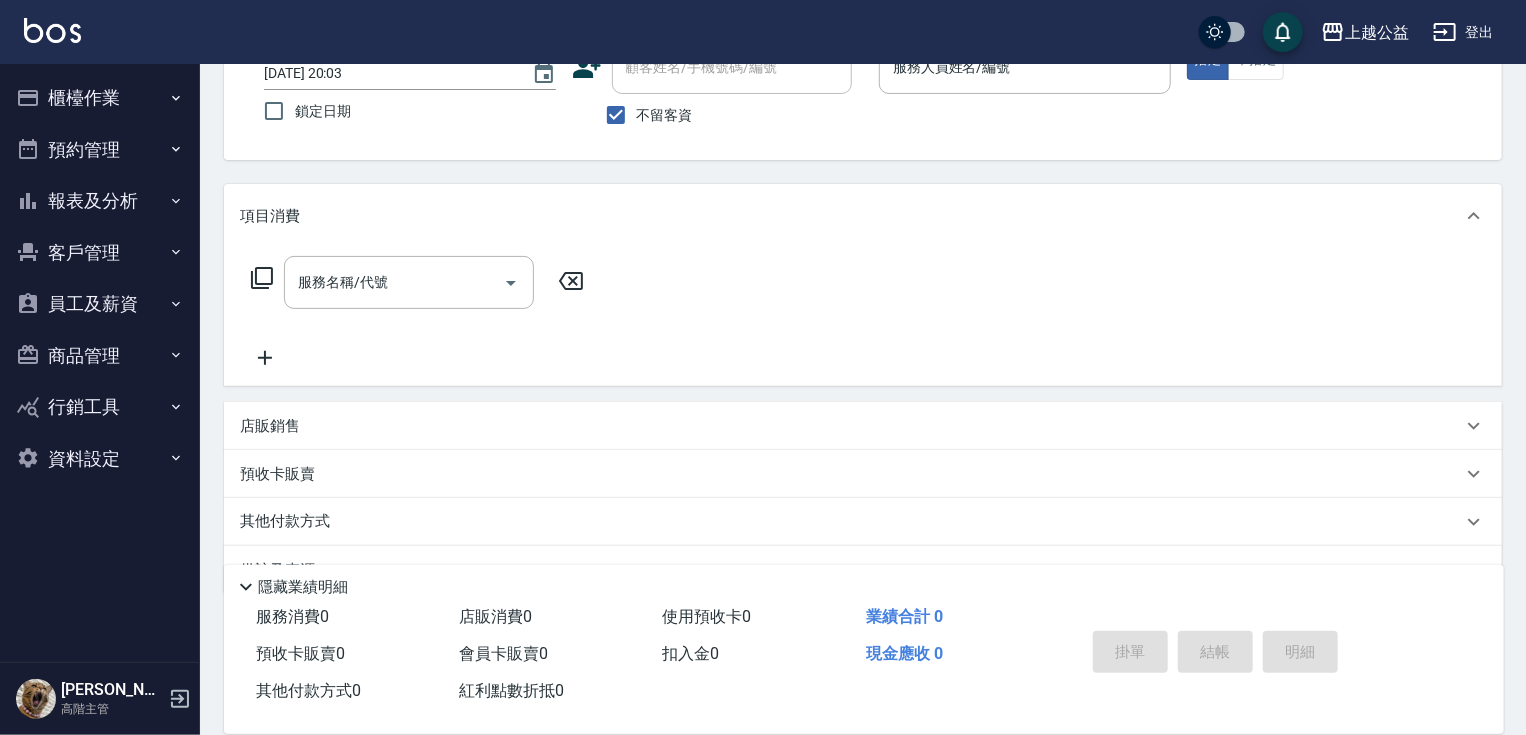 scroll, scrollTop: 0, scrollLeft: 0, axis: both 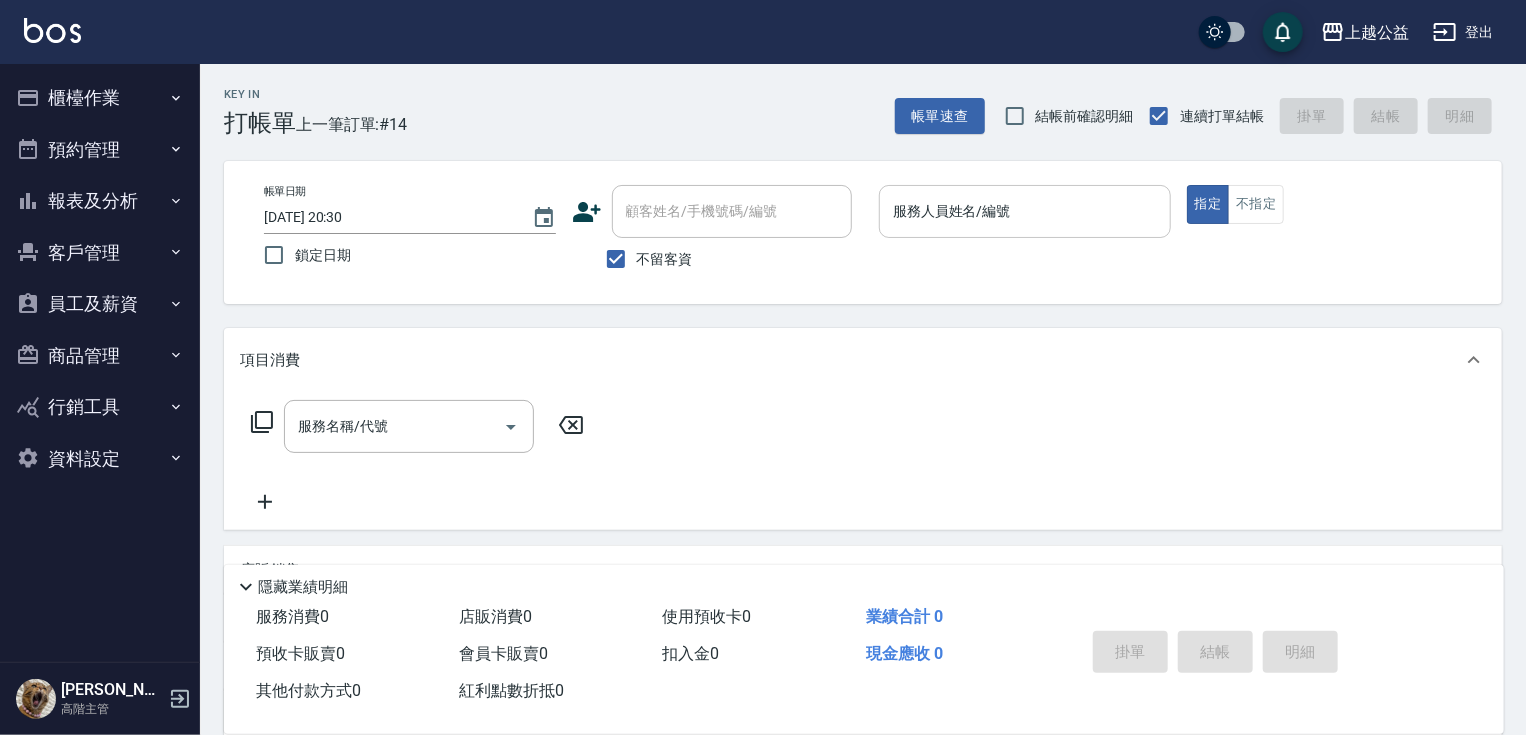 click on "服務人員姓名/編號" at bounding box center [1025, 211] 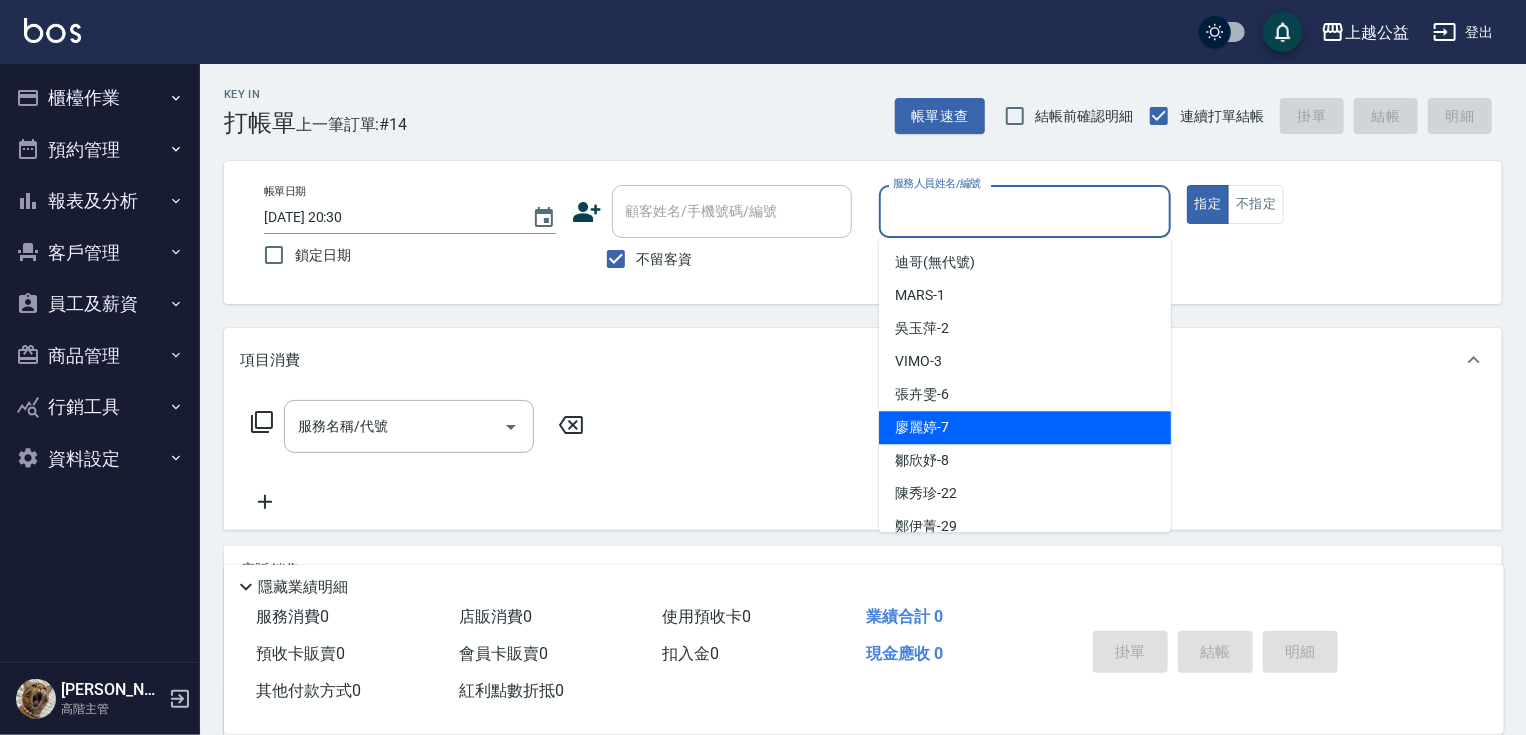 click on "廖麗婷 -7" at bounding box center (922, 427) 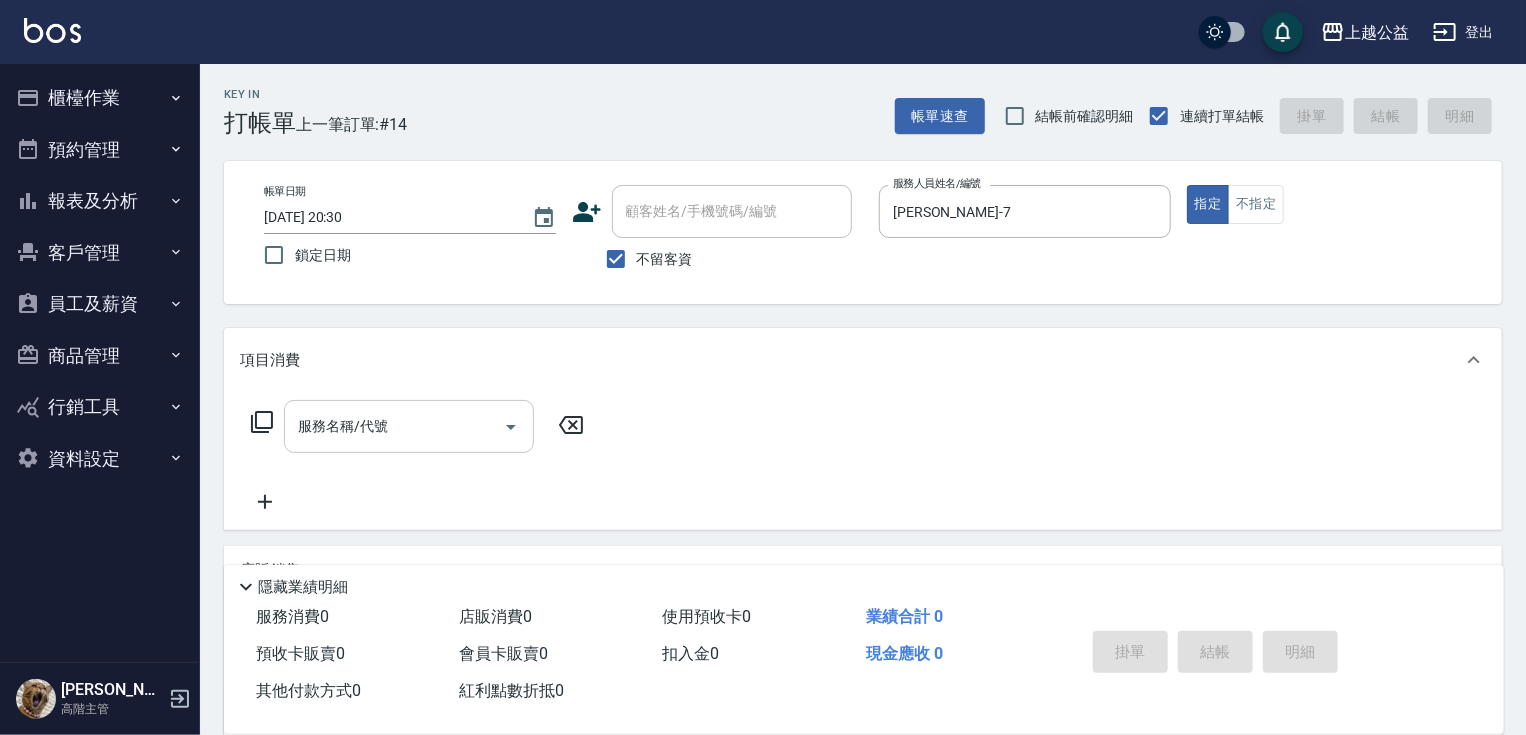 click on "服務名稱/代號" at bounding box center [409, 426] 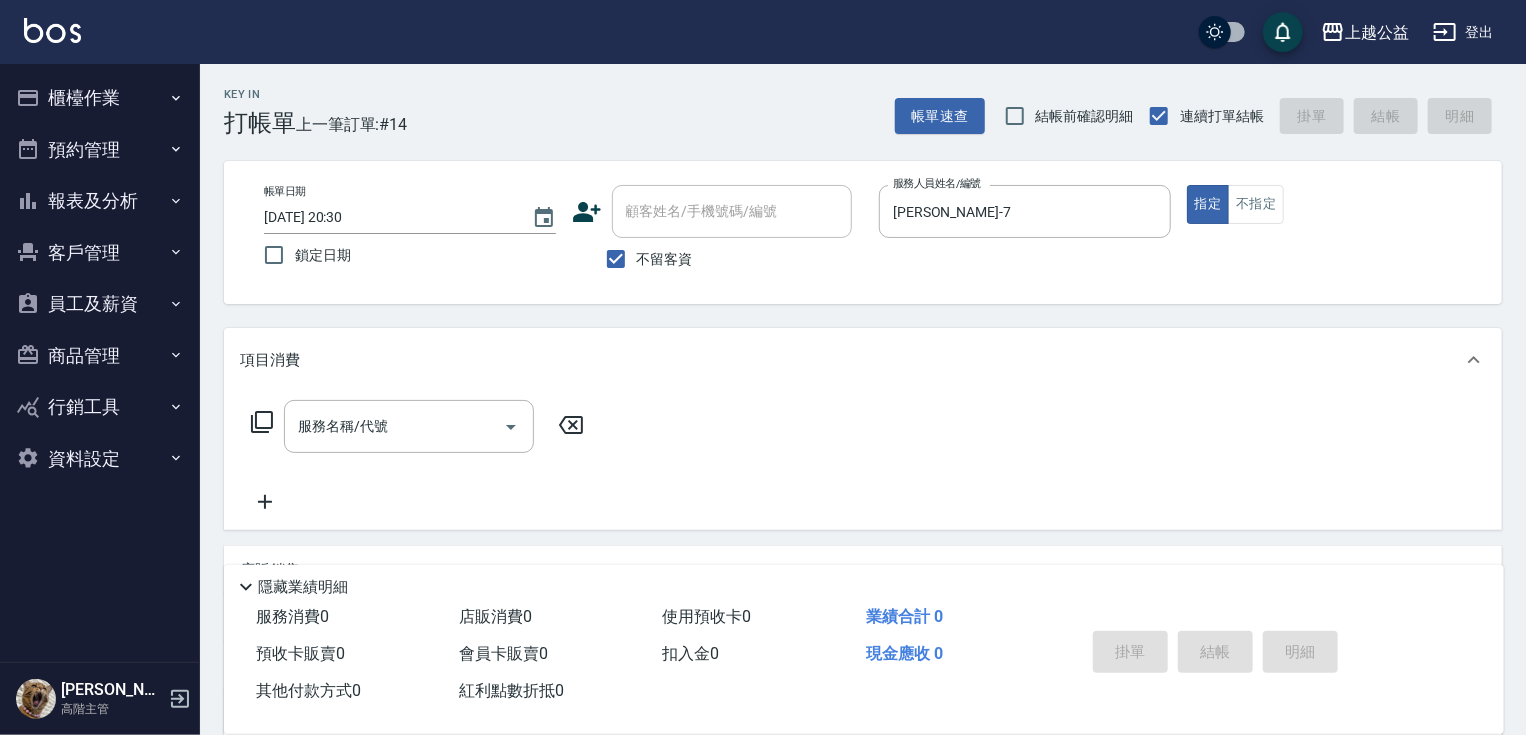 click 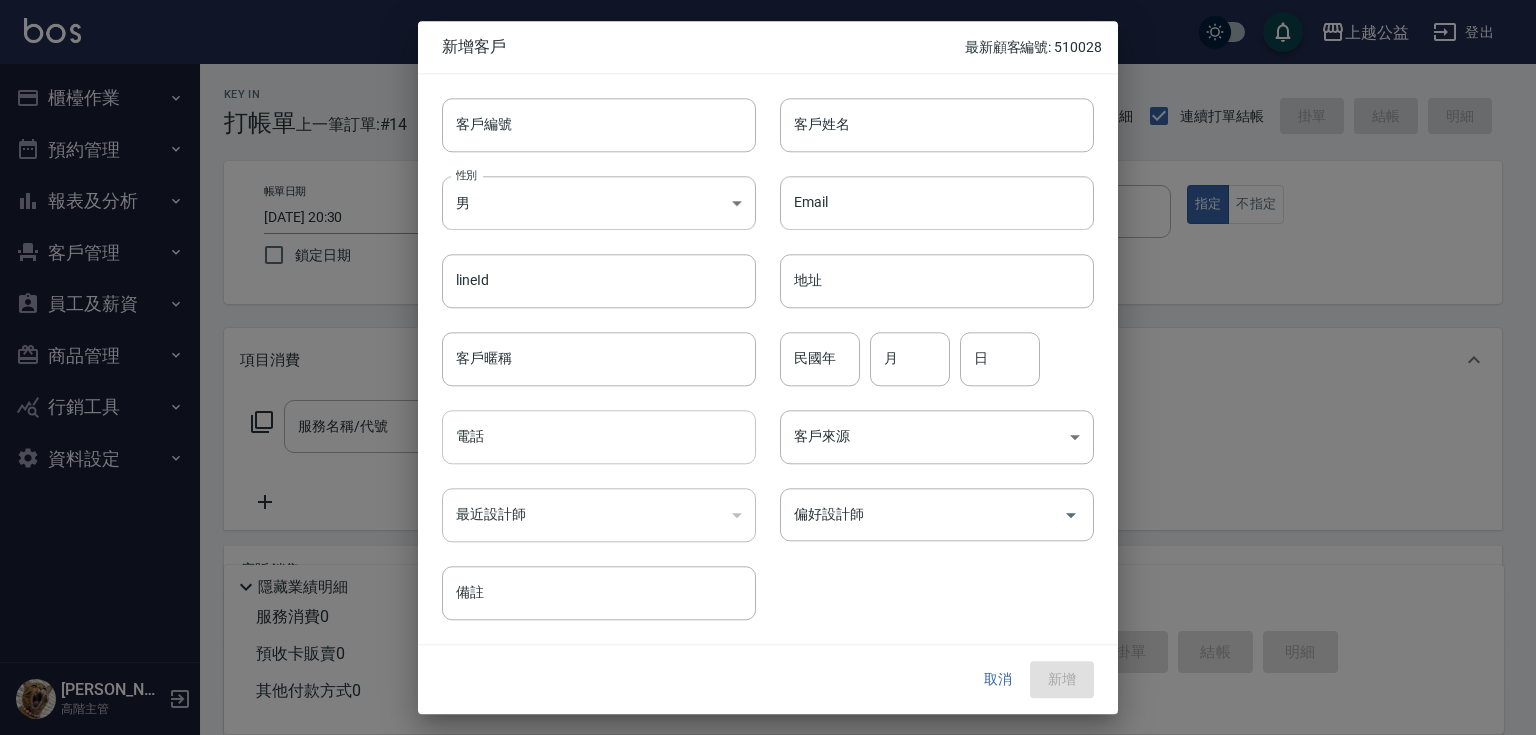 click on "電話" at bounding box center [599, 437] 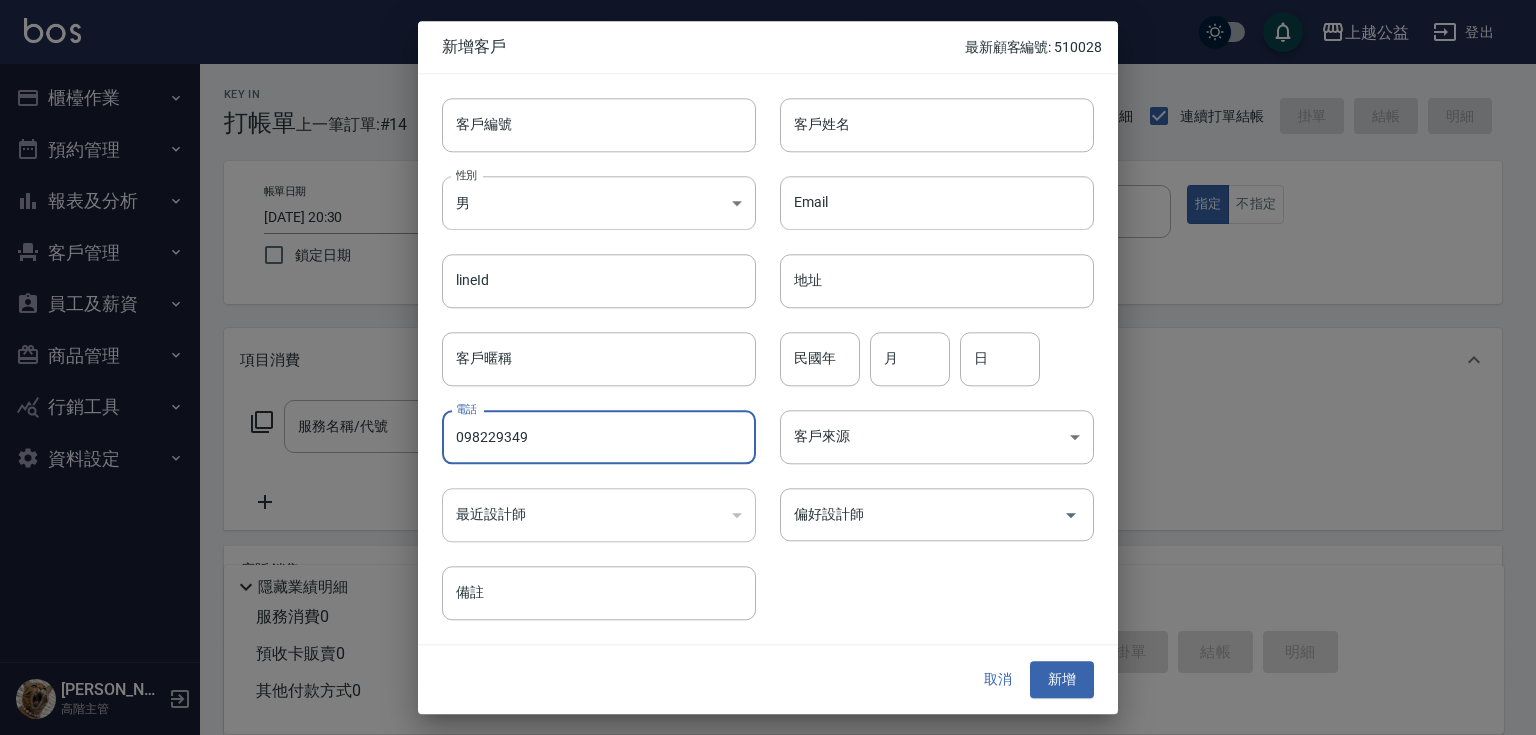 type on "0982293497" 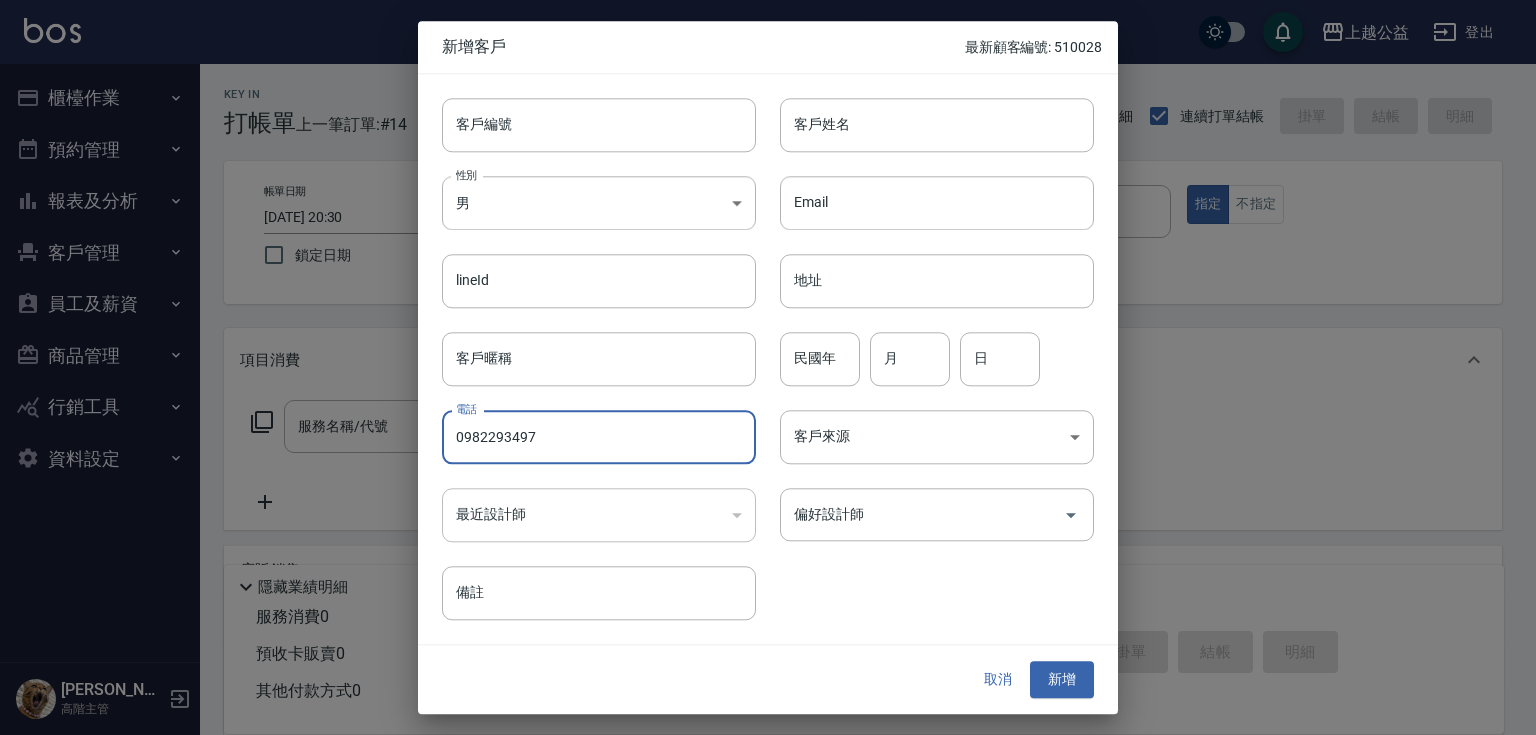 drag, startPoint x: 551, startPoint y: 442, endPoint x: 116, endPoint y: 444, distance: 435.0046 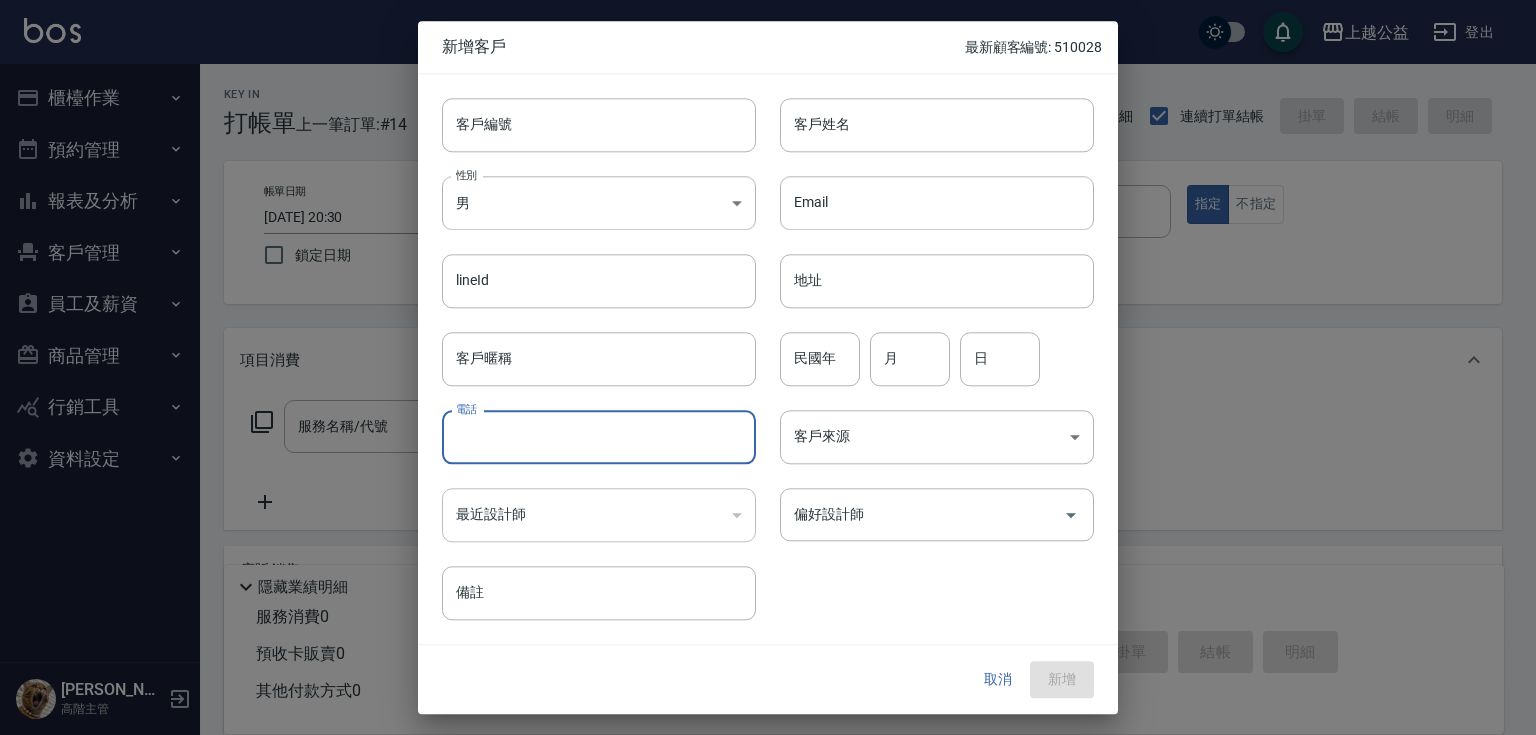 click on "取消" at bounding box center [998, 680] 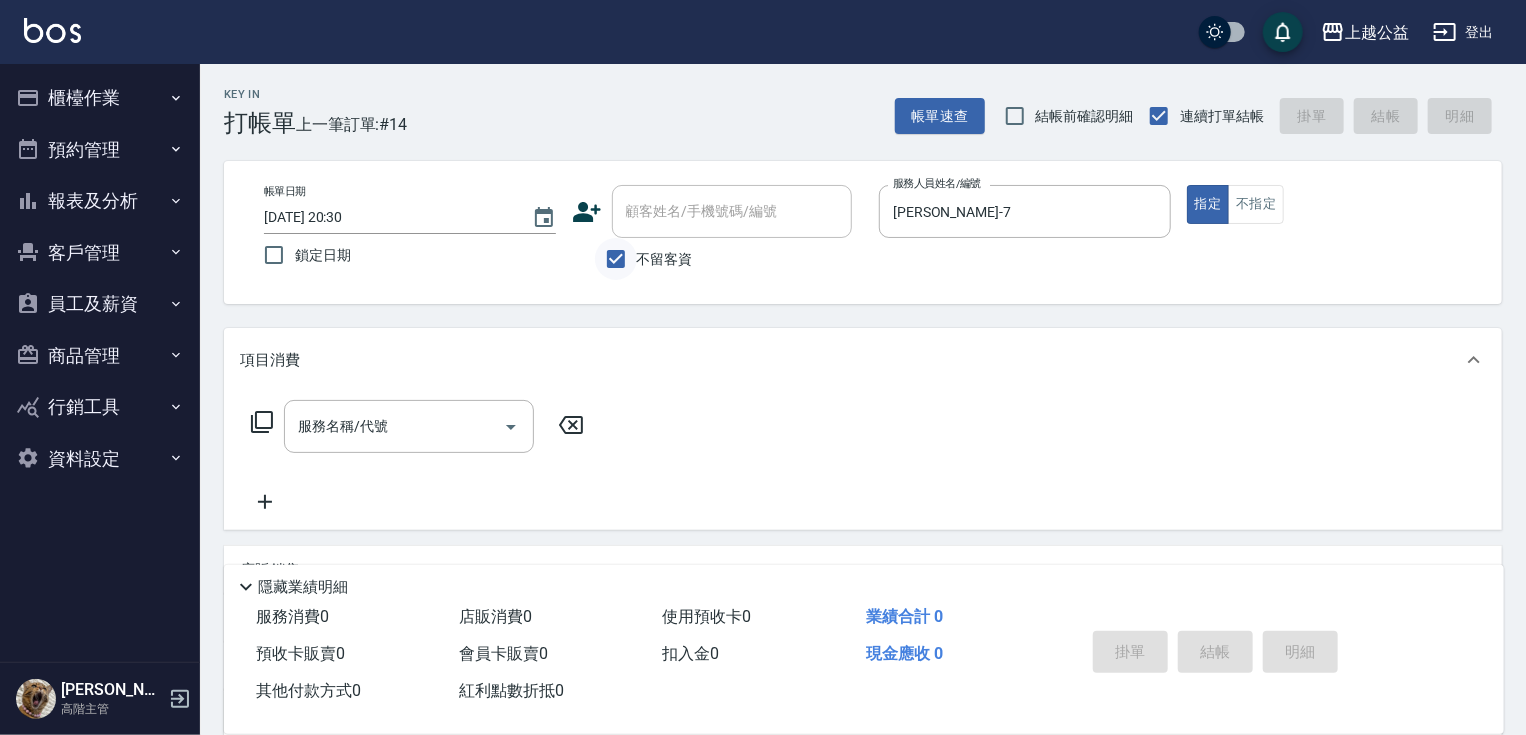 click on "不留客資" at bounding box center [616, 259] 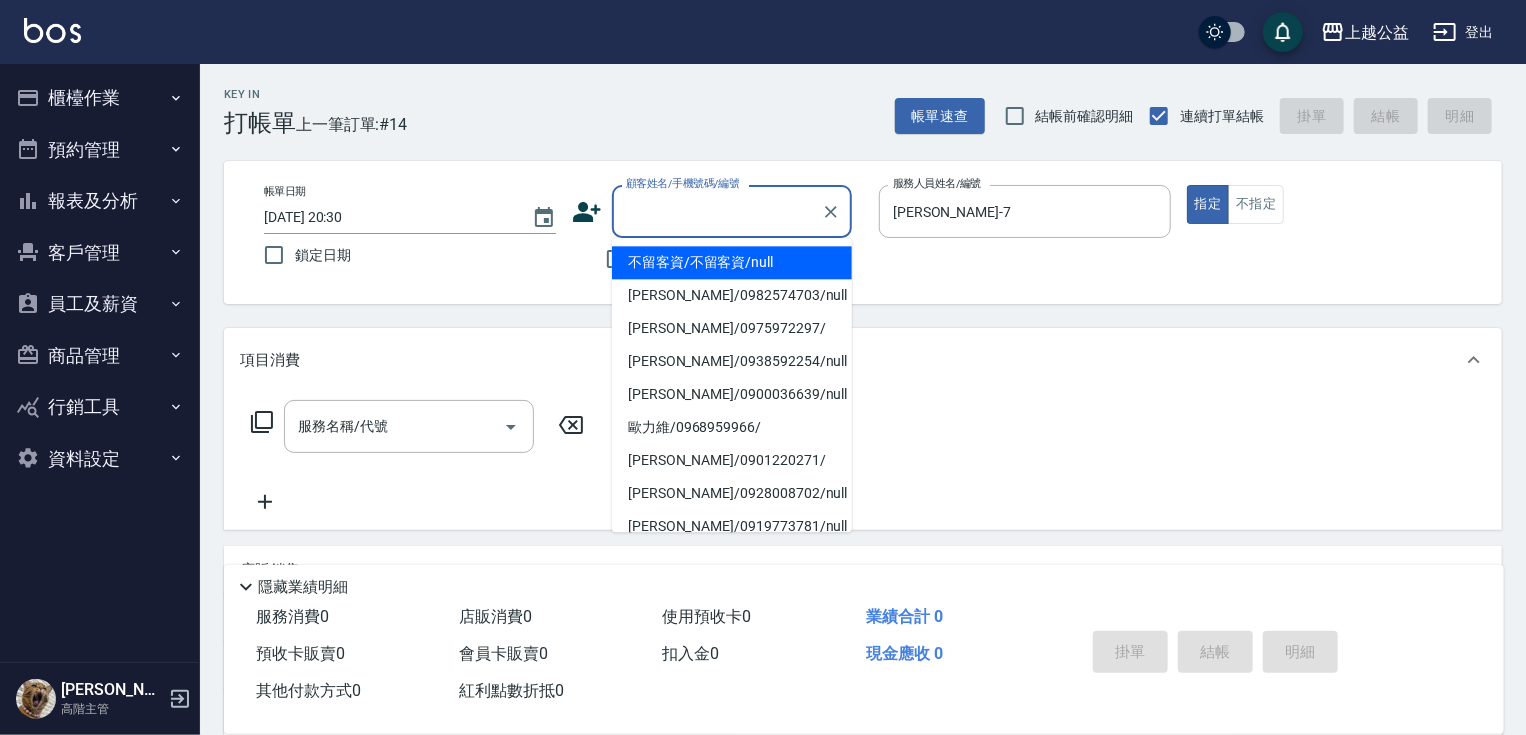 click on "顧客姓名/手機號碼/編號" at bounding box center [717, 211] 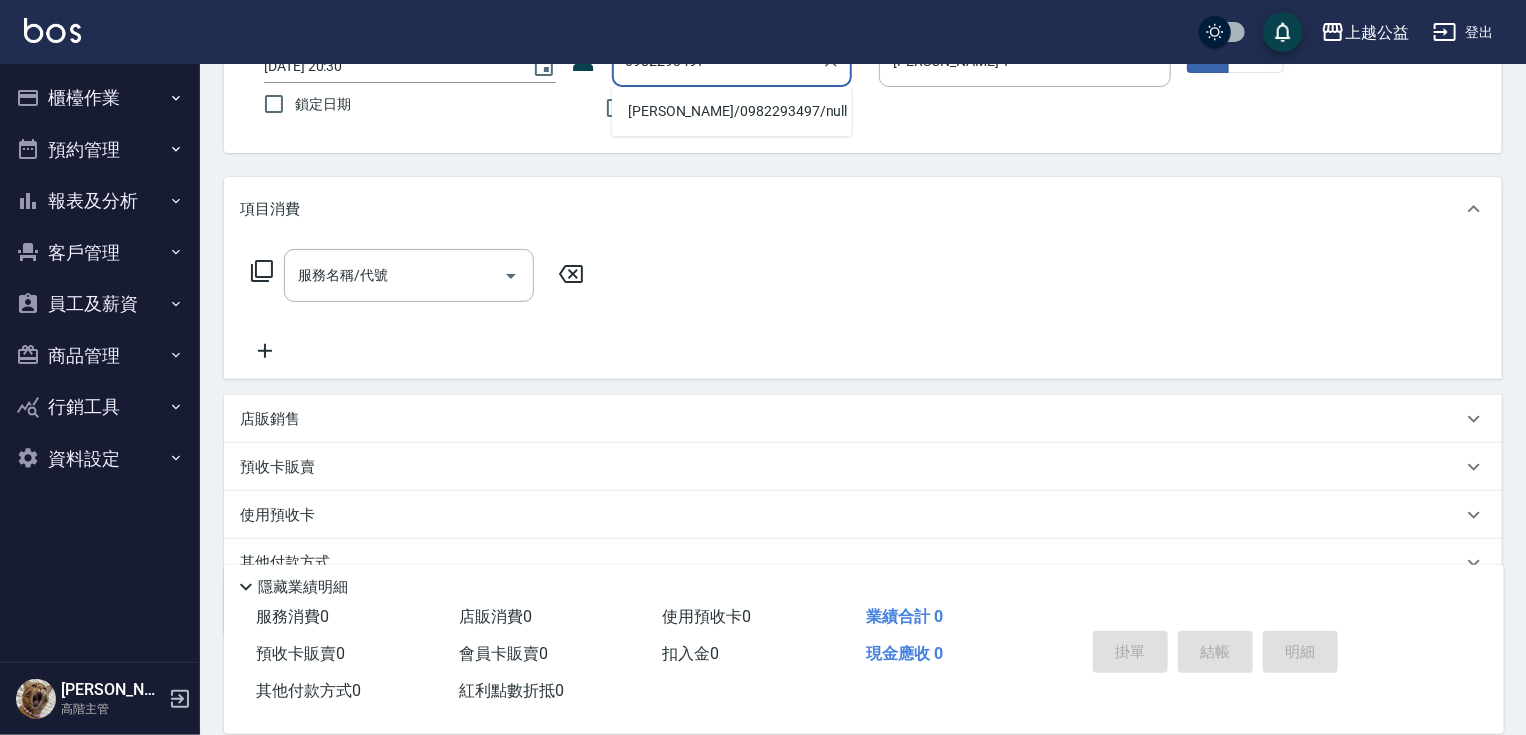 scroll, scrollTop: 240, scrollLeft: 0, axis: vertical 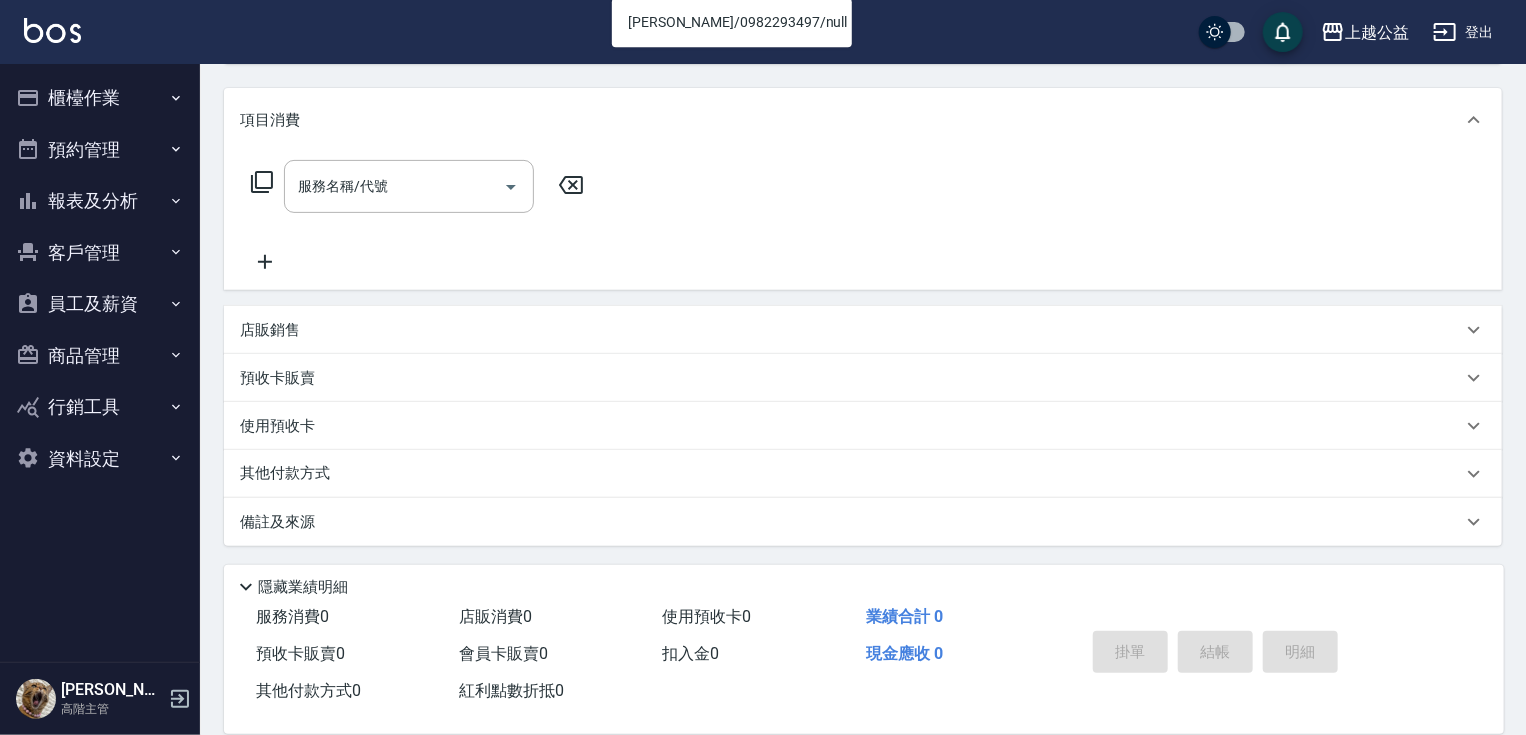type on "0982293497" 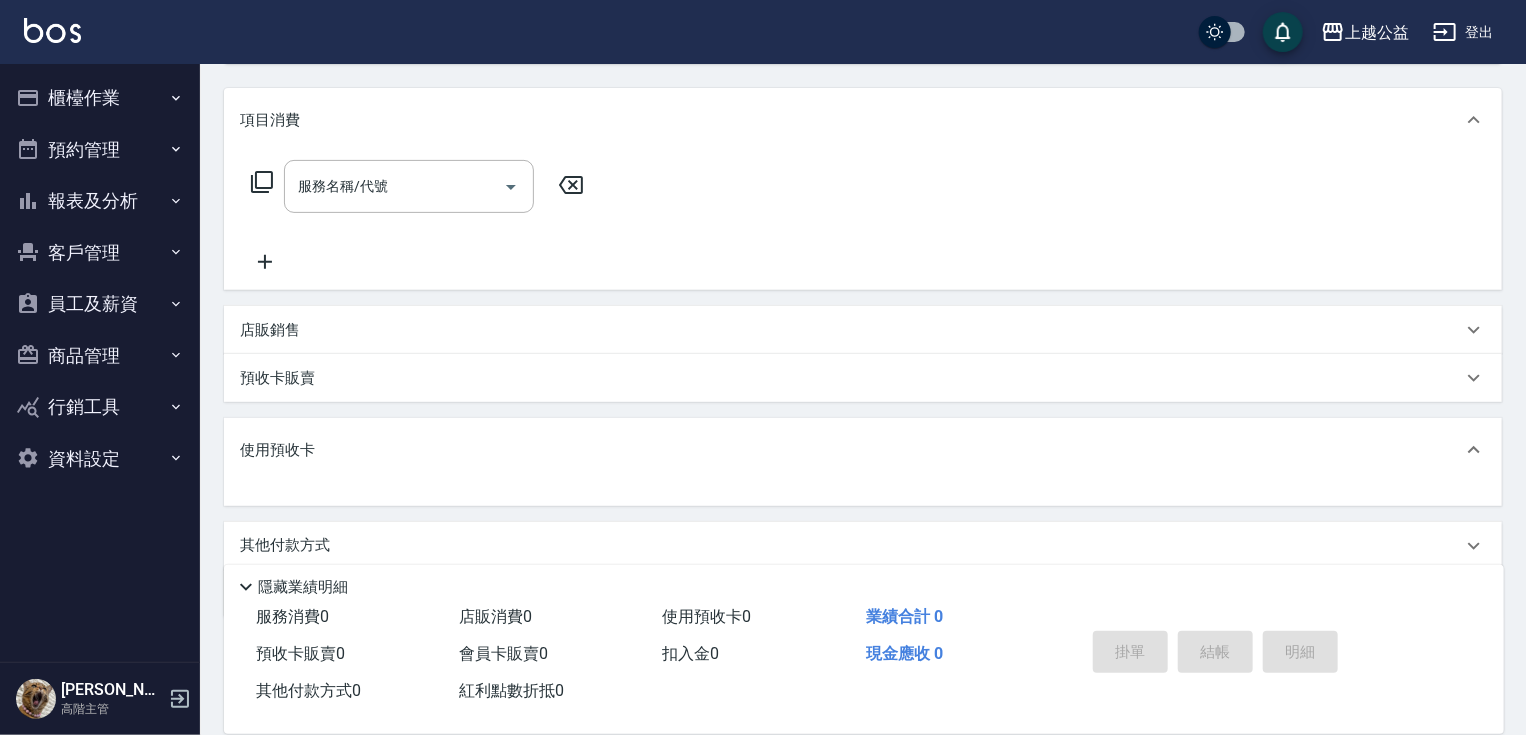 click on "使用預收卡" at bounding box center [277, 450] 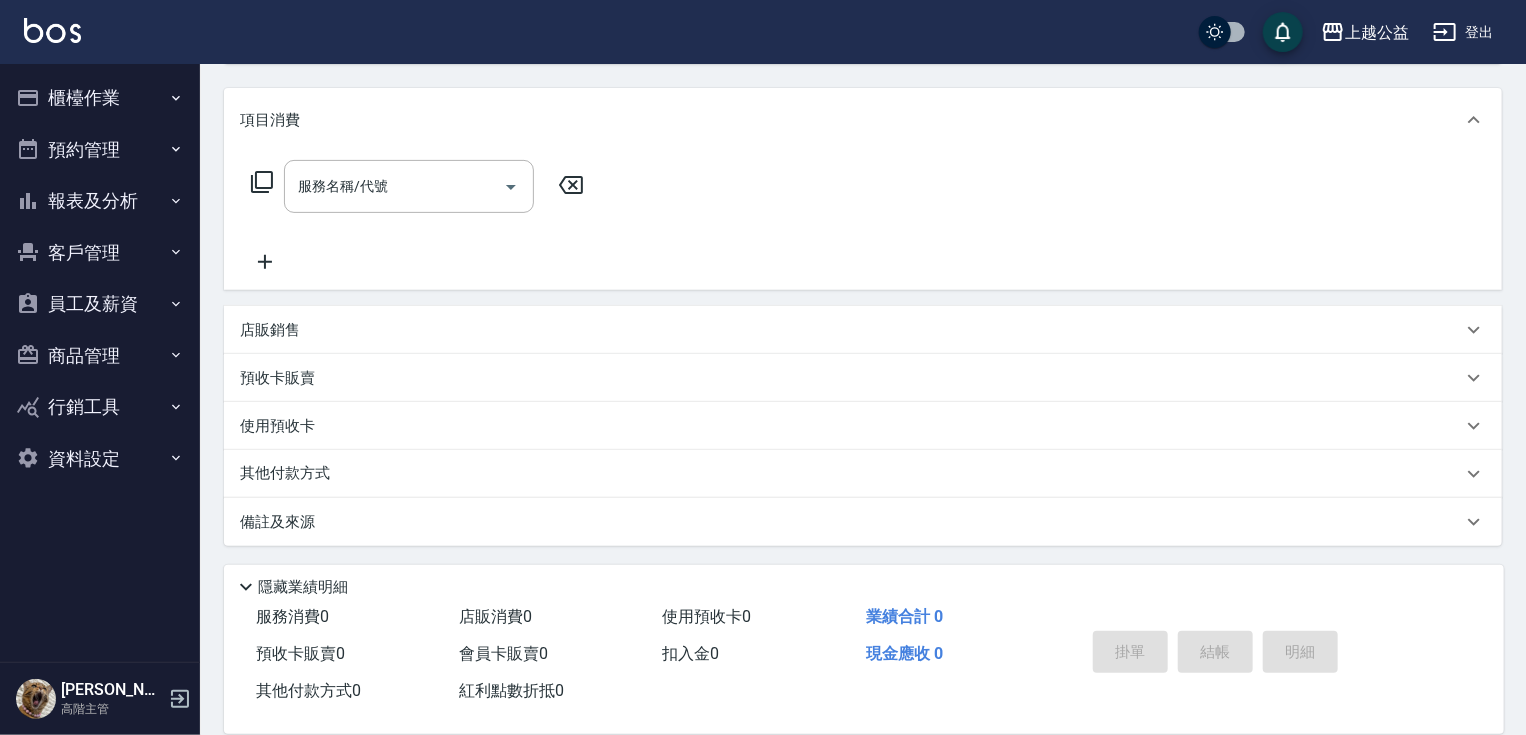 click on "其他付款方式" at bounding box center [290, 474] 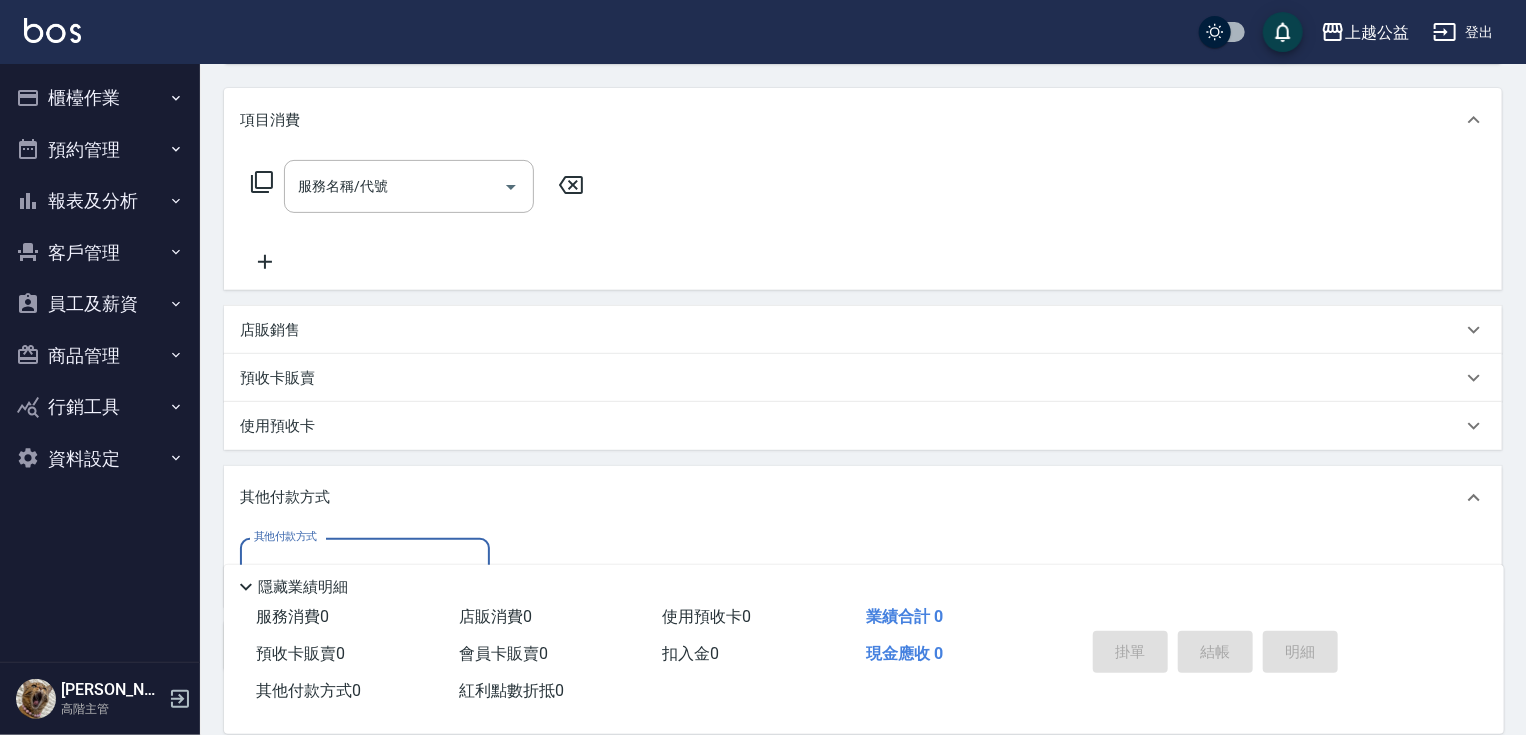 scroll, scrollTop: 0, scrollLeft: 0, axis: both 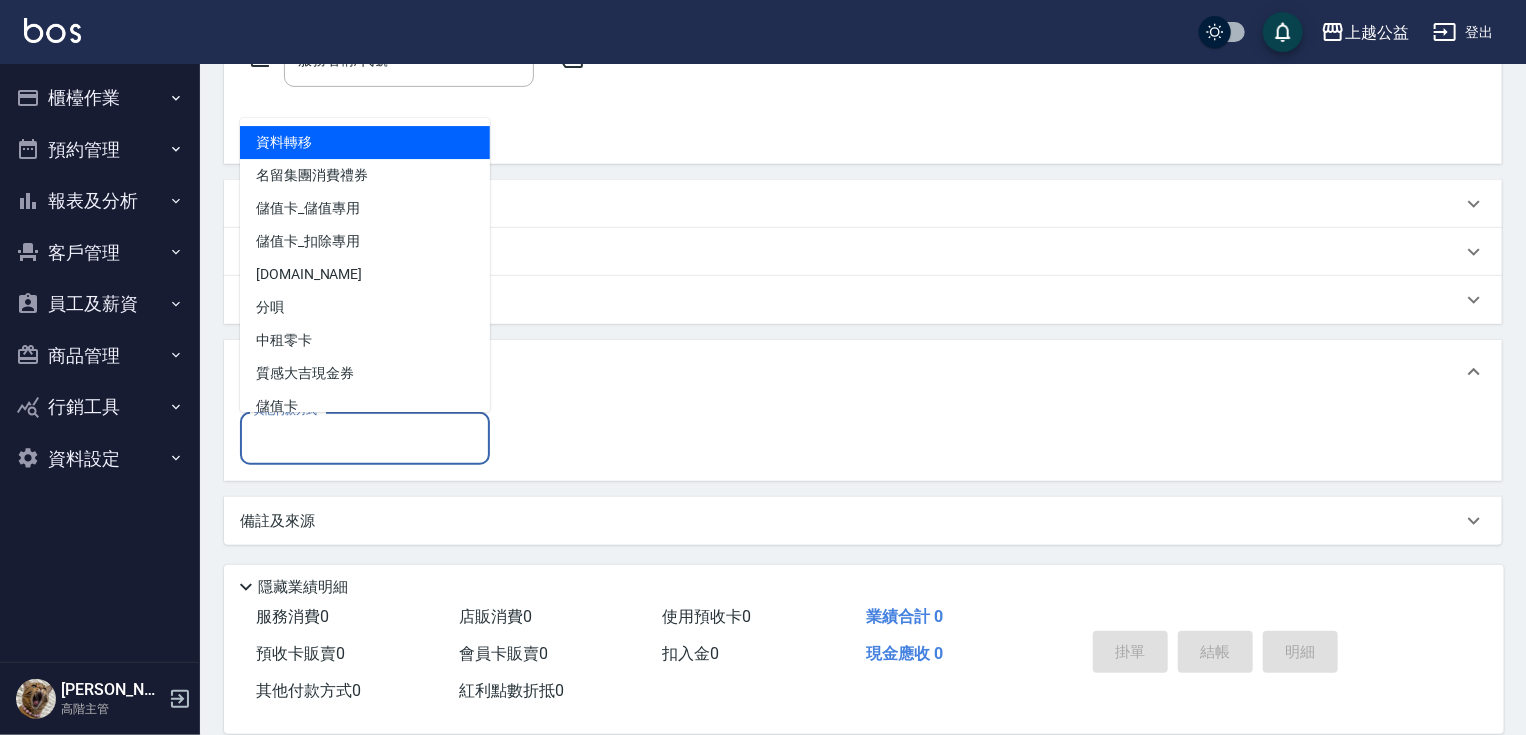 click on "其他付款方式" at bounding box center [365, 438] 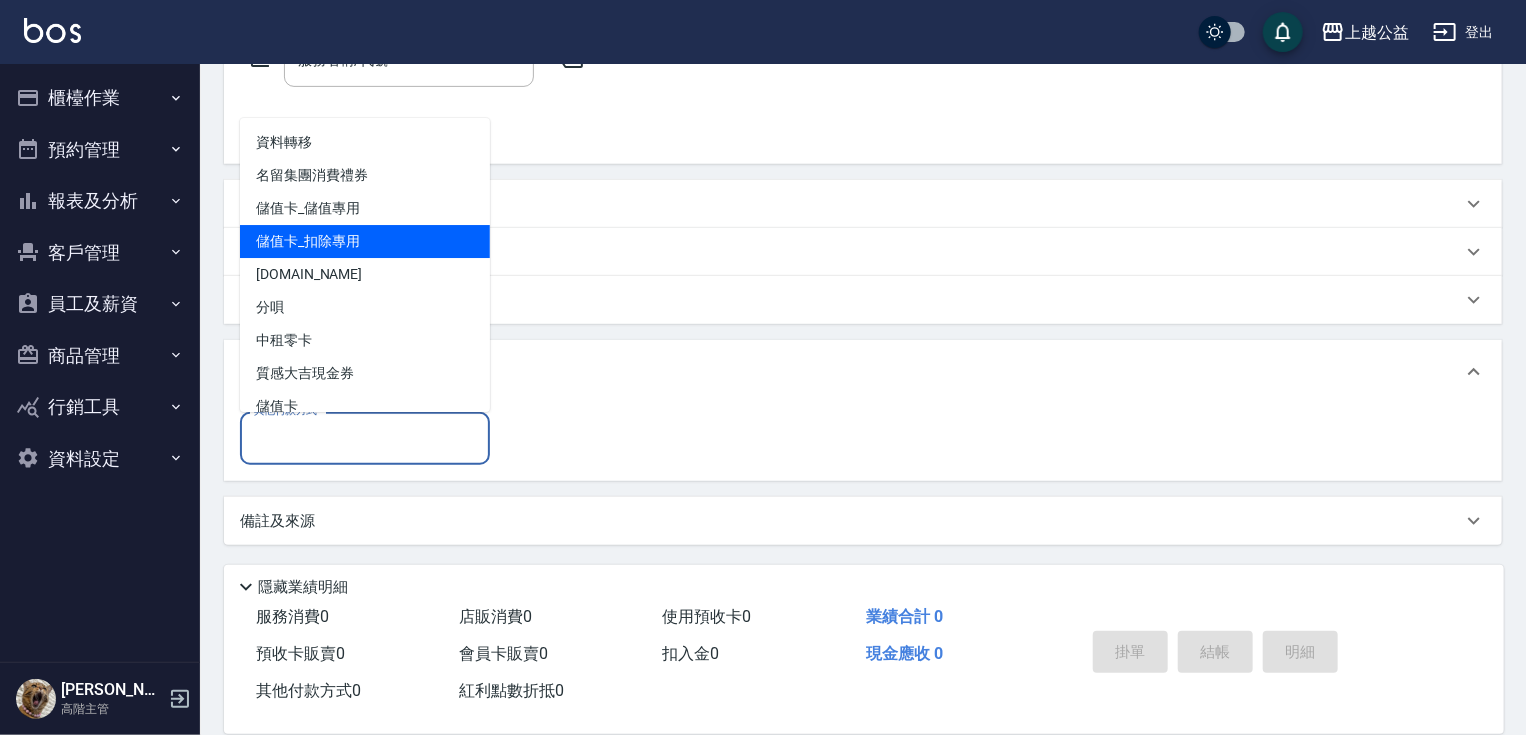 click on "儲值卡_扣除專用" at bounding box center [365, 241] 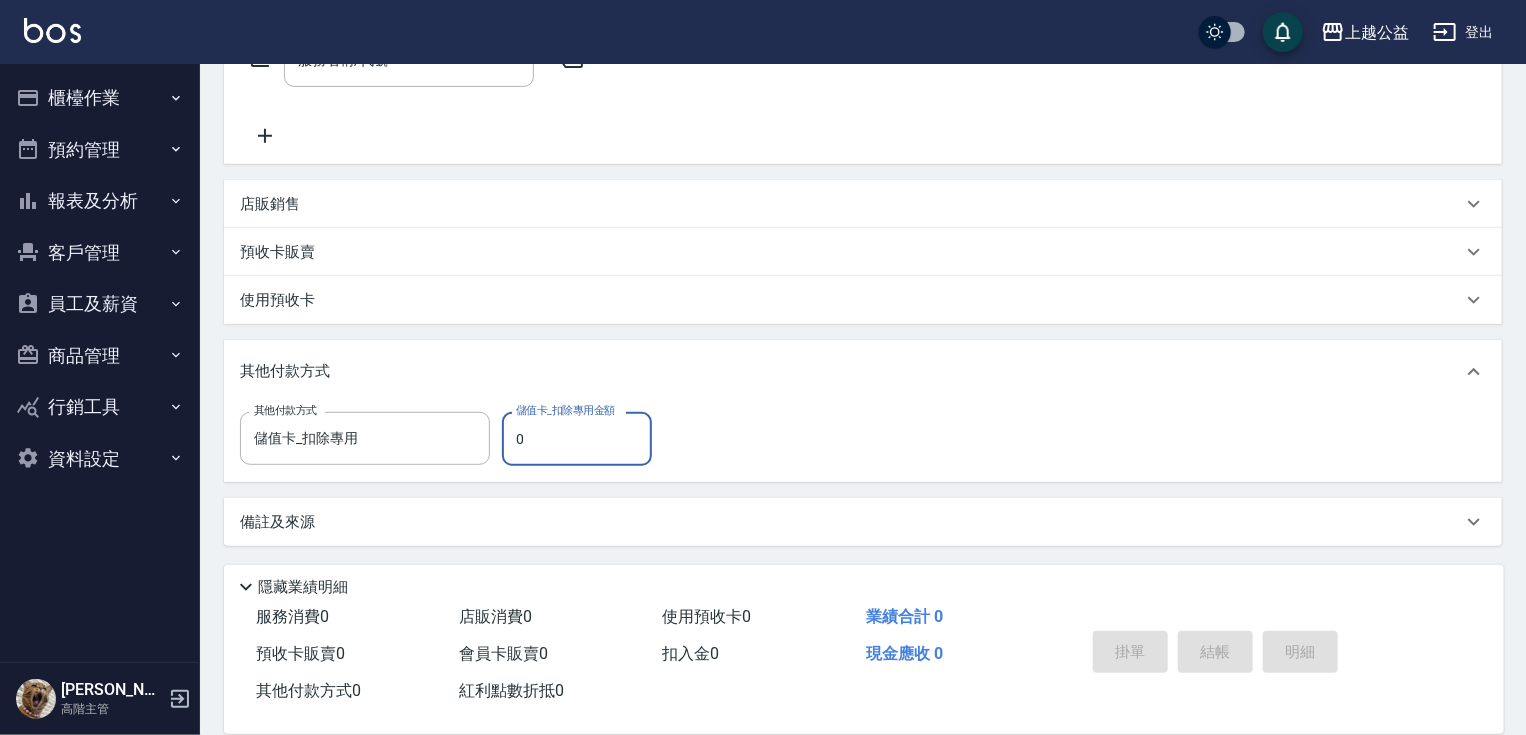 click on "0" at bounding box center (577, 439) 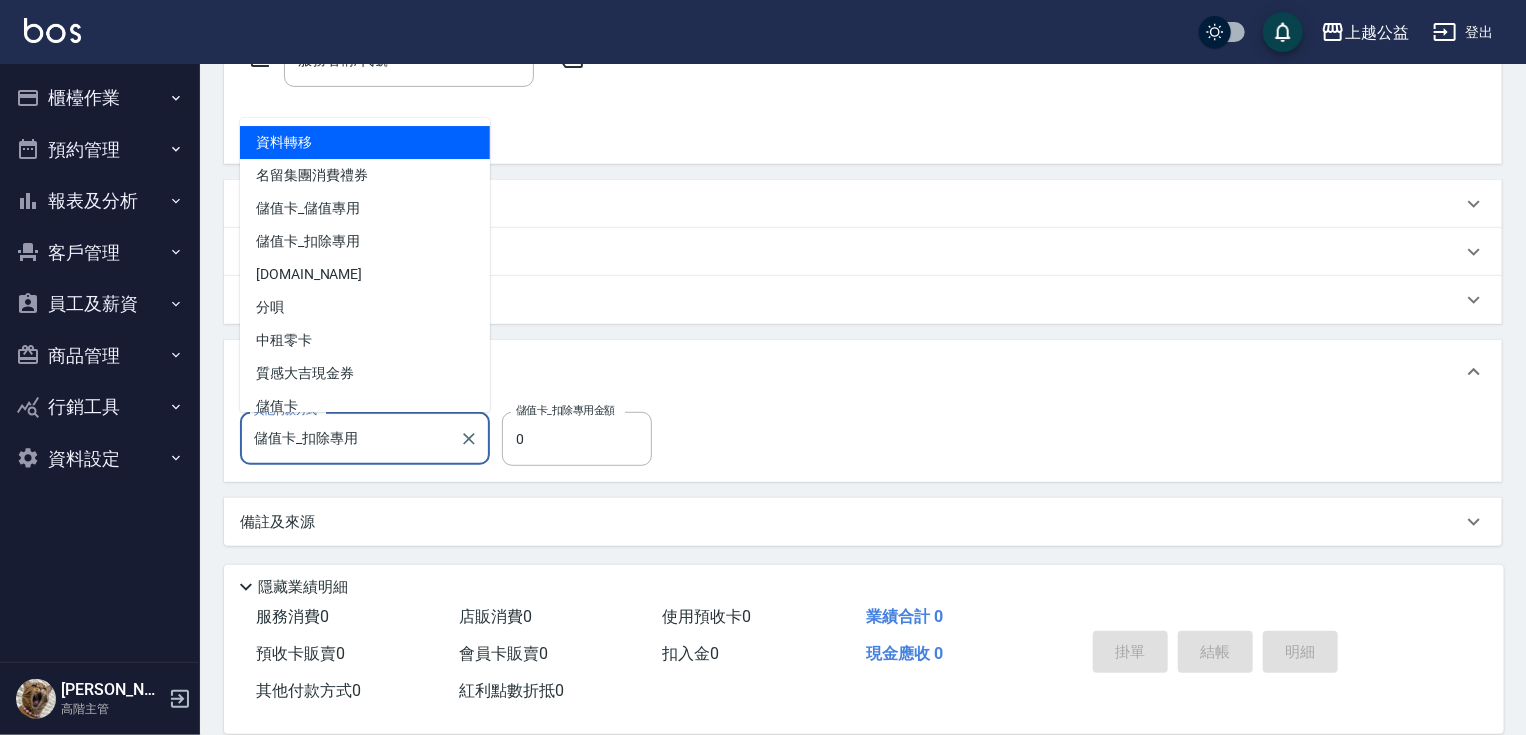 click on "儲值卡_扣除專用" at bounding box center (350, 438) 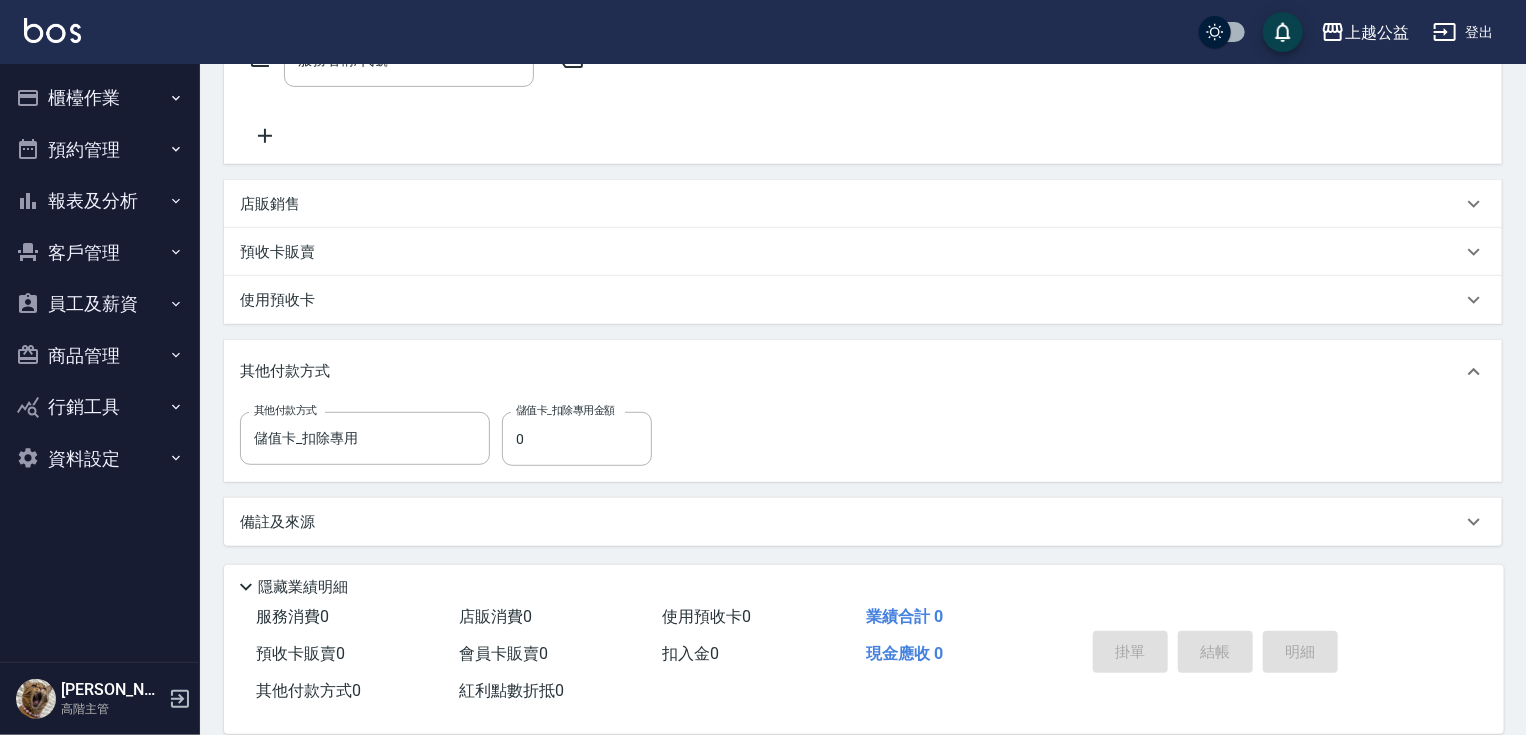 click on "使用預收卡" at bounding box center (863, 300) 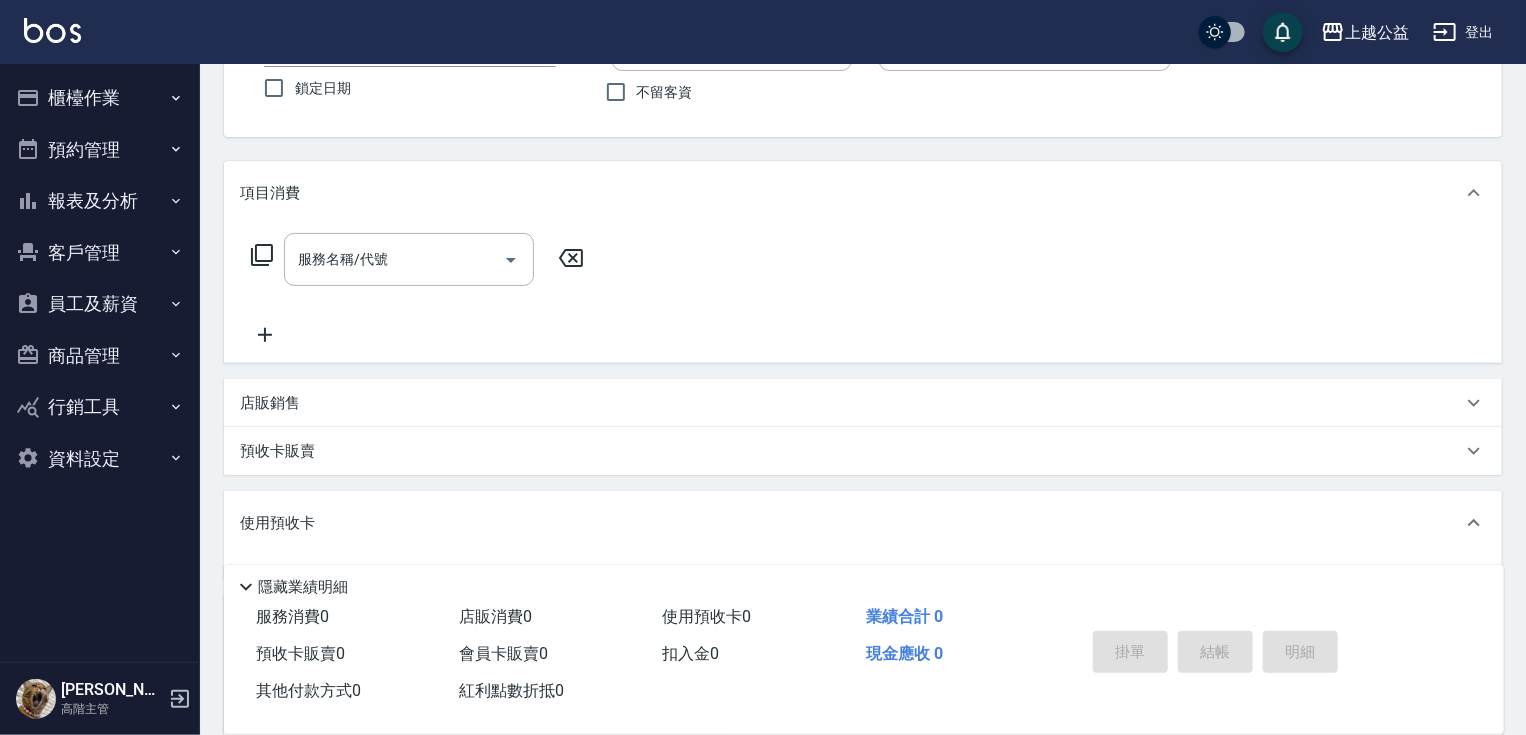 scroll, scrollTop: 0, scrollLeft: 0, axis: both 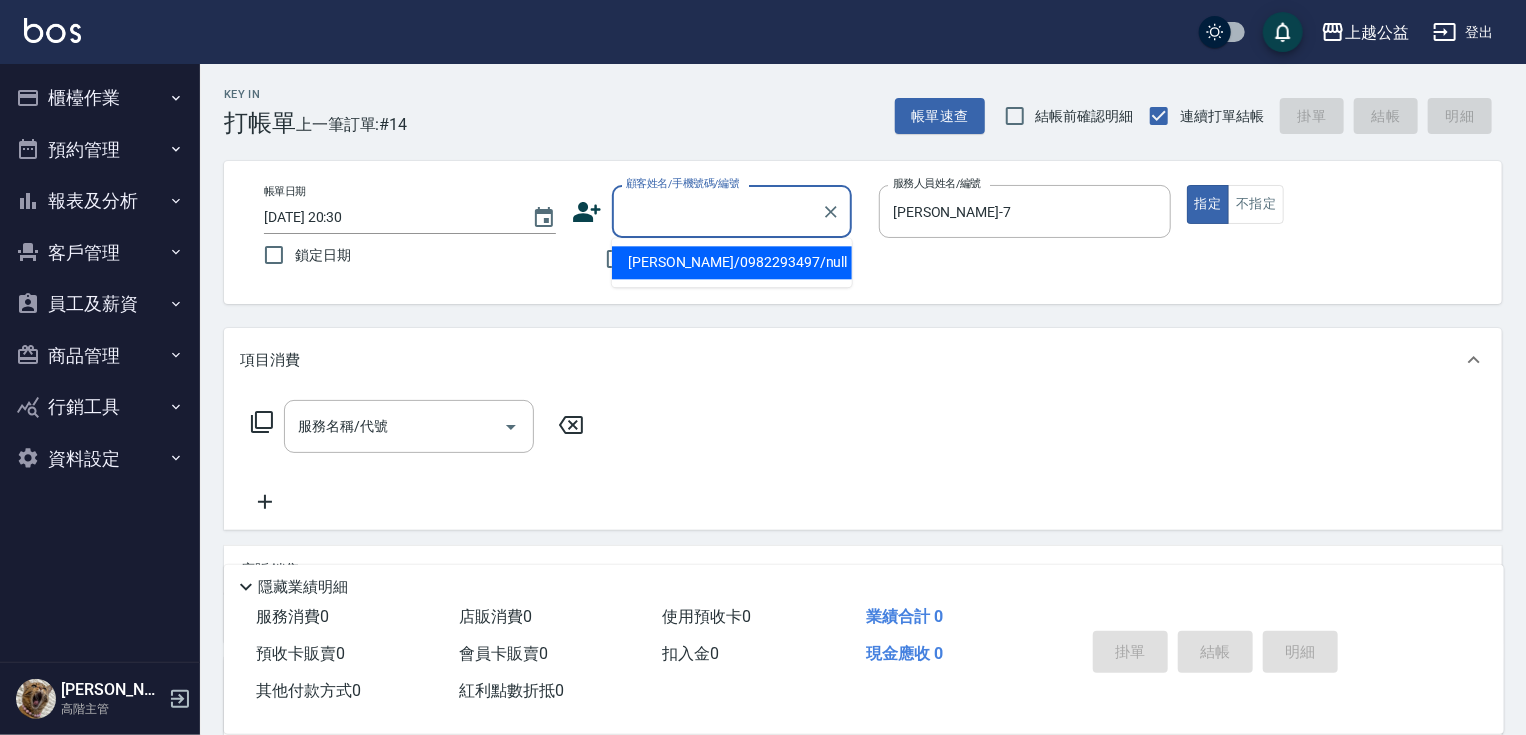 click on "顧客姓名/手機號碼/編號" at bounding box center [717, 211] 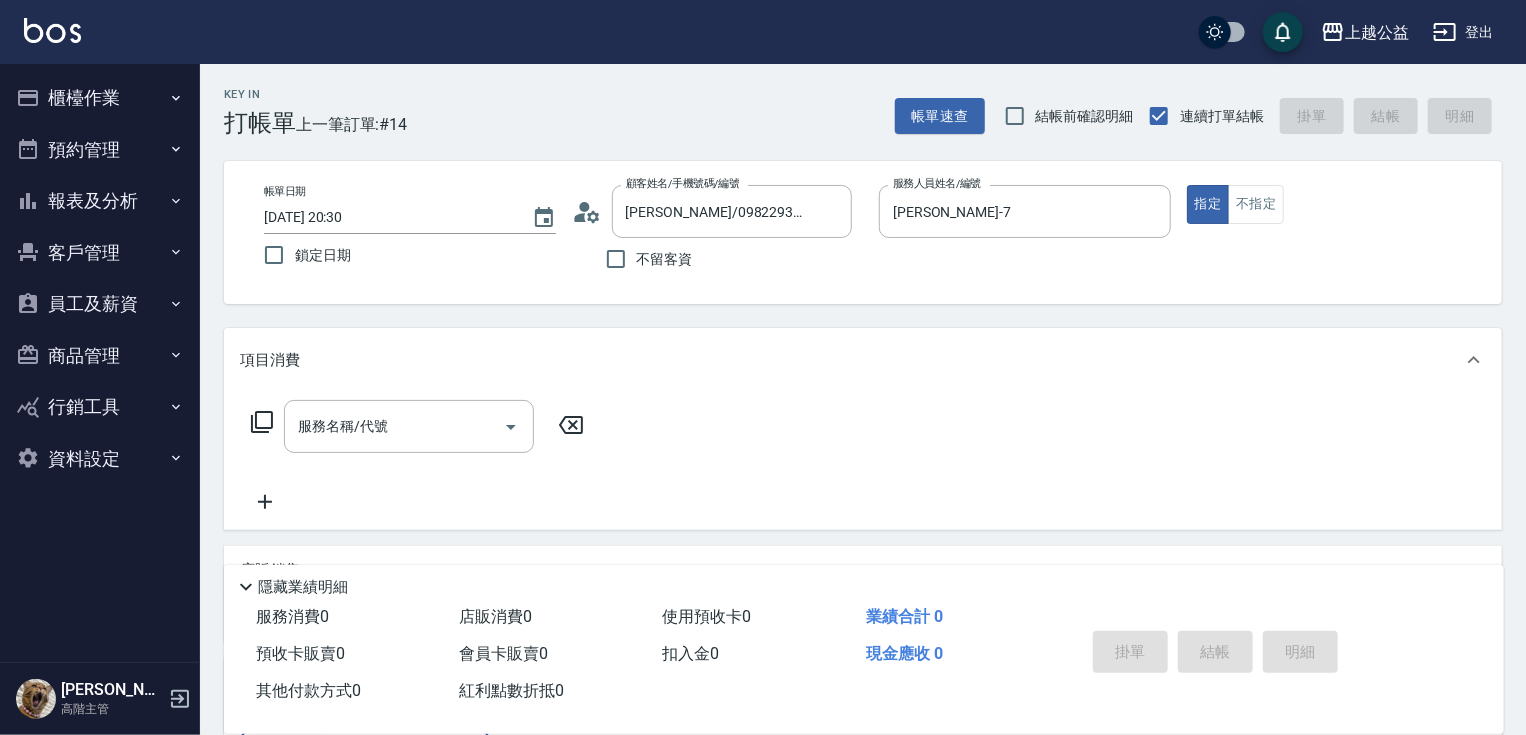scroll, scrollTop: 389, scrollLeft: 0, axis: vertical 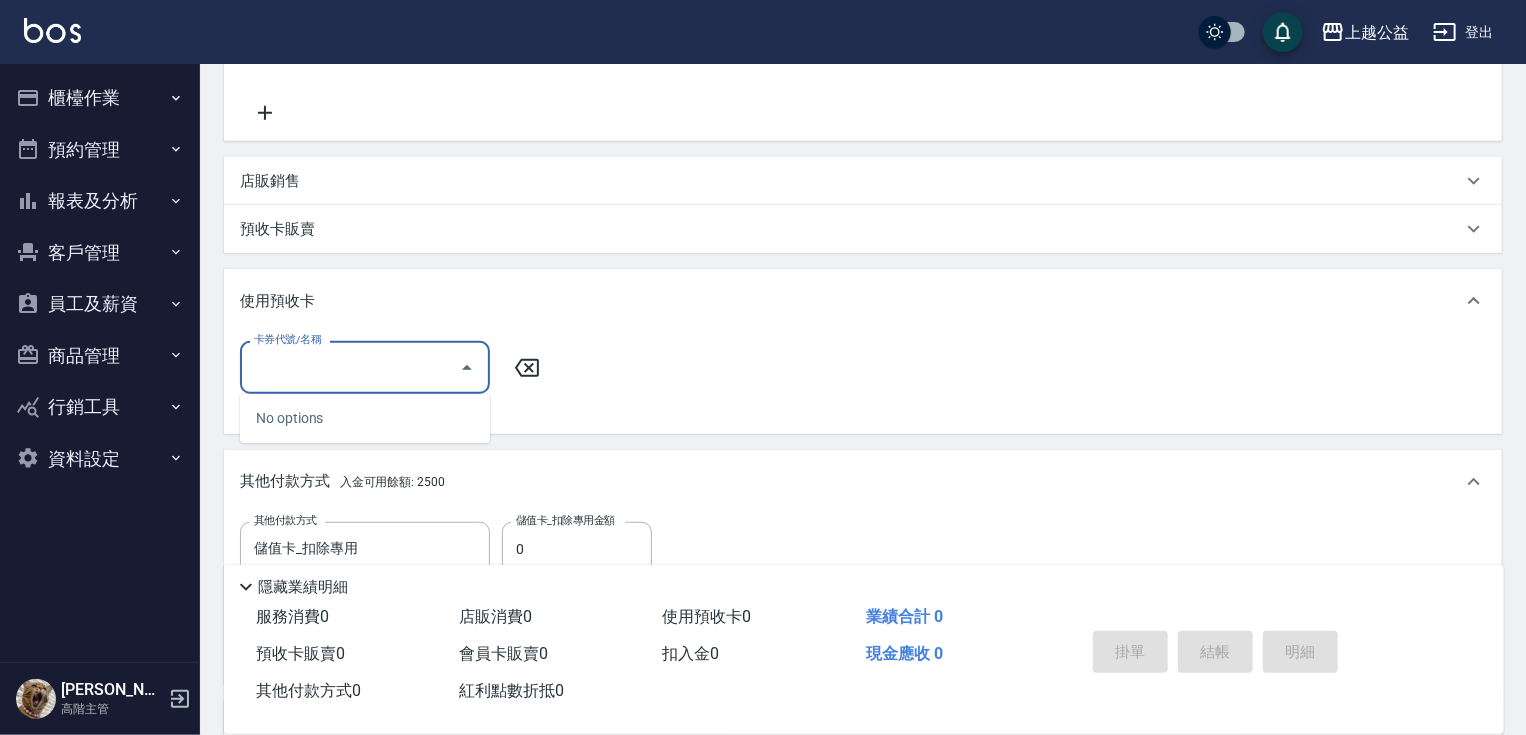 click on "卡券代號/名稱" at bounding box center (350, 367) 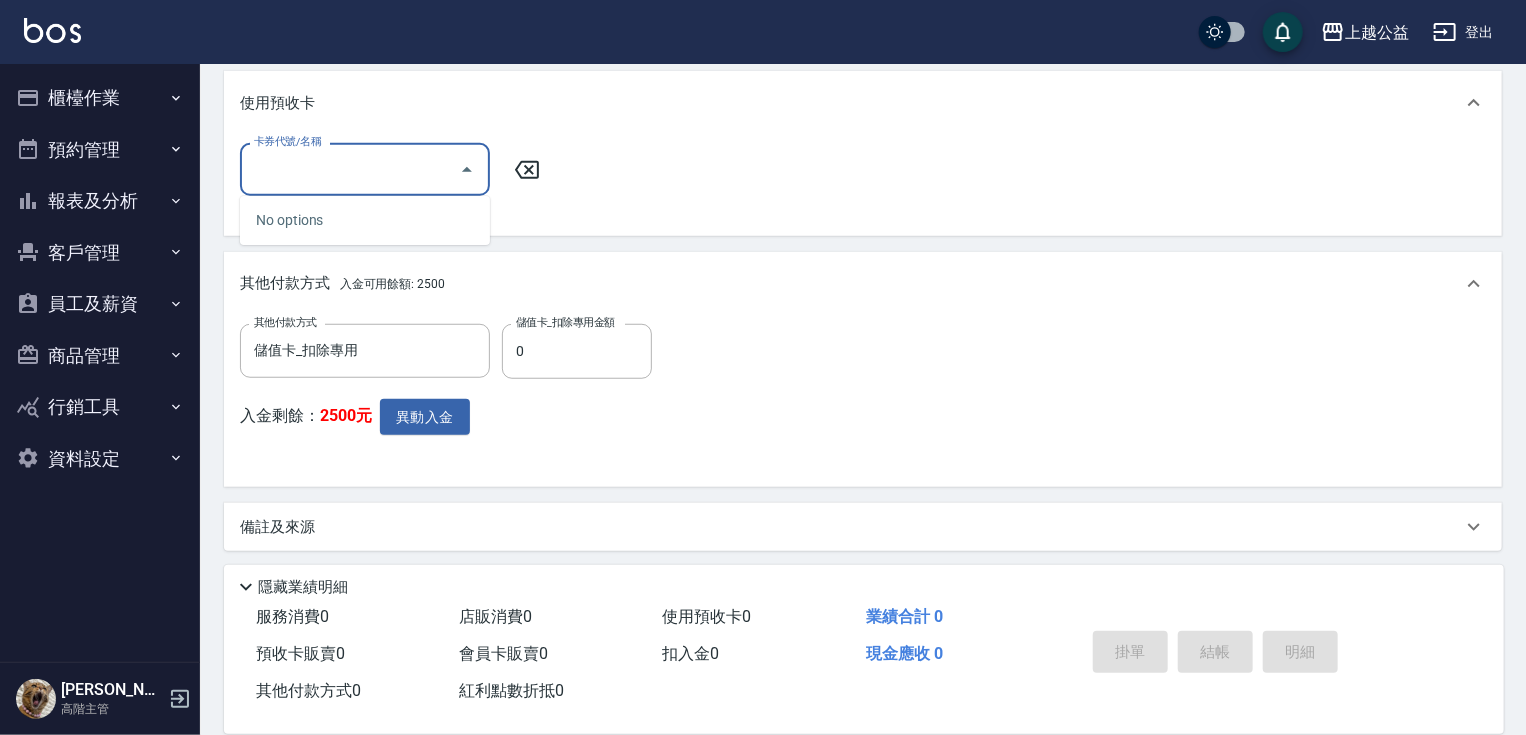 scroll, scrollTop: 590, scrollLeft: 0, axis: vertical 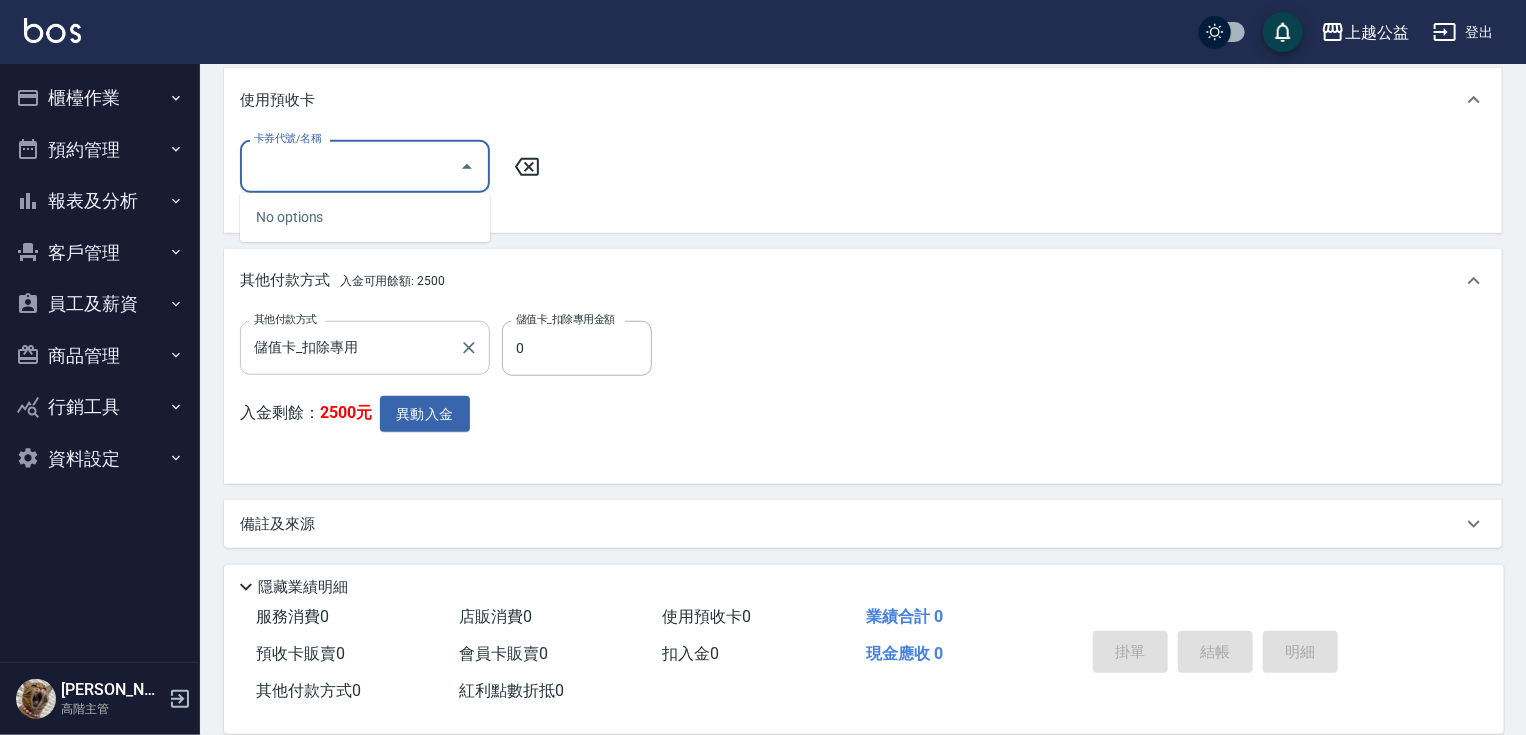 click on "儲值卡_扣除專用" at bounding box center (350, 347) 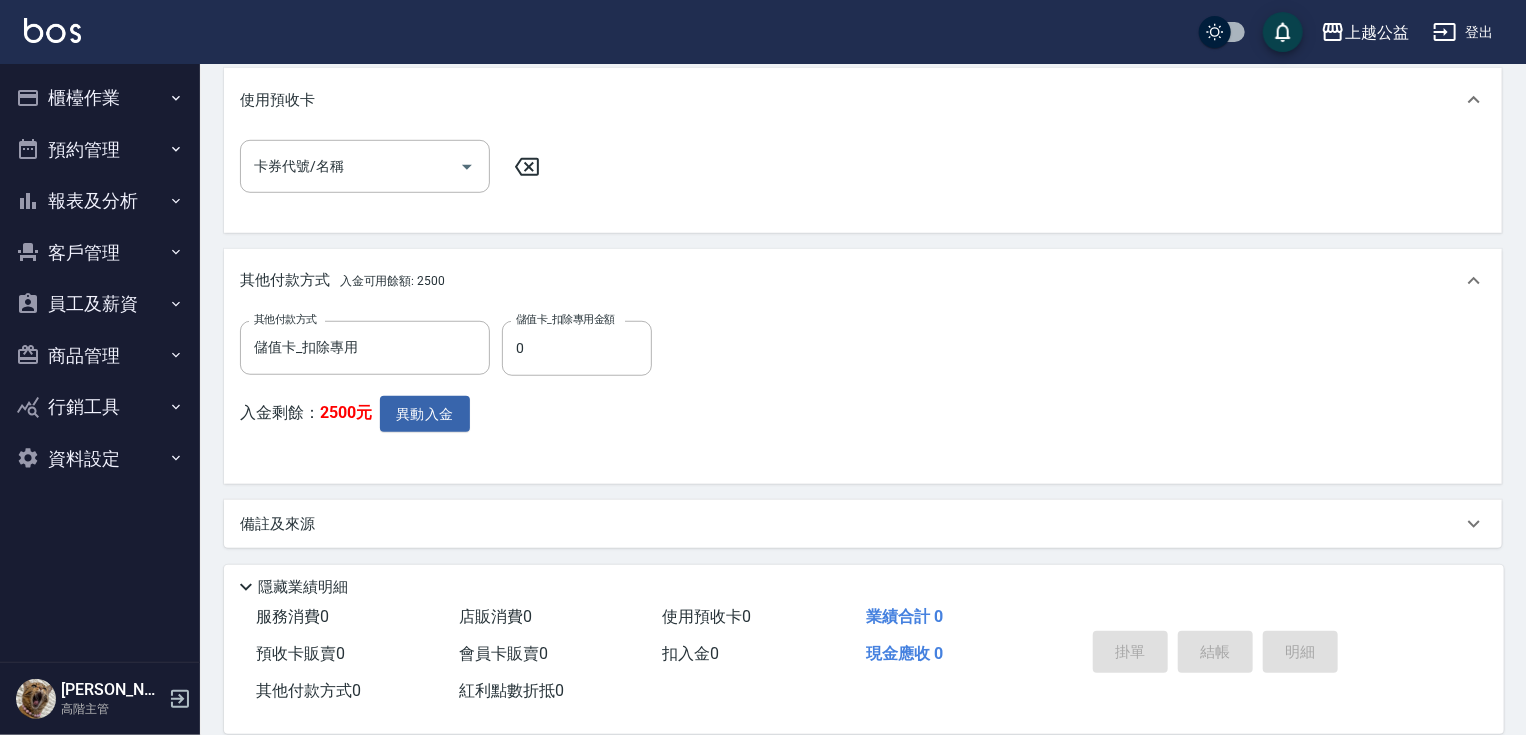 click on "其他付款方式 儲值卡_扣除專用 其他付款方式 儲值卡_扣除專用金額 0 儲值卡_扣除專用金額 入金剩餘： 2500元 異動入金" at bounding box center [863, 394] 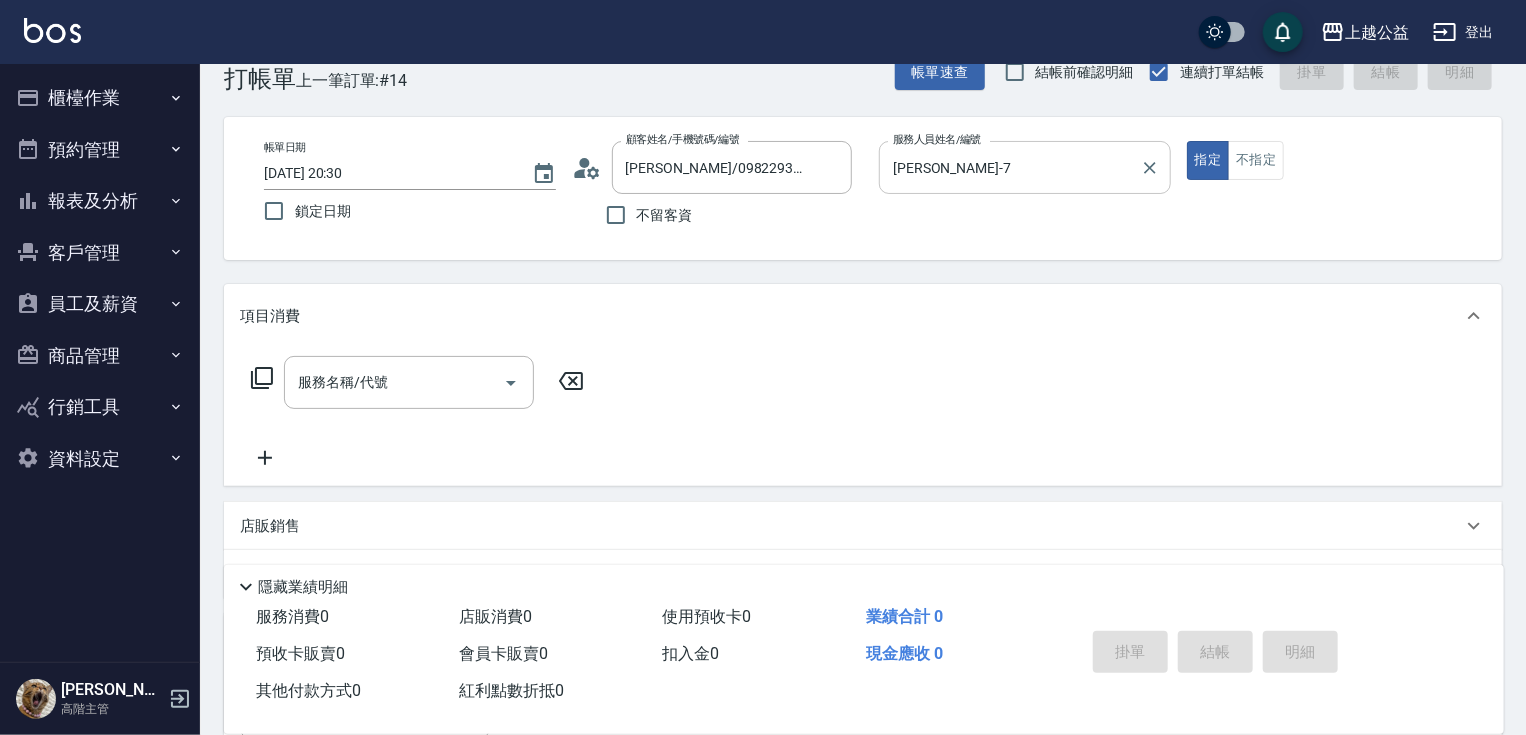 scroll, scrollTop: 0, scrollLeft: 0, axis: both 